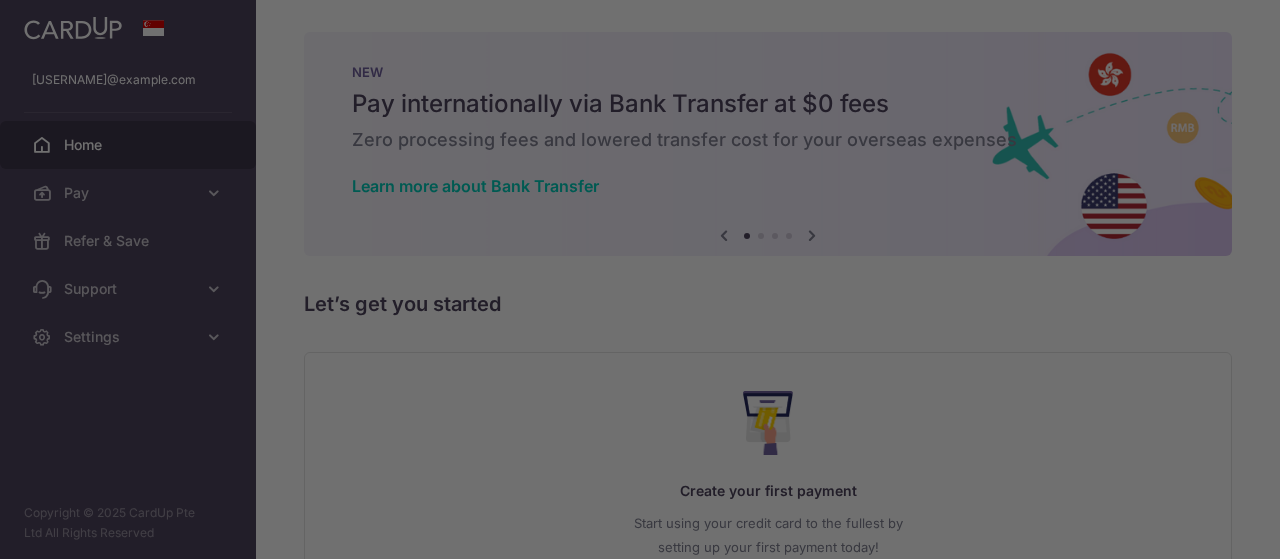 scroll, scrollTop: 0, scrollLeft: 0, axis: both 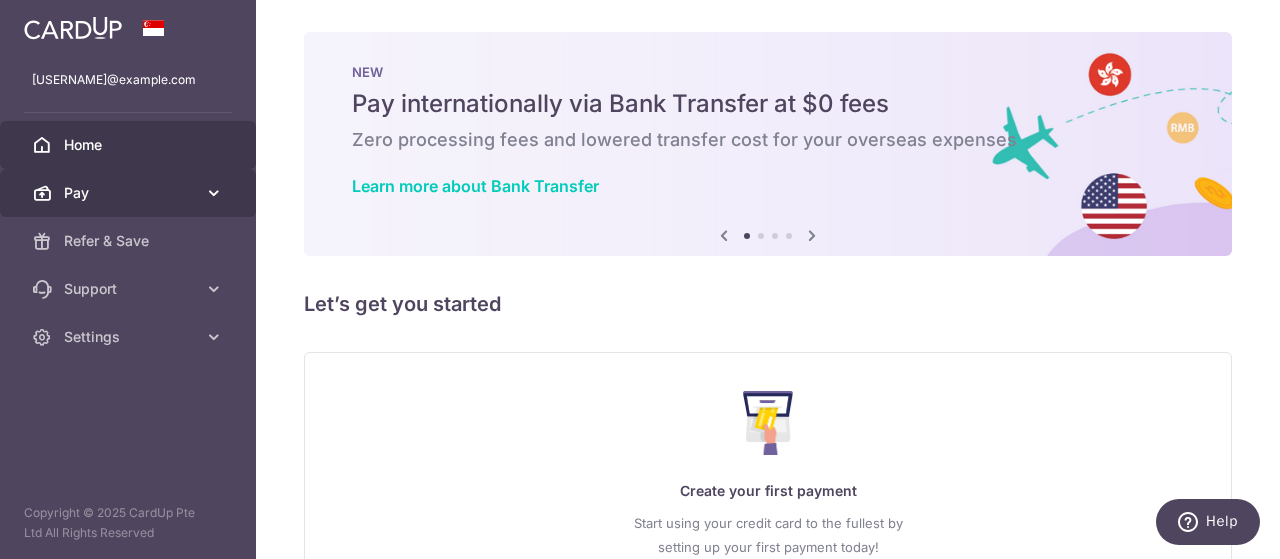 click at bounding box center (214, 193) 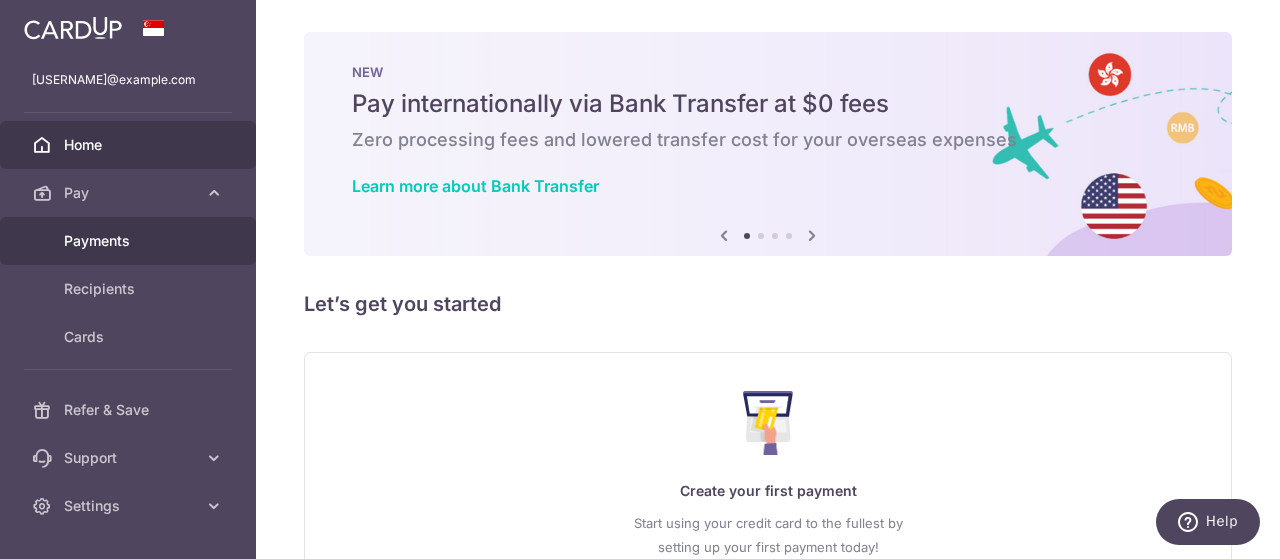 click on "Payments" at bounding box center [130, 241] 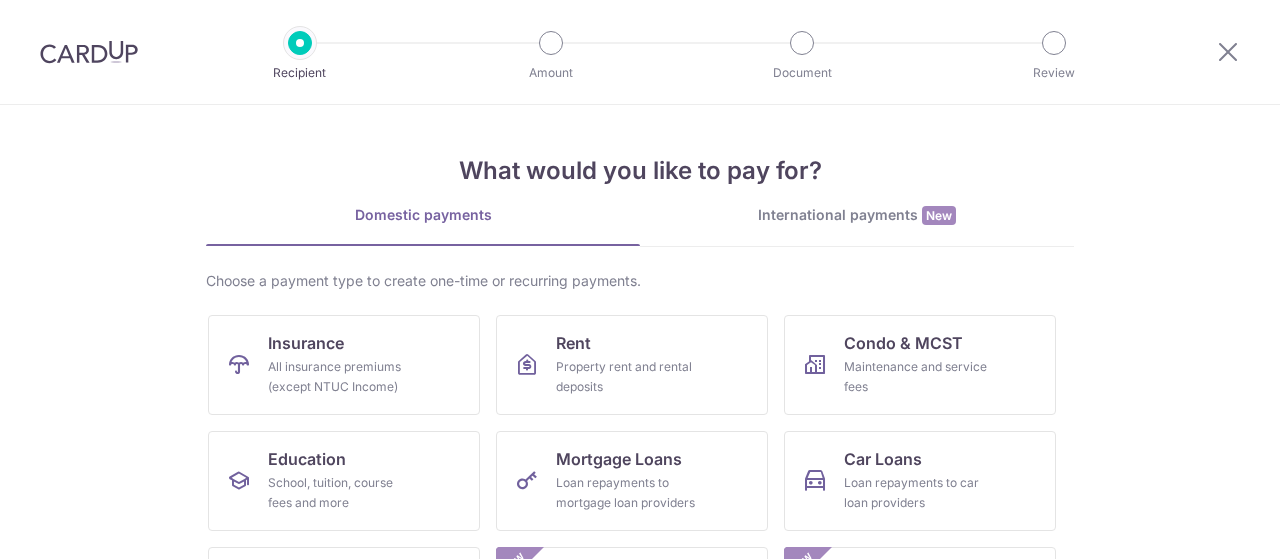 scroll, scrollTop: 0, scrollLeft: 0, axis: both 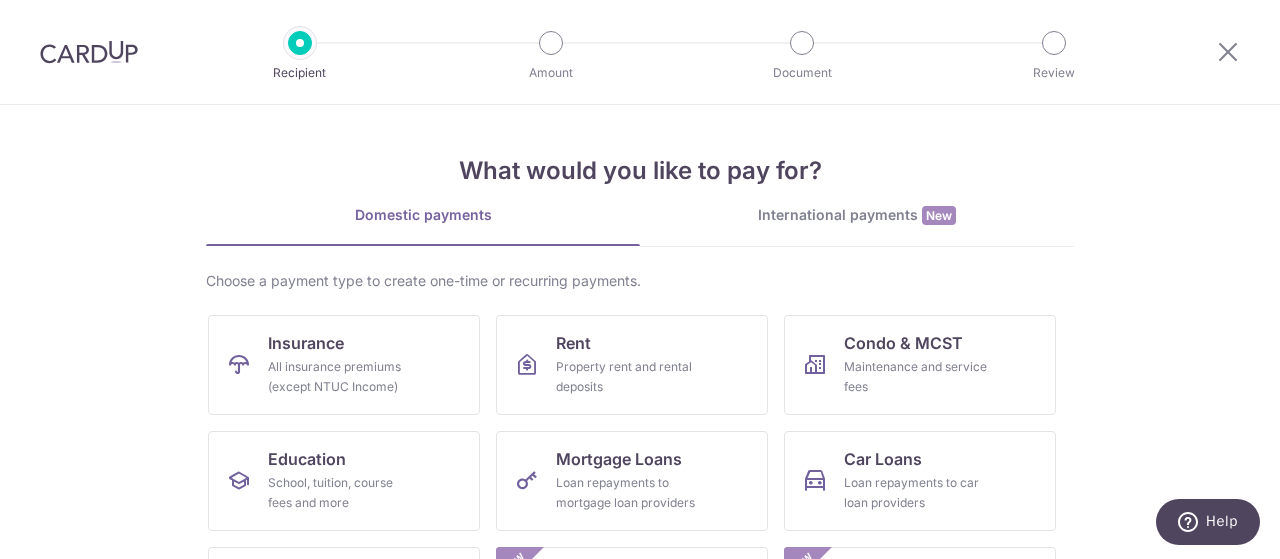 click at bounding box center [89, 52] 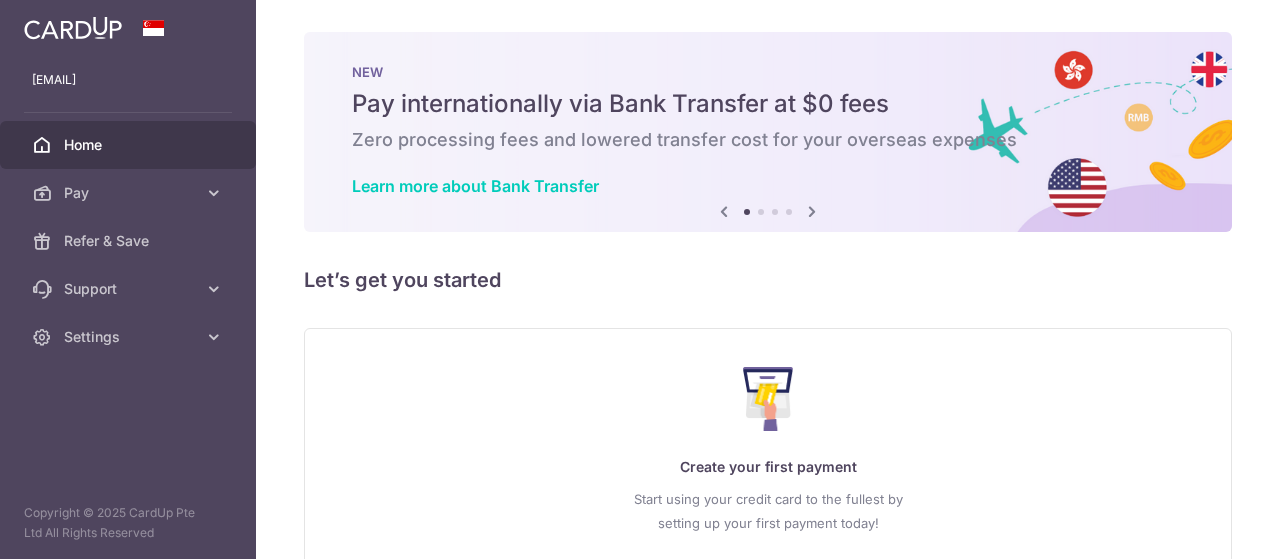 scroll, scrollTop: 0, scrollLeft: 0, axis: both 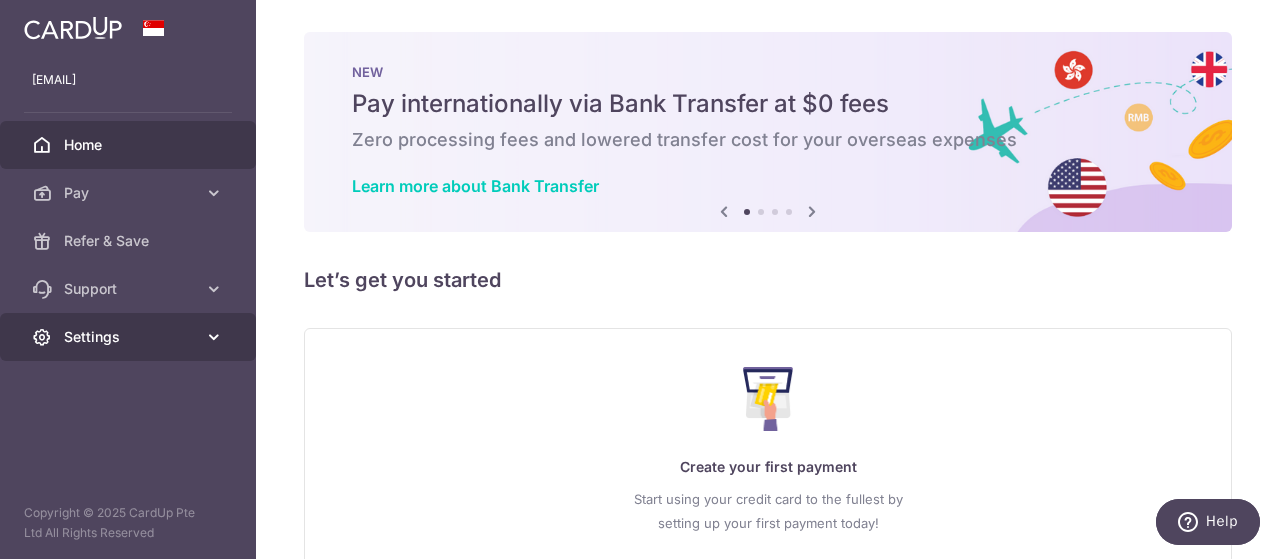 click on "Settings" at bounding box center (128, 337) 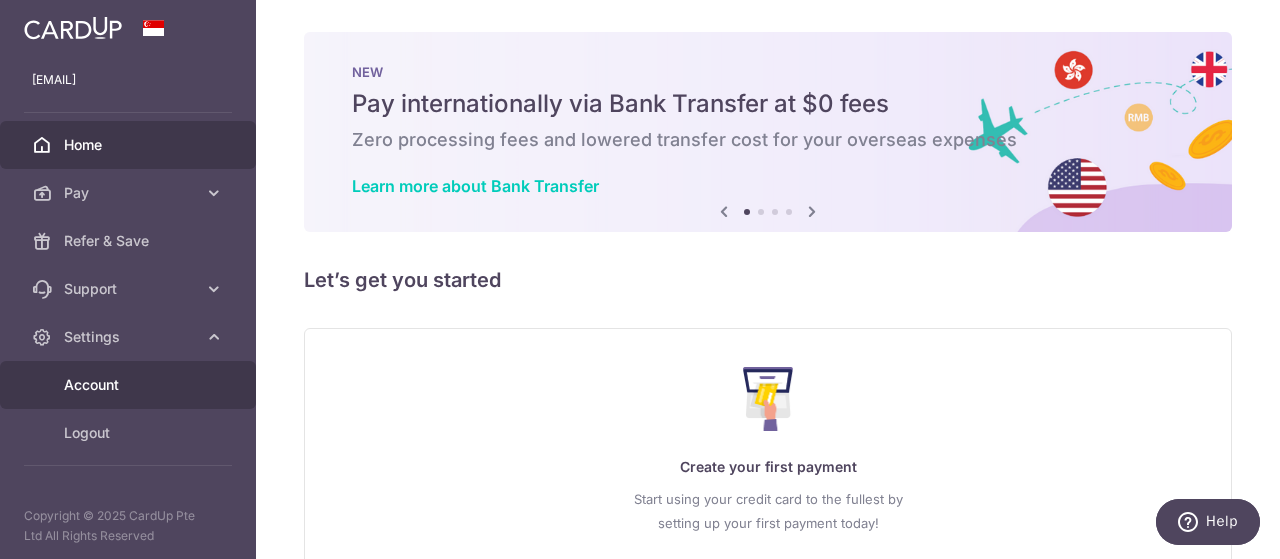 click on "Account" at bounding box center (130, 385) 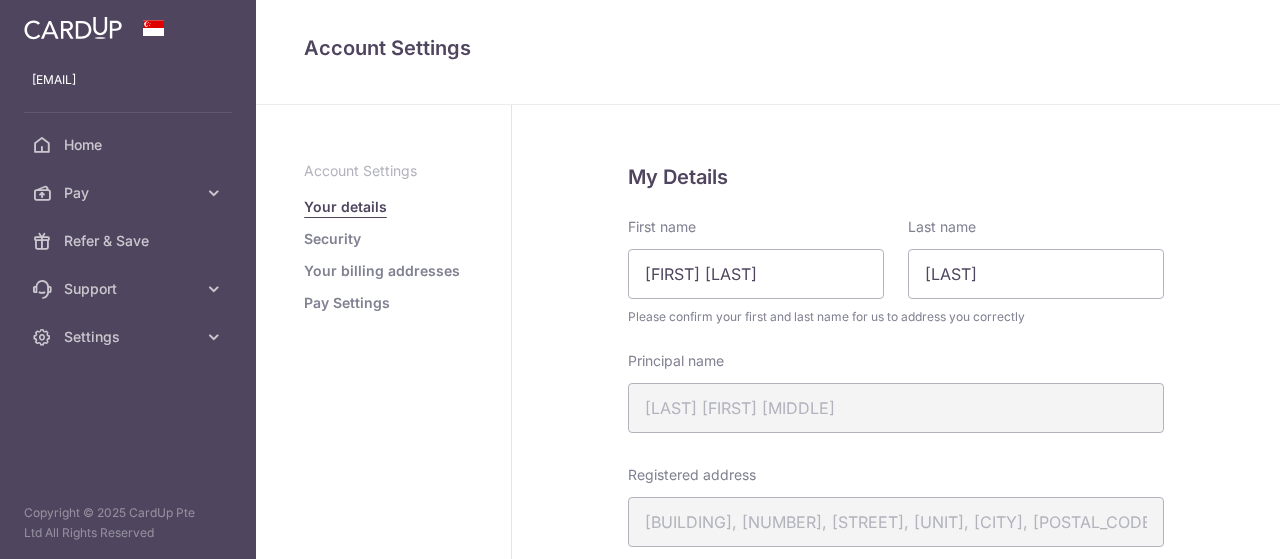 scroll, scrollTop: 0, scrollLeft: 0, axis: both 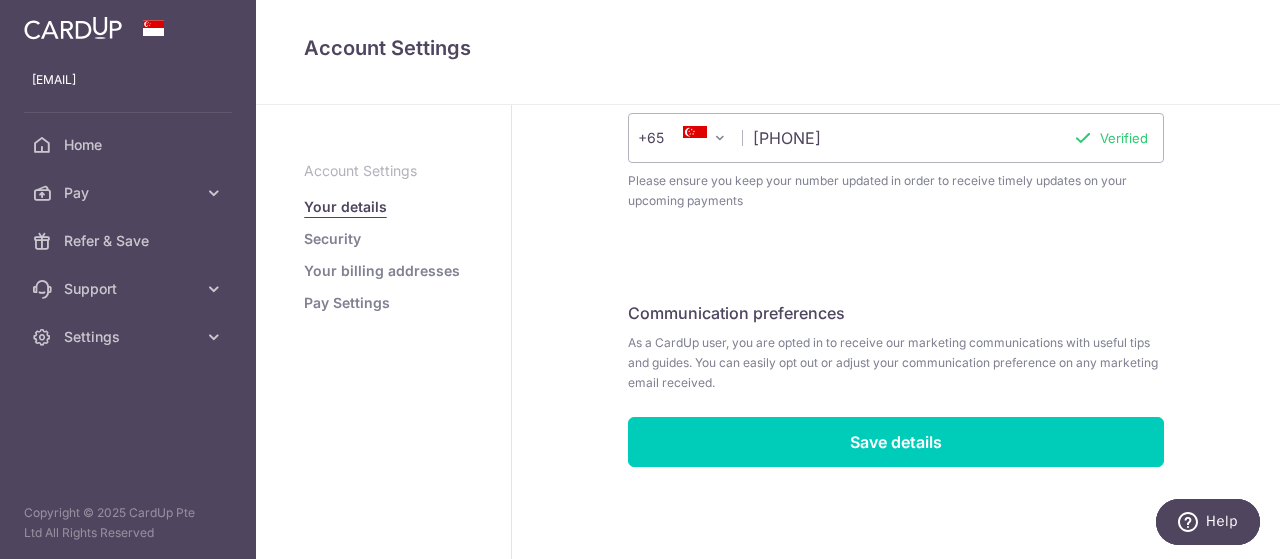 click on "Security" at bounding box center (332, 239) 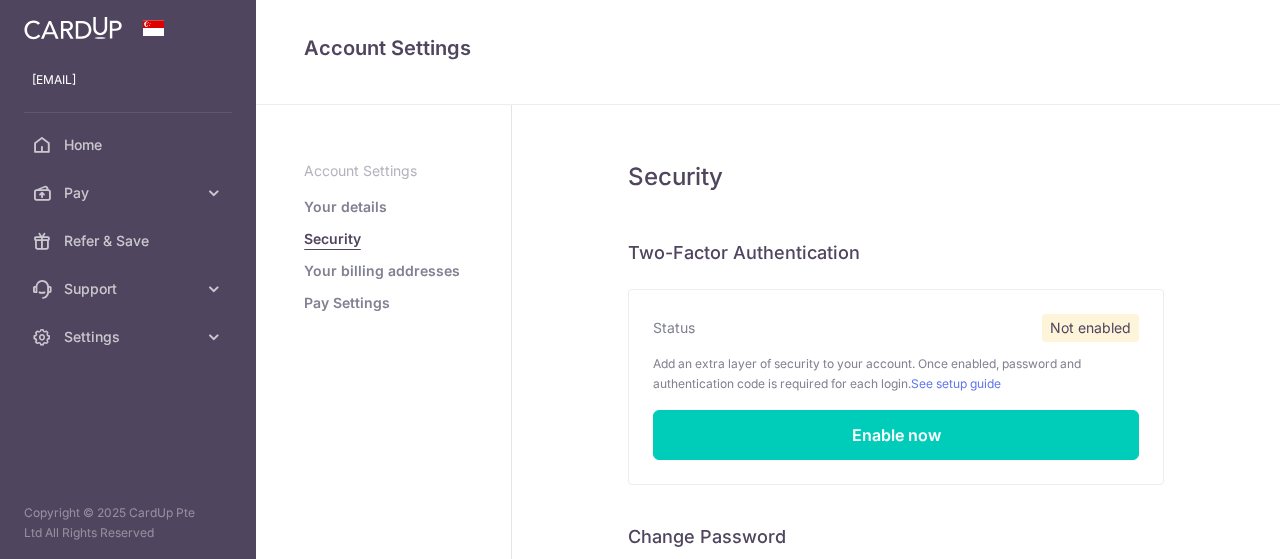 scroll, scrollTop: 0, scrollLeft: 0, axis: both 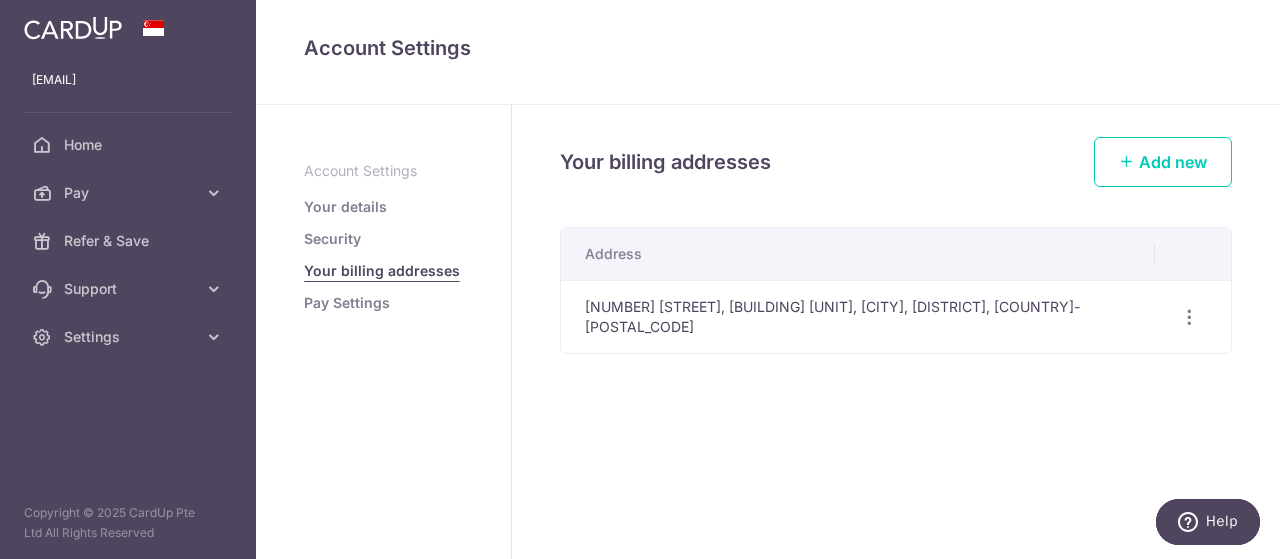 click on "Pay Settings" at bounding box center [347, 303] 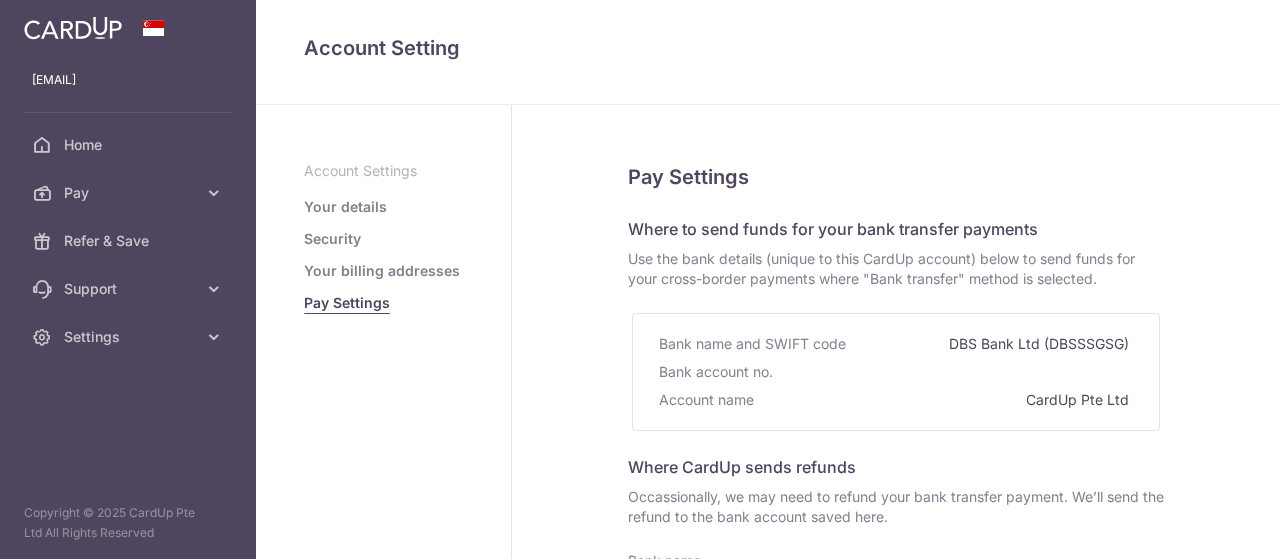 select 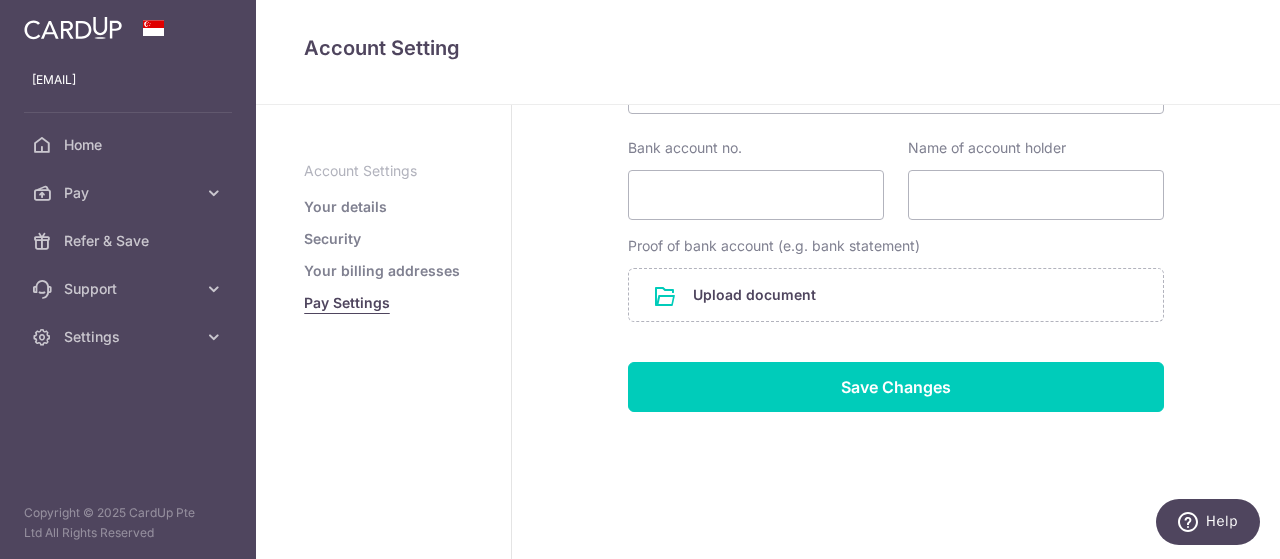 scroll, scrollTop: 0, scrollLeft: 0, axis: both 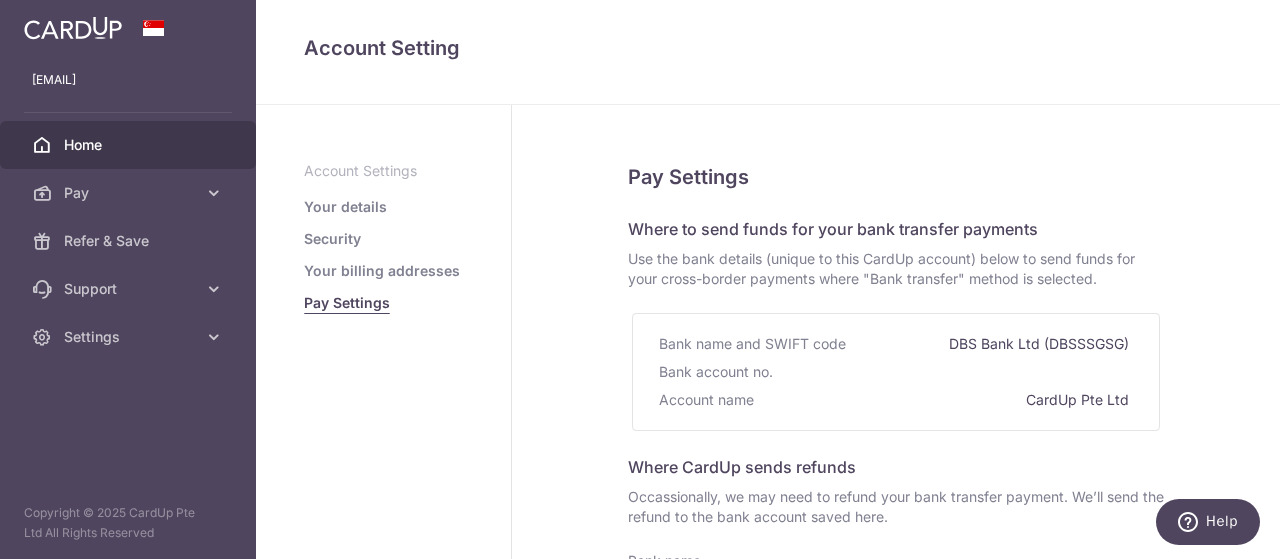 click on "Home" at bounding box center (130, 145) 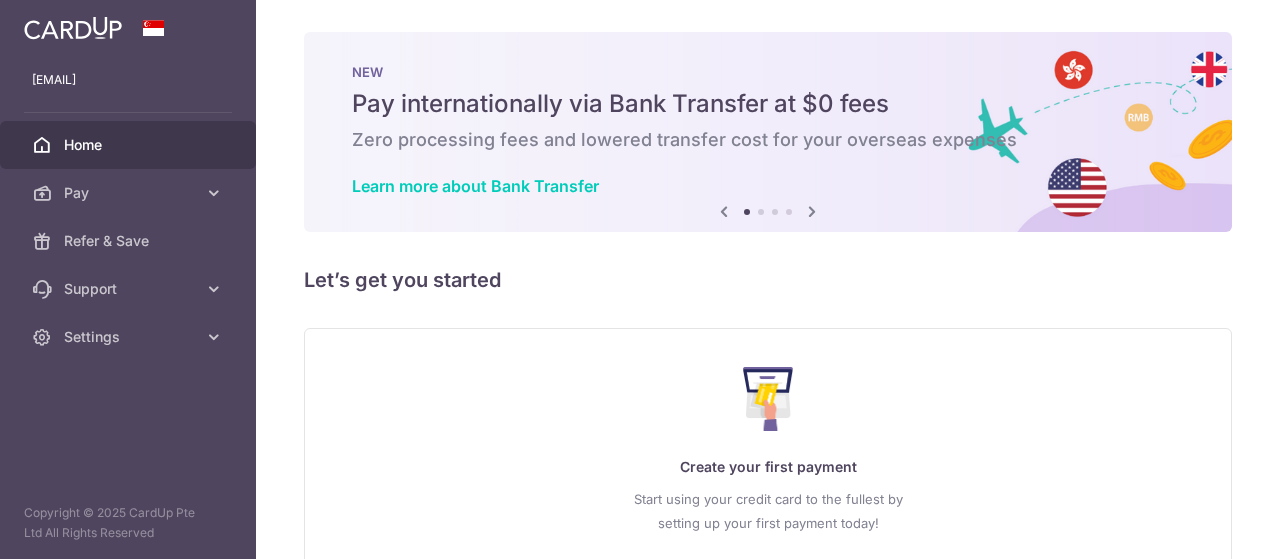 scroll, scrollTop: 0, scrollLeft: 0, axis: both 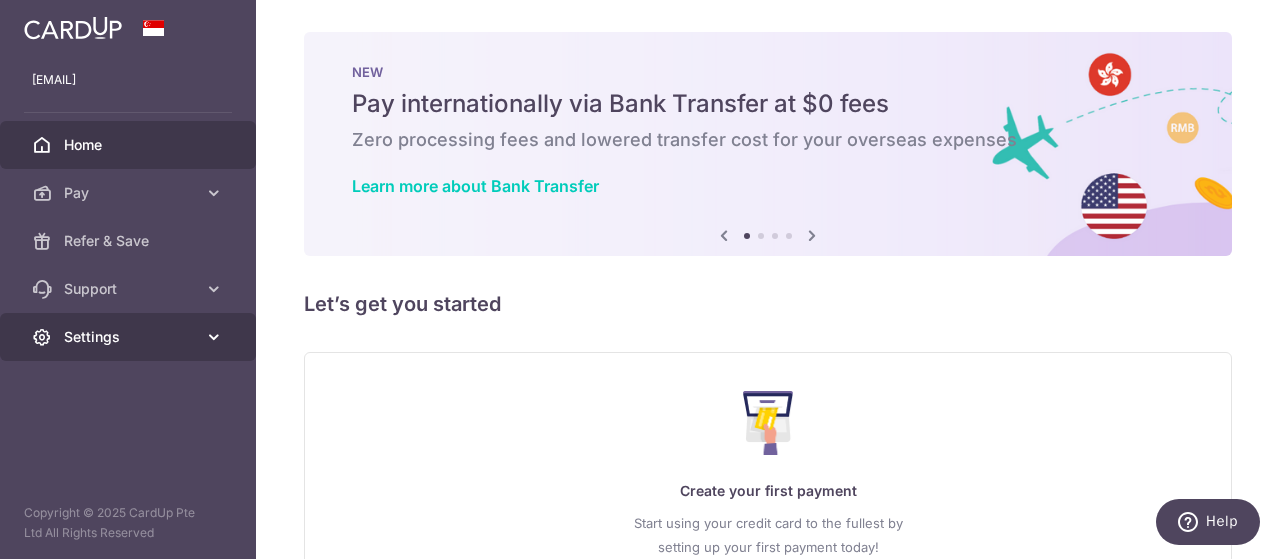 click on "Settings" at bounding box center (128, 337) 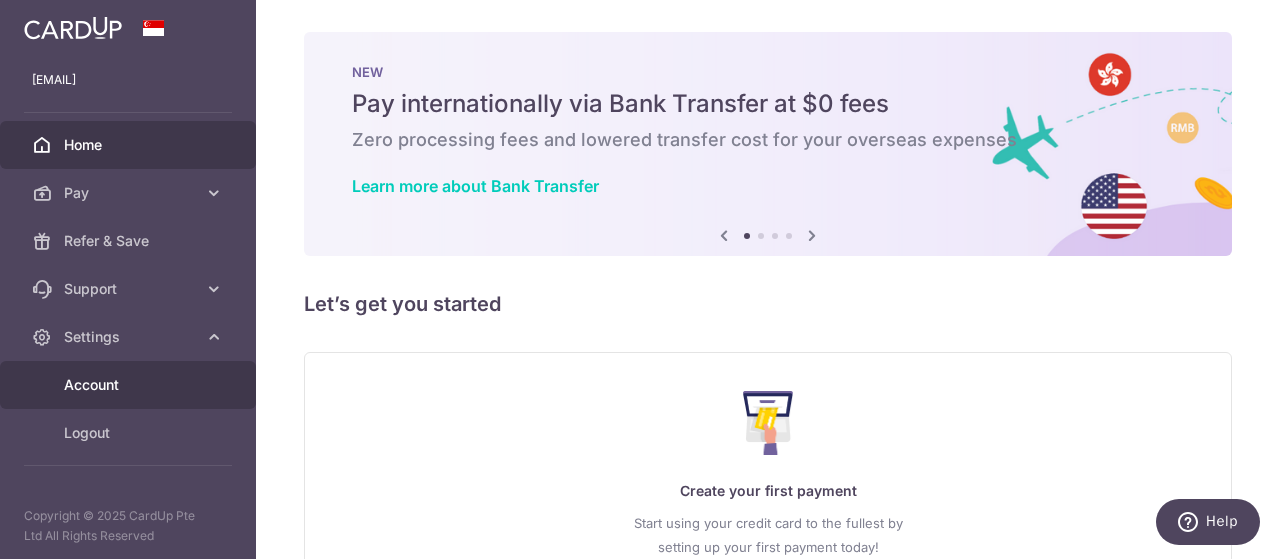 click on "Account" at bounding box center [130, 385] 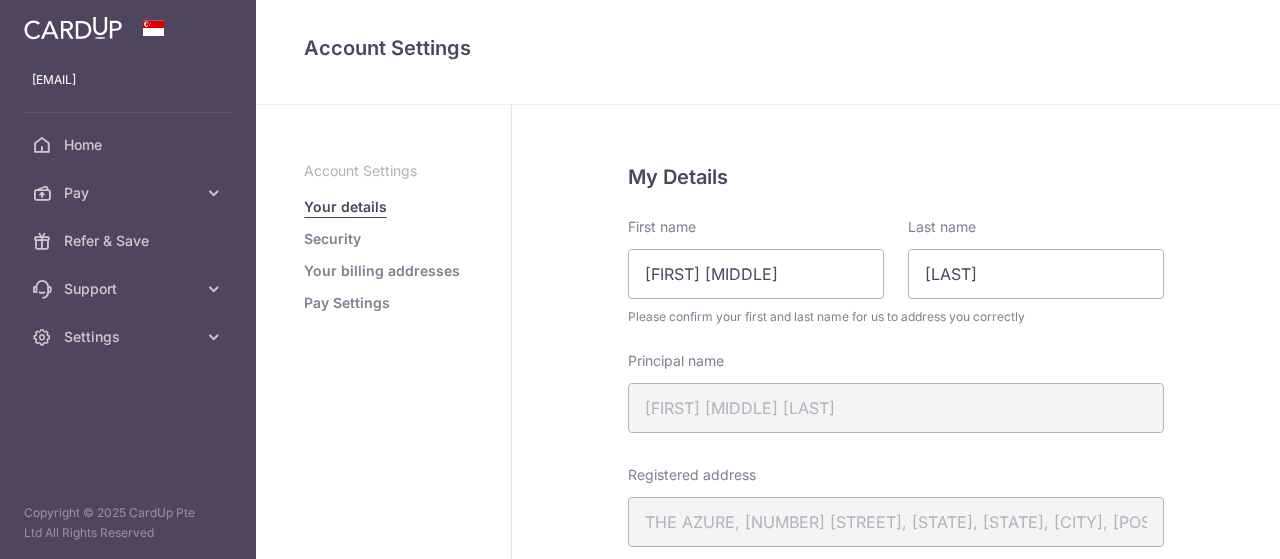 scroll, scrollTop: 0, scrollLeft: 0, axis: both 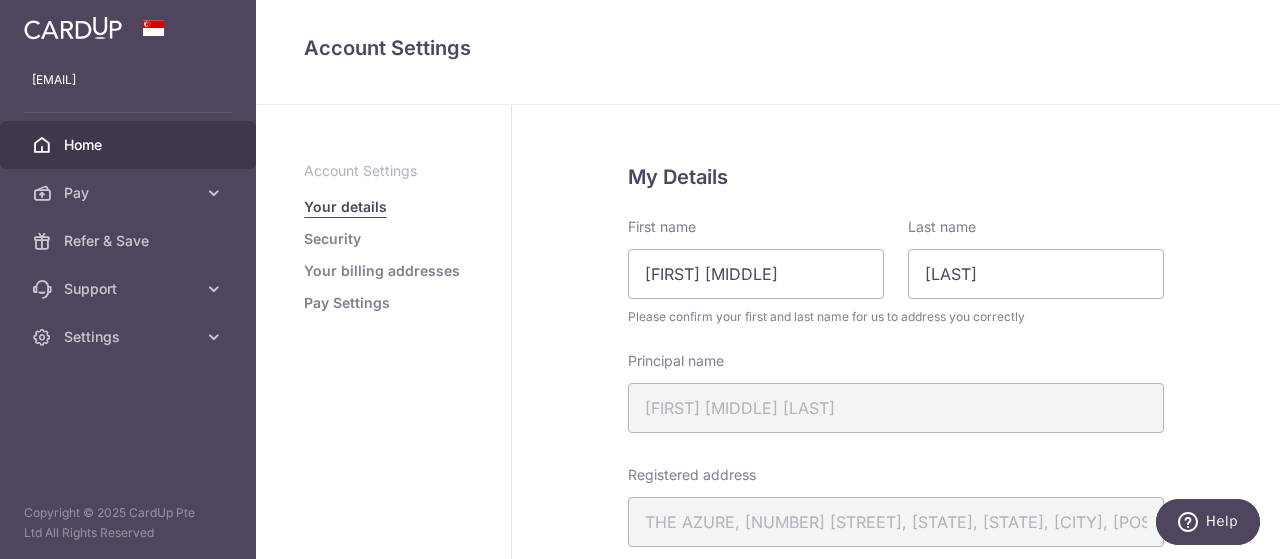 click on "Home" at bounding box center [130, 145] 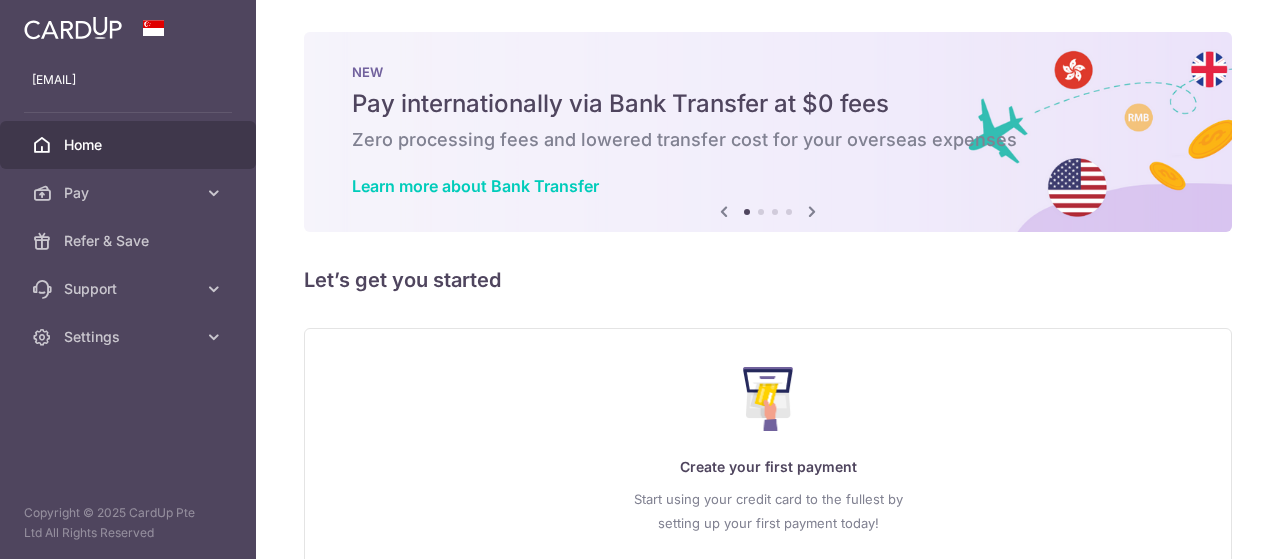 scroll, scrollTop: 0, scrollLeft: 0, axis: both 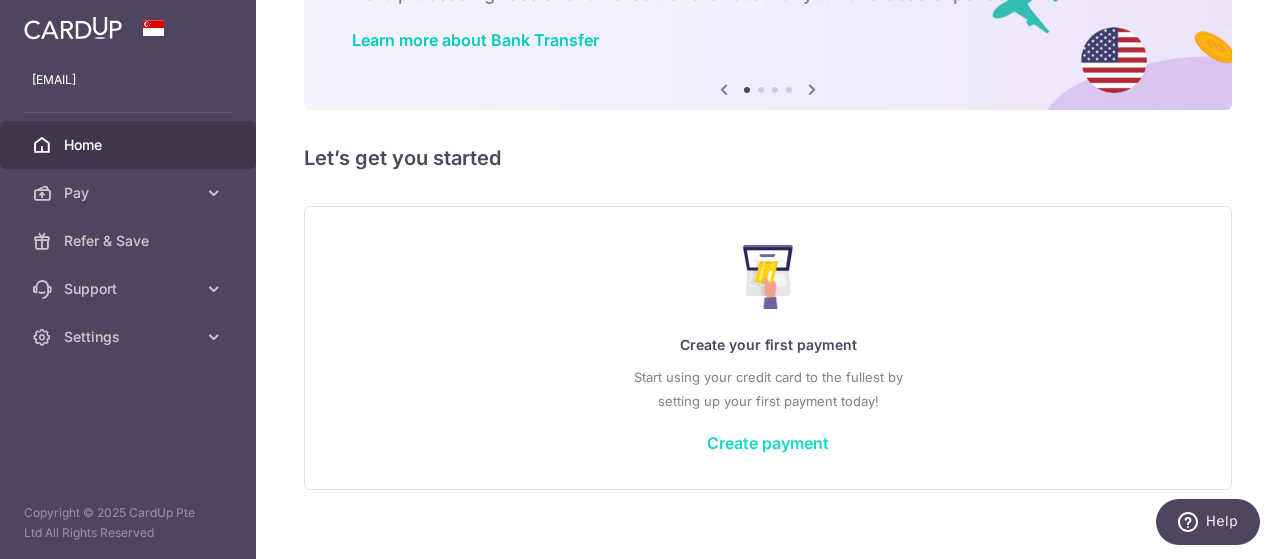 click on "Create payment" at bounding box center (768, 443) 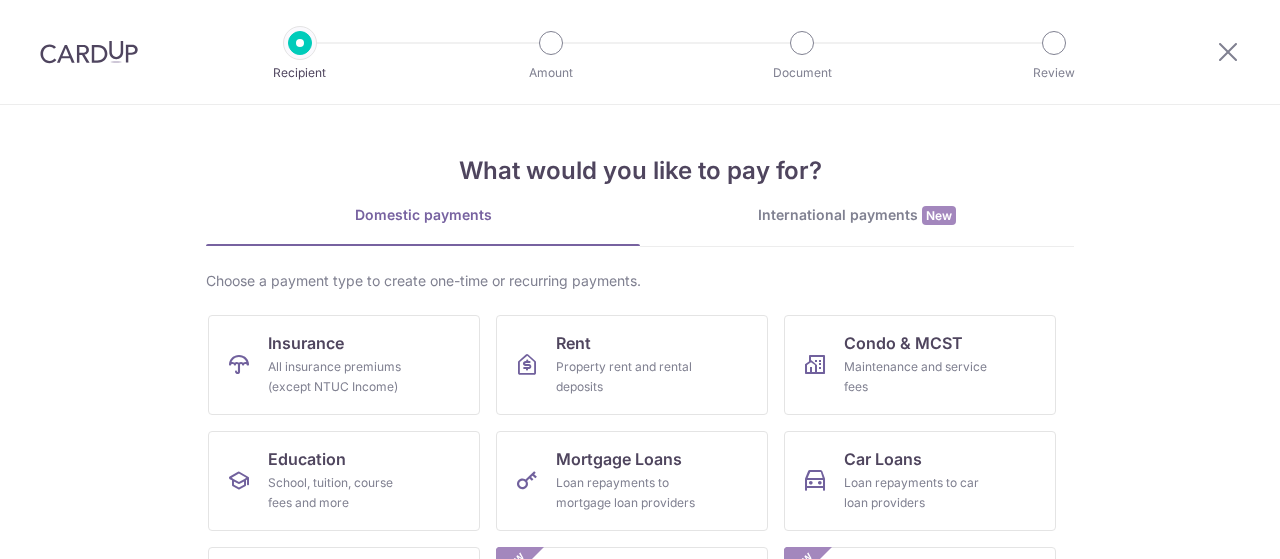 scroll, scrollTop: 0, scrollLeft: 0, axis: both 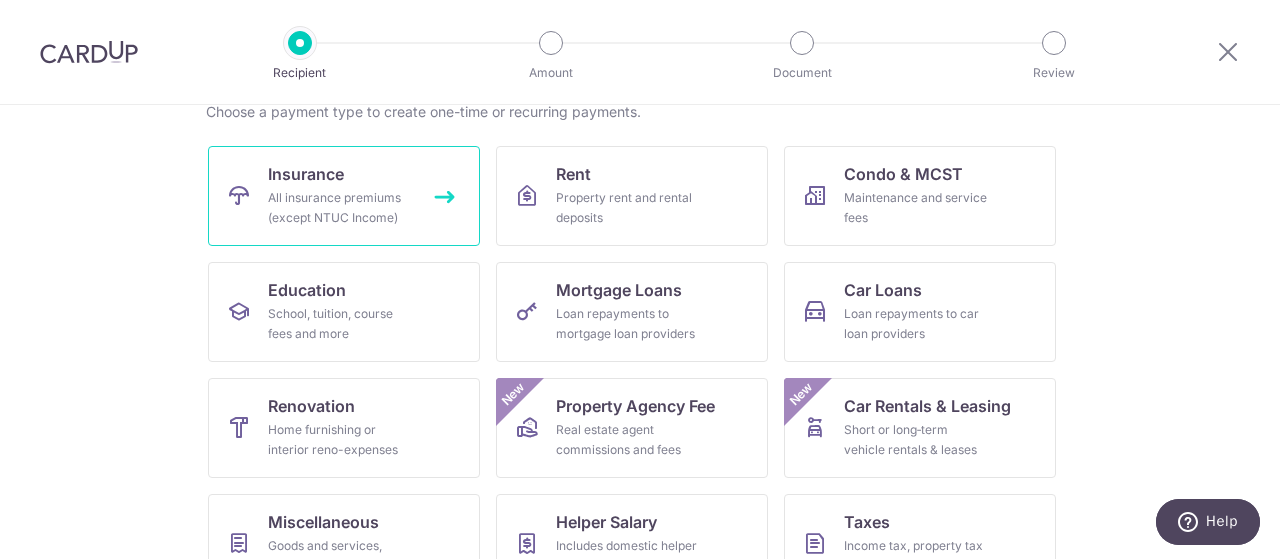 click on "All insurance premiums (except NTUC Income)" at bounding box center (340, 208) 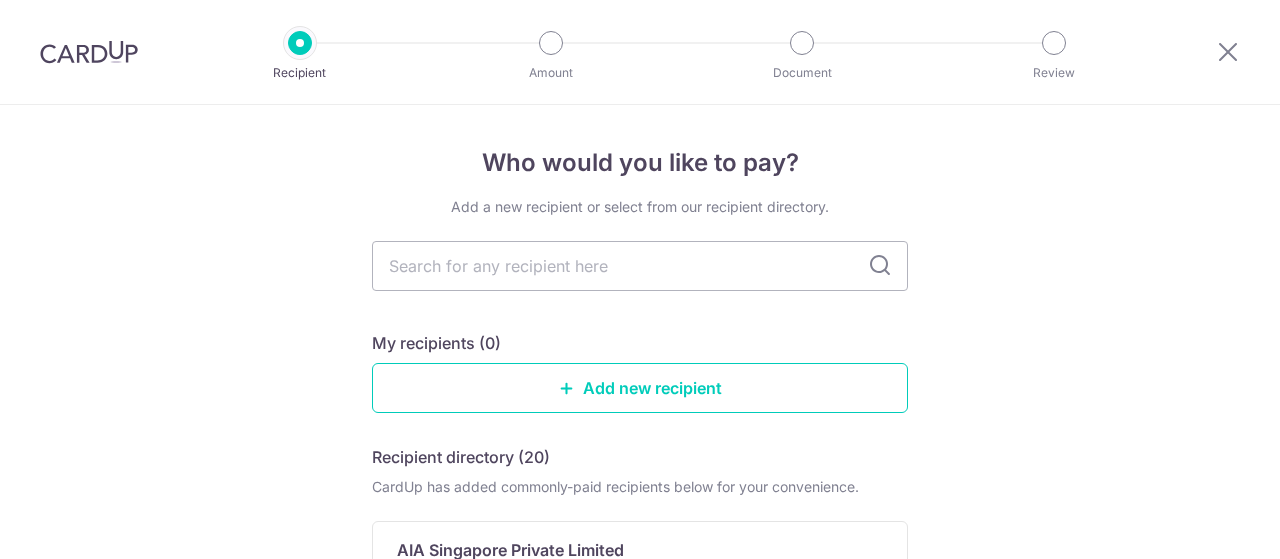 scroll, scrollTop: 0, scrollLeft: 0, axis: both 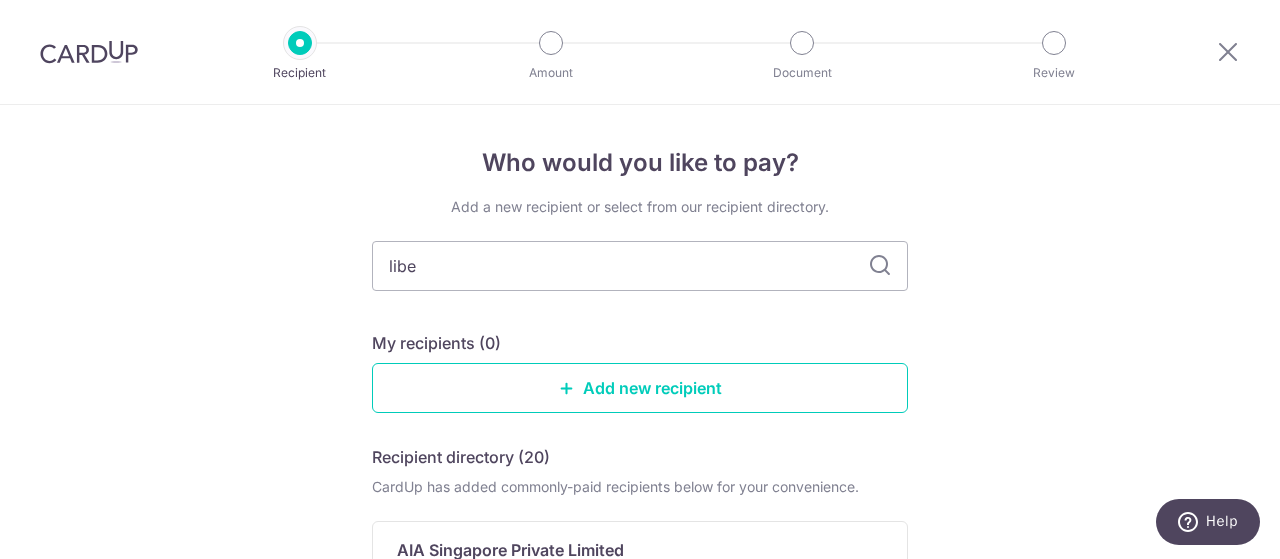 type on "liber" 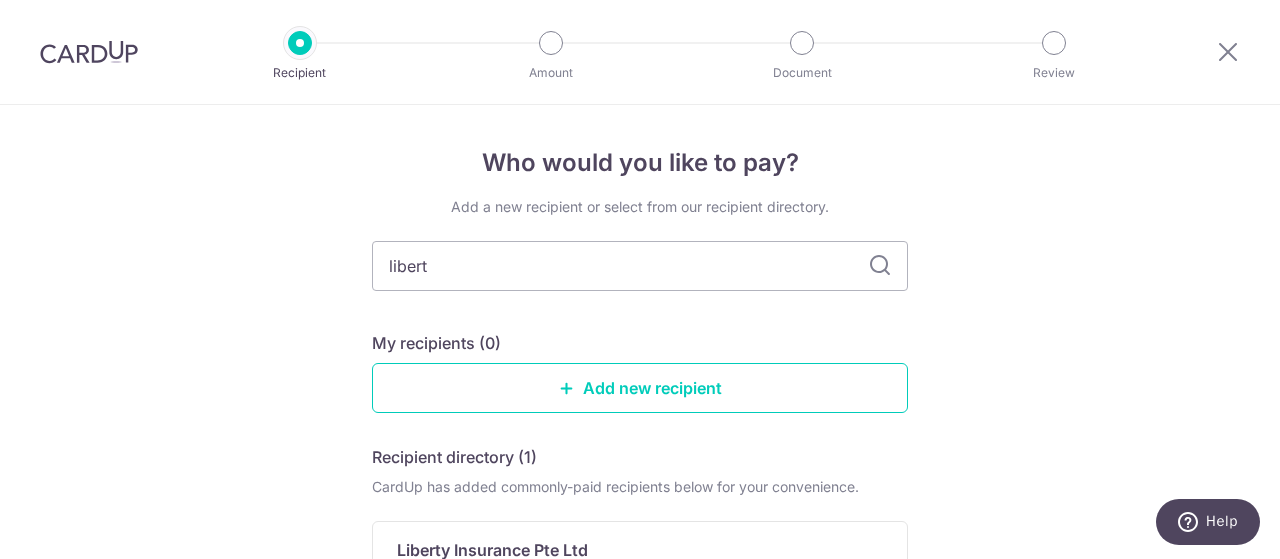 type on "liberty" 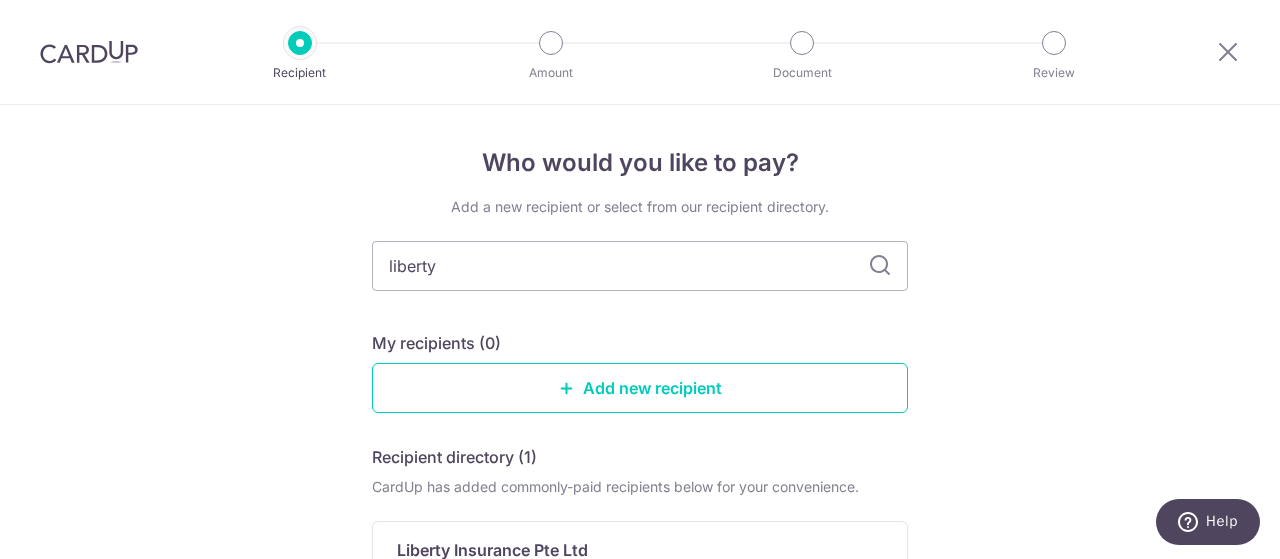 click at bounding box center (880, 266) 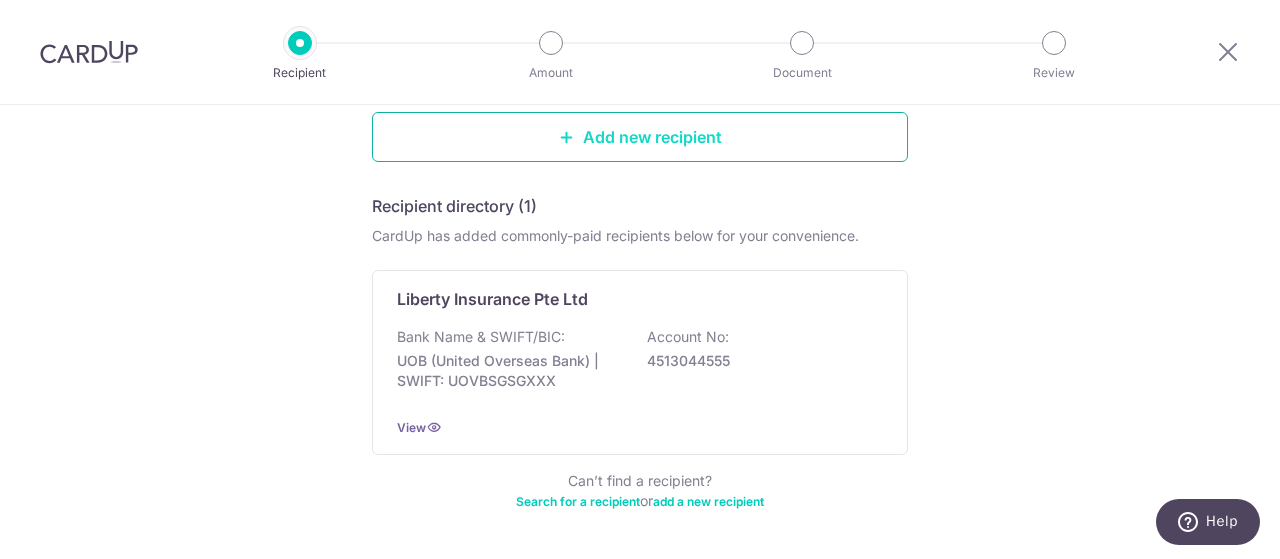 scroll, scrollTop: 252, scrollLeft: 0, axis: vertical 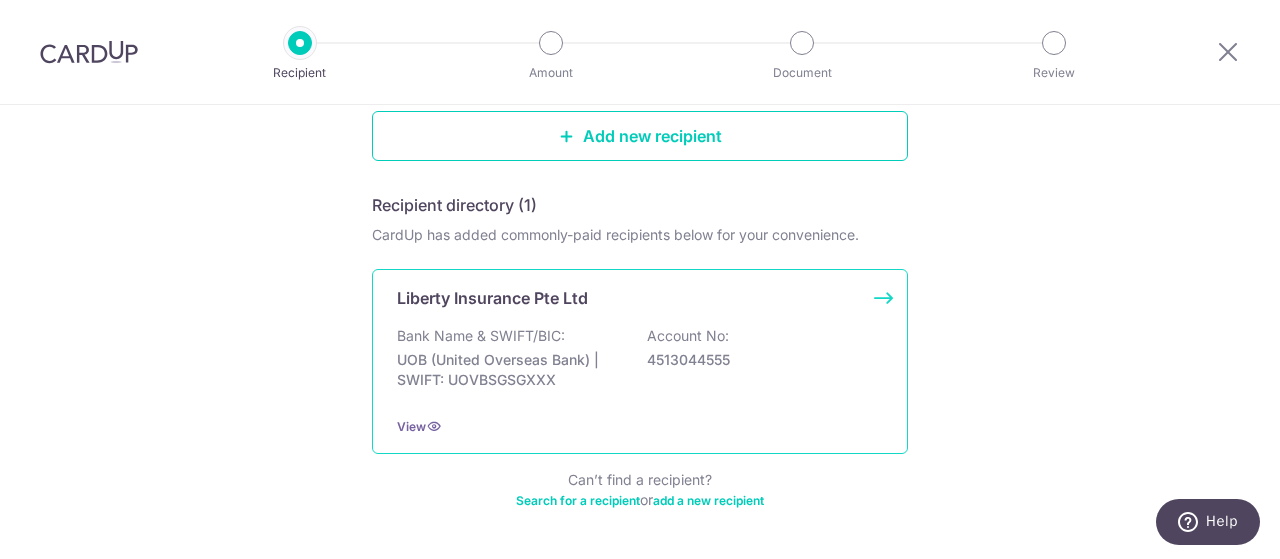 click on "Bank Name & SWIFT/BIC:
UOB (United Overseas Bank) | SWIFT: UOVBSGSGXXX
Account No:
[ACCOUNT]" at bounding box center [640, 363] 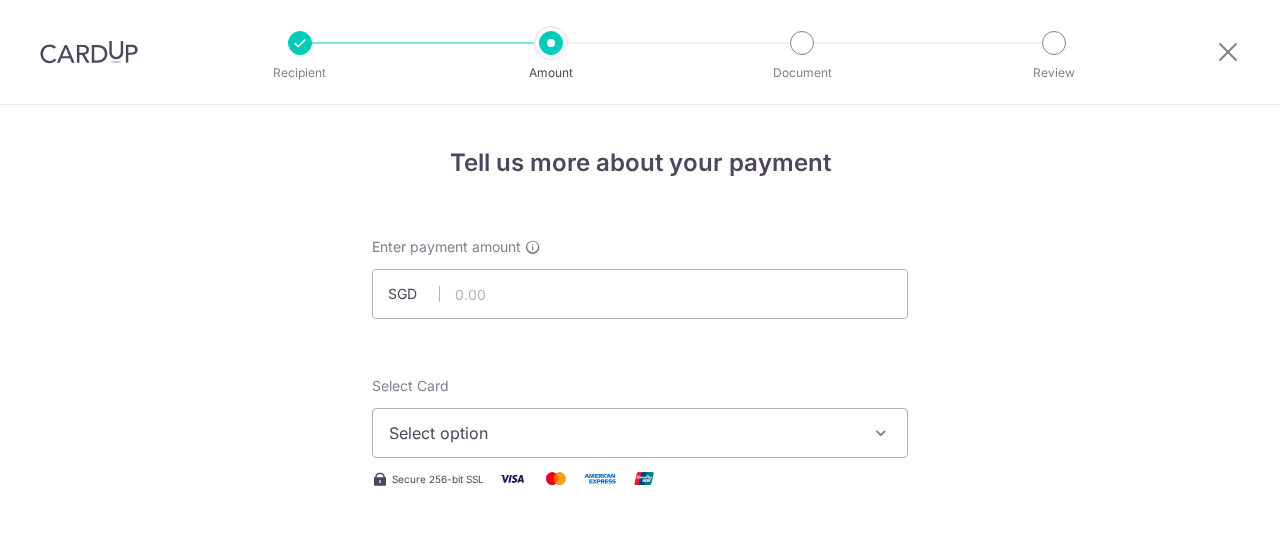 scroll, scrollTop: 0, scrollLeft: 0, axis: both 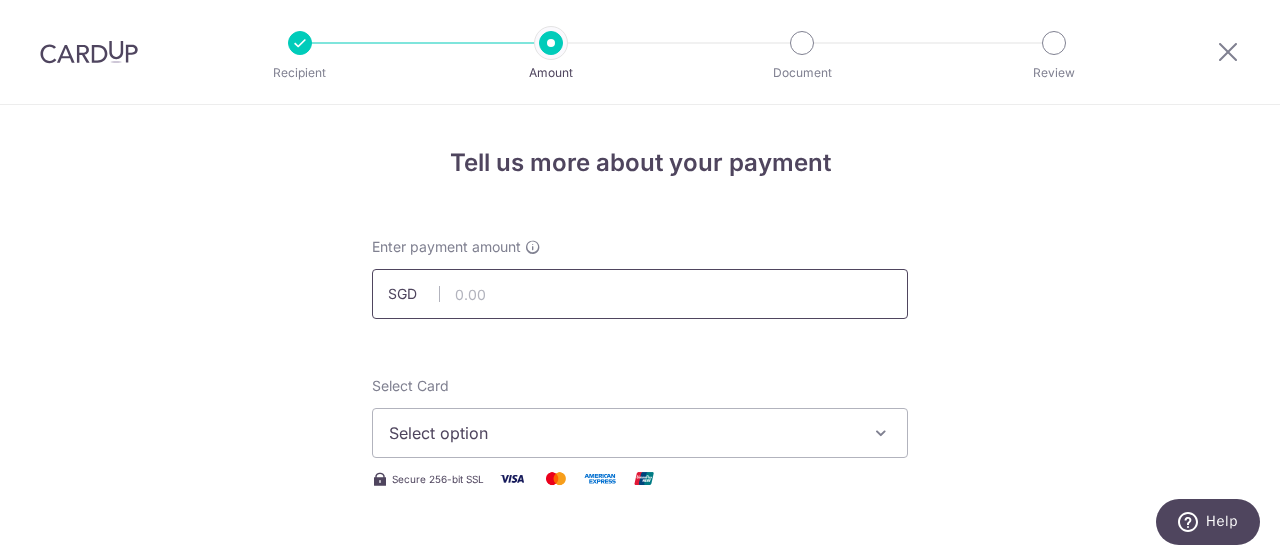 click at bounding box center [640, 294] 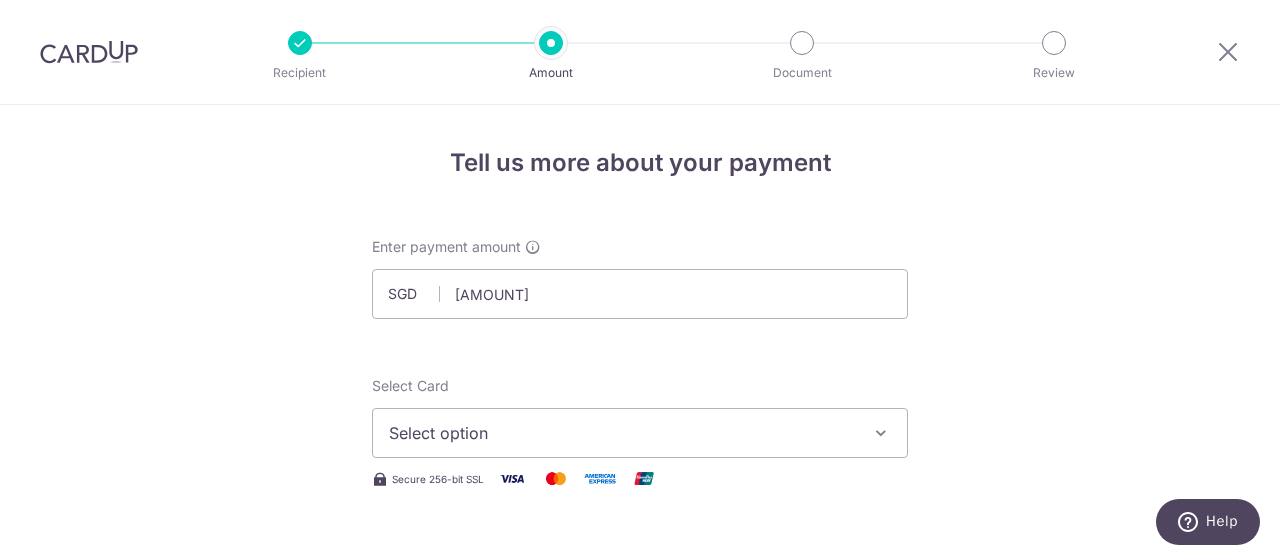 type on "670.00" 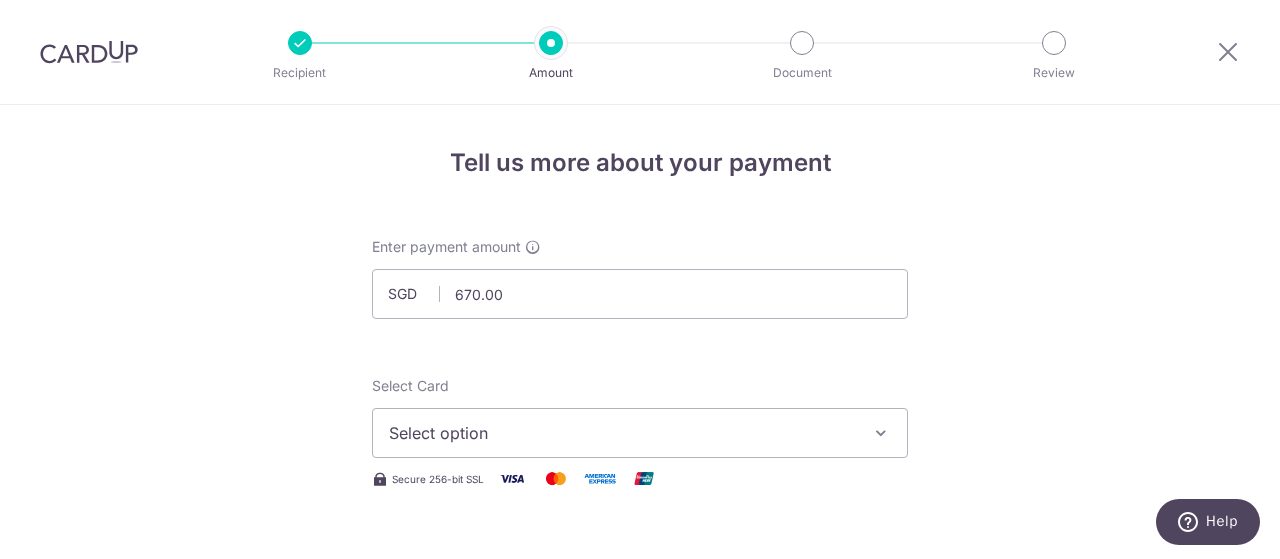 click on "Tell us more about your payment
Enter payment amount
SGD
670.00
670.00
Select Card
Select option
Add credit card
Your Cards
**** 7164
Secure 256-bit SSL
Text
New card details
Card
Secure 256-bit SSL" at bounding box center [640, 1009] 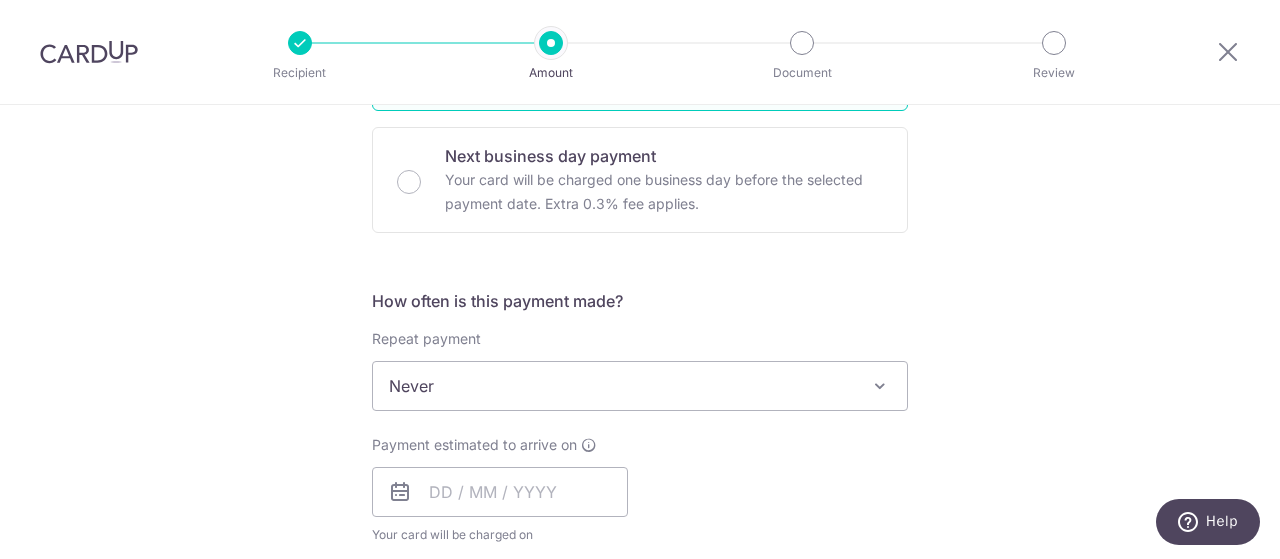 scroll, scrollTop: 648, scrollLeft: 0, axis: vertical 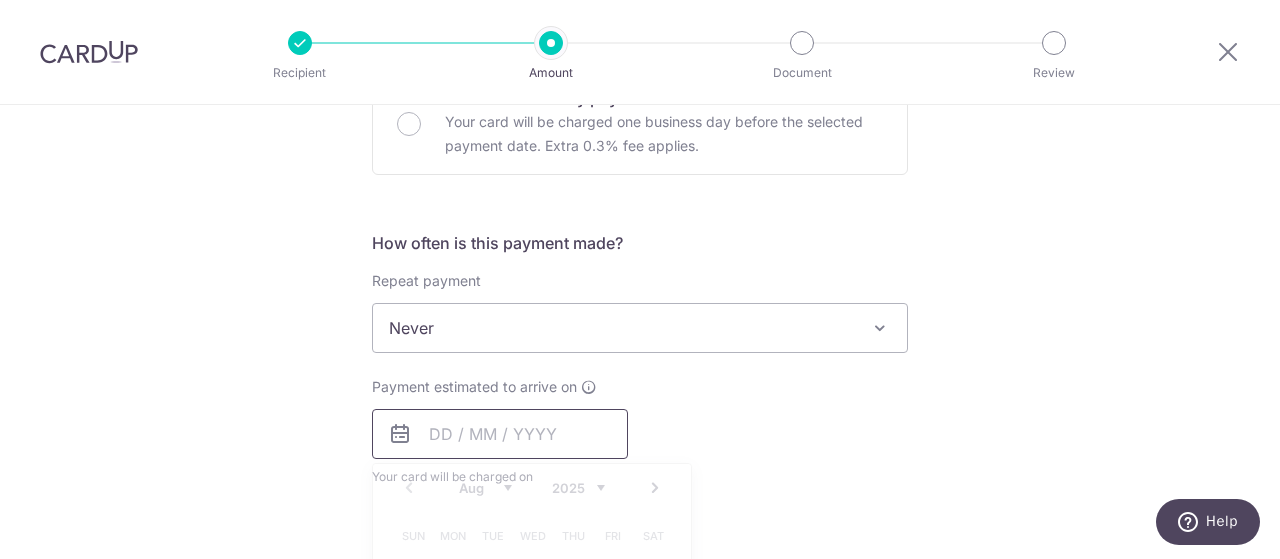 click at bounding box center (500, 434) 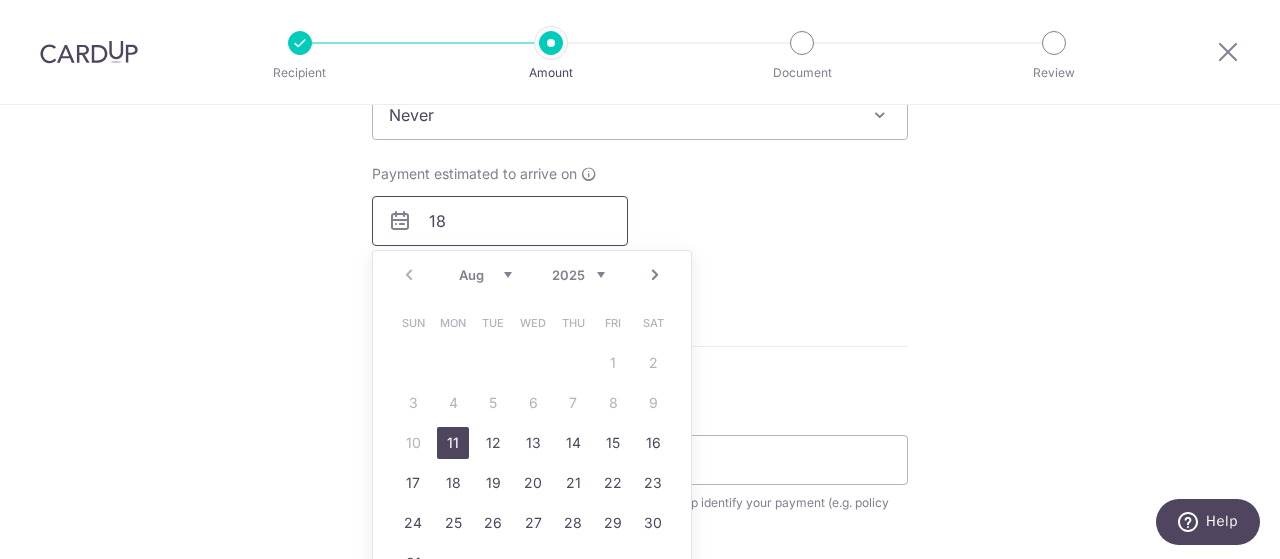 scroll, scrollTop: 874, scrollLeft: 0, axis: vertical 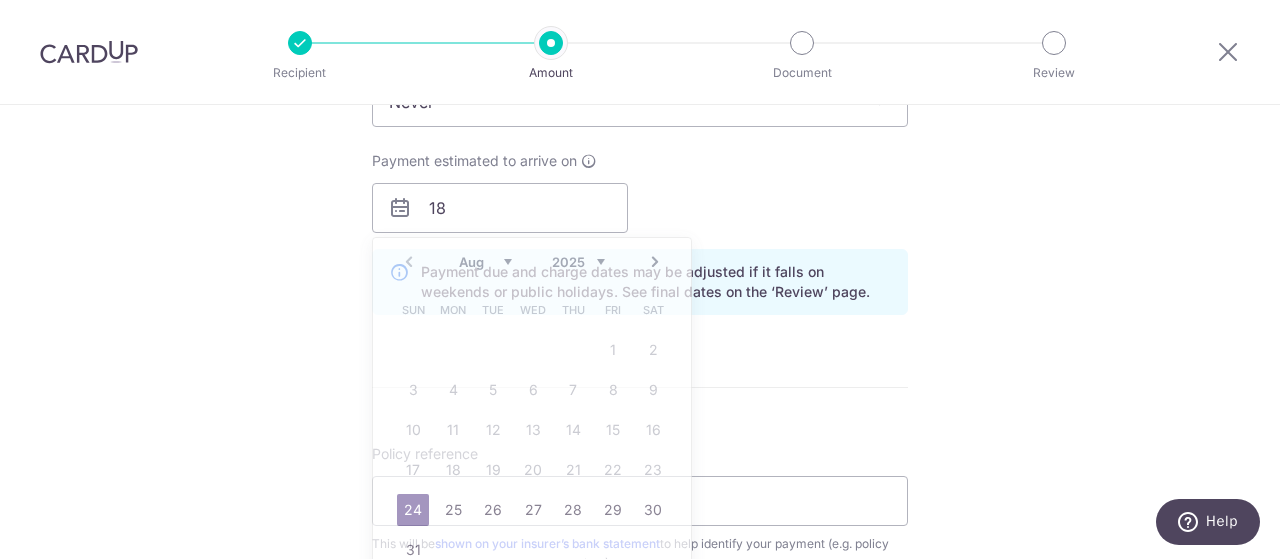 click on "Enter payment amount
SGD
670.00
670.00
Select Card
Select option
Add credit card
Your Cards
**** 7164
Secure 256-bit SSL
Text
New card details
Card
Secure 256-bit SSL" at bounding box center [640, 181] 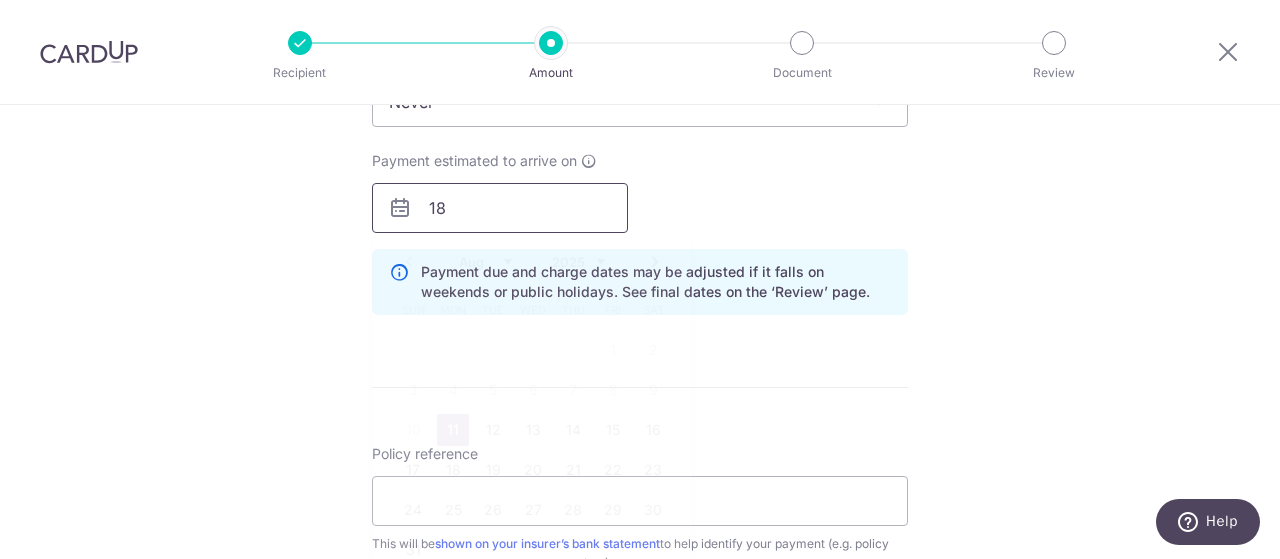 click on "18" at bounding box center [500, 208] 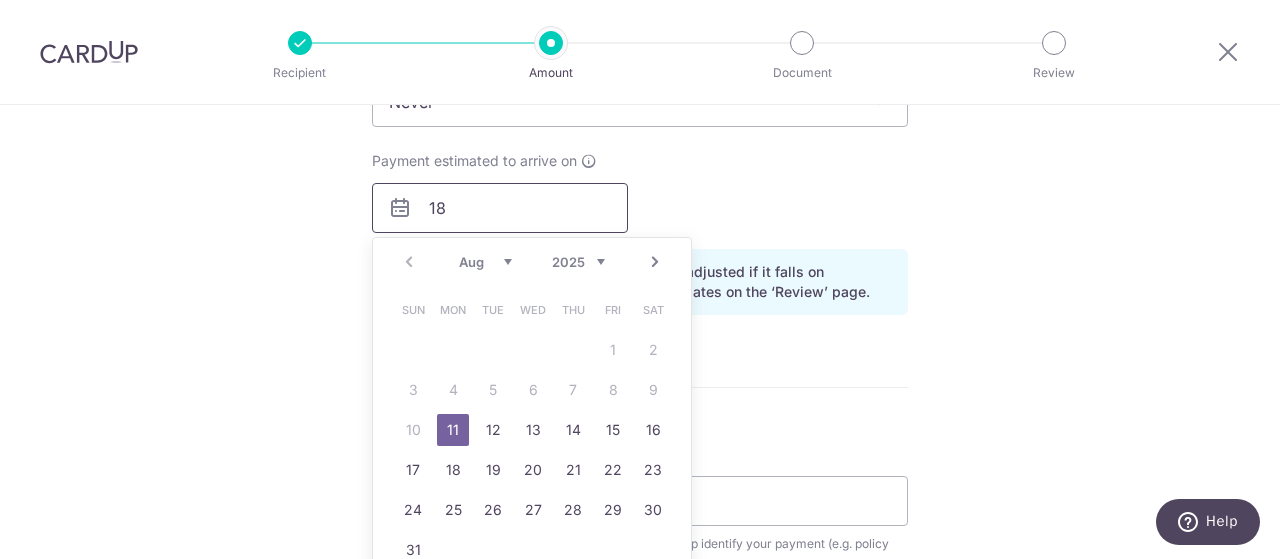 type on "1" 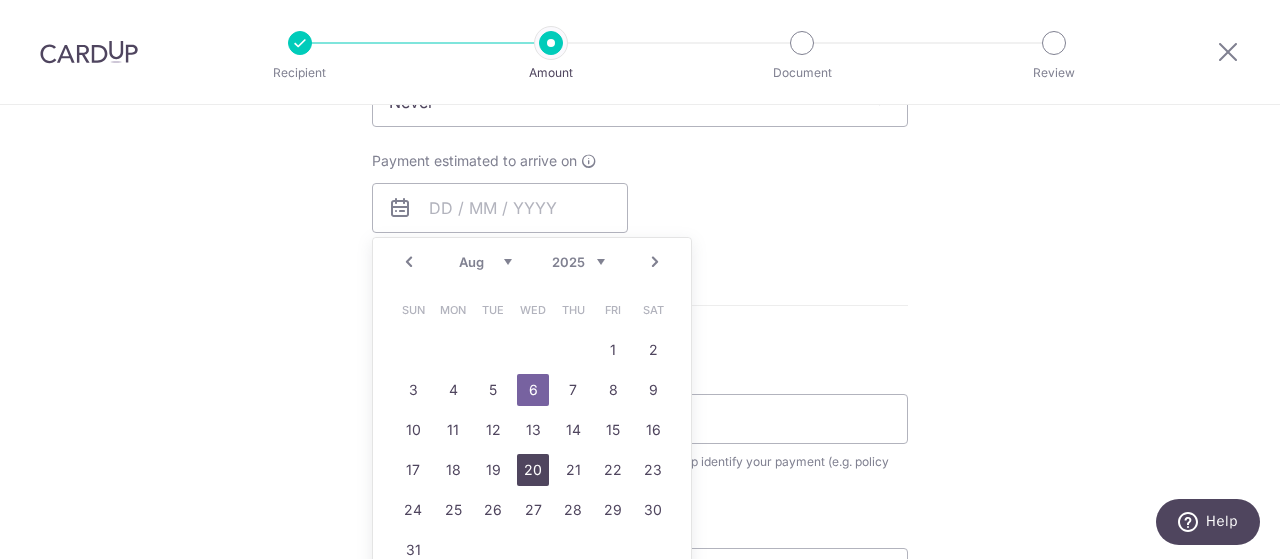 click on "20" at bounding box center [533, 470] 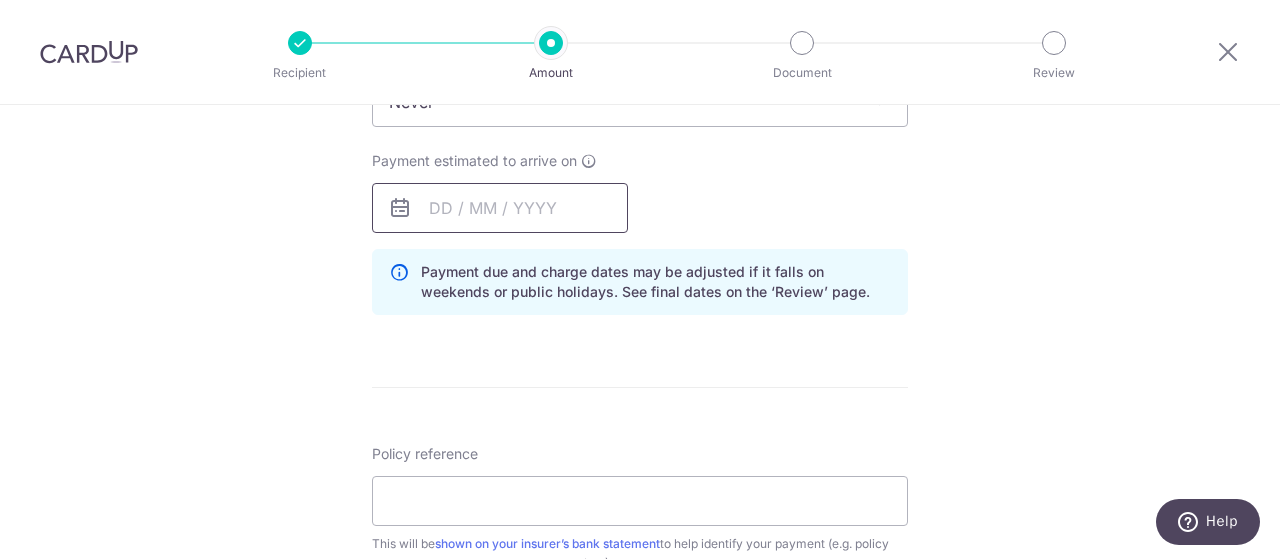 click at bounding box center (500, 208) 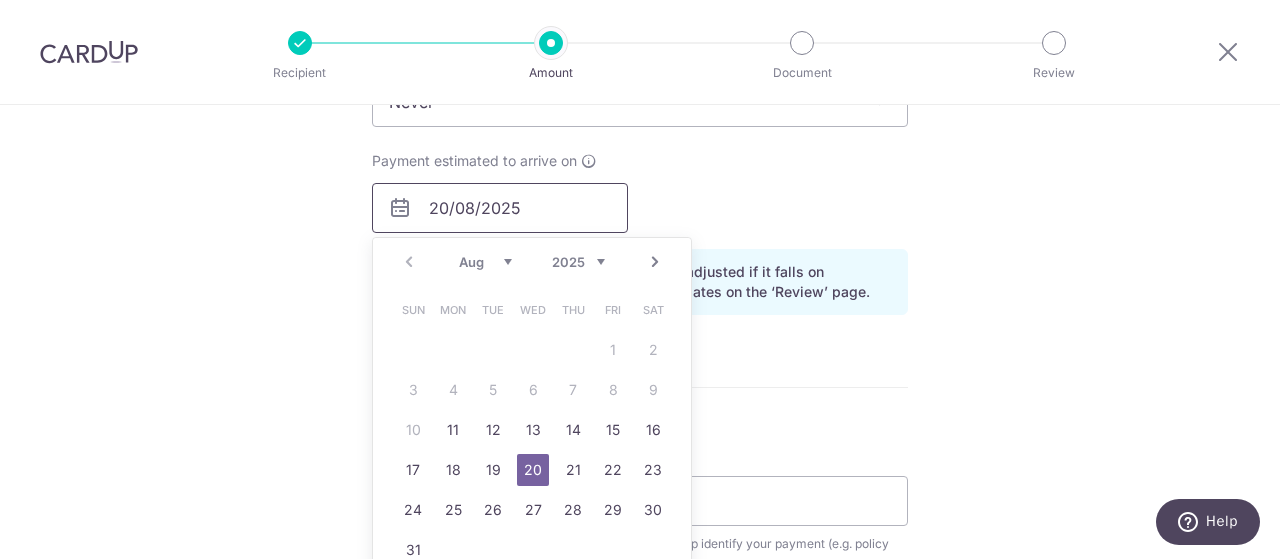 type on "20/08/2025" 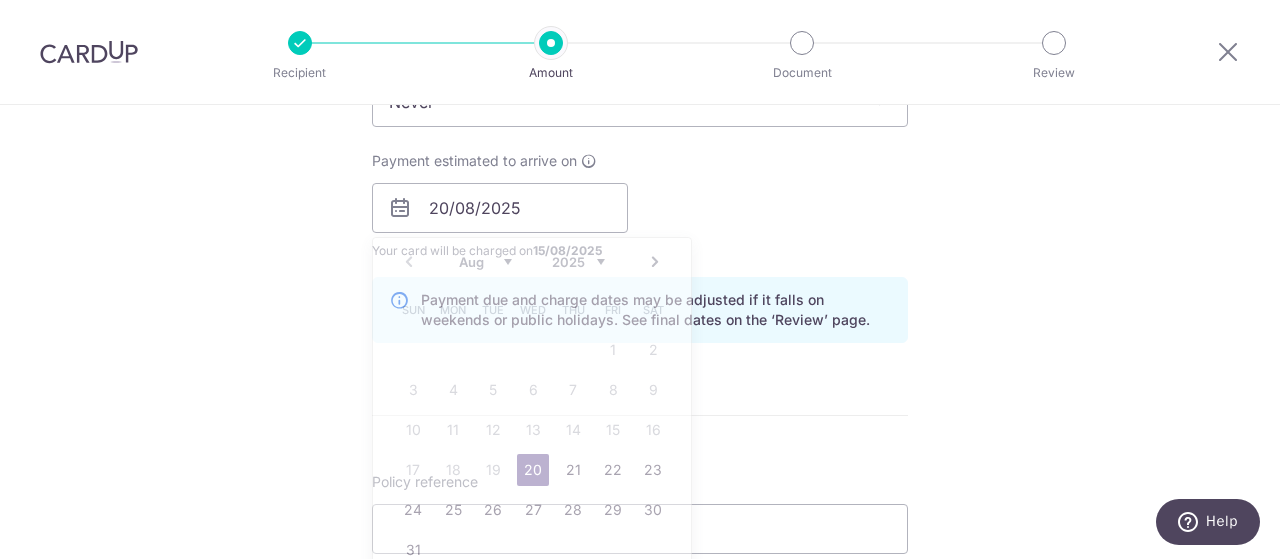 click on "Tell us more about your payment
Enter payment amount
SGD
670.00
670.00
Select Card
Select option
Add credit card
Your Cards
**** 7164
Secure 256-bit SSL
Text
New card details
Card
Secure 256-bit SSL" at bounding box center [640, 176] 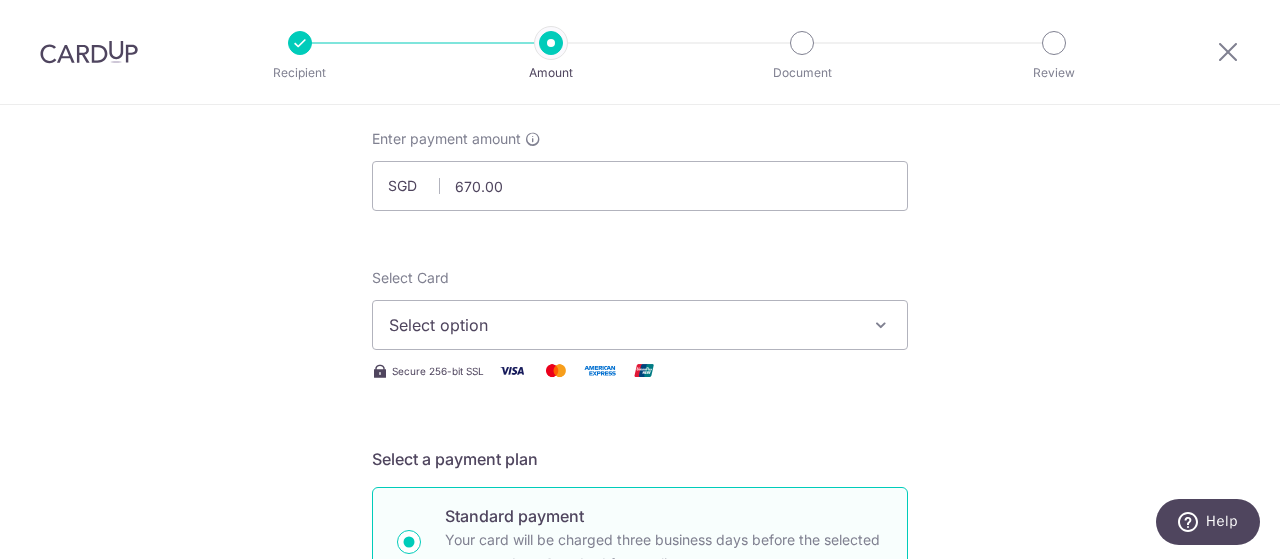 scroll, scrollTop: 0, scrollLeft: 0, axis: both 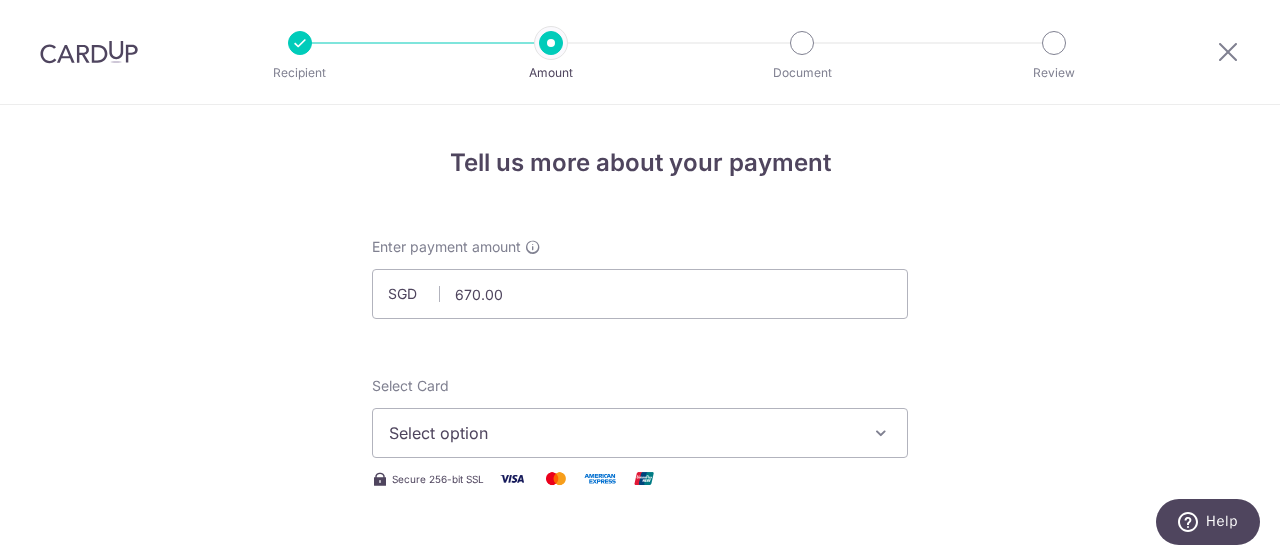 click at bounding box center (89, 52) 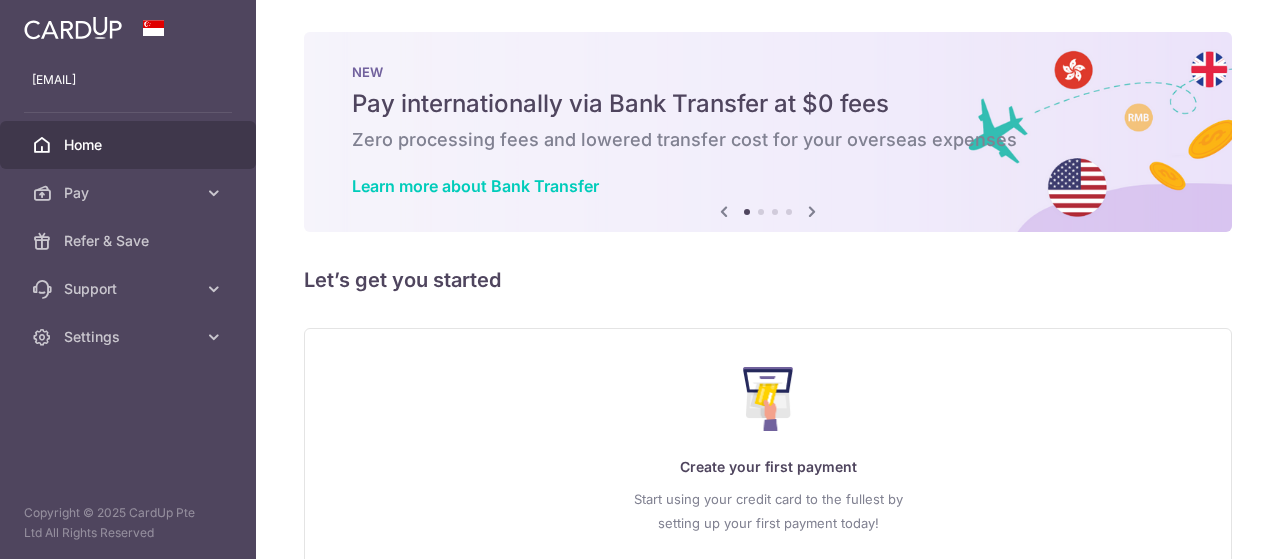 scroll, scrollTop: 146, scrollLeft: 0, axis: vertical 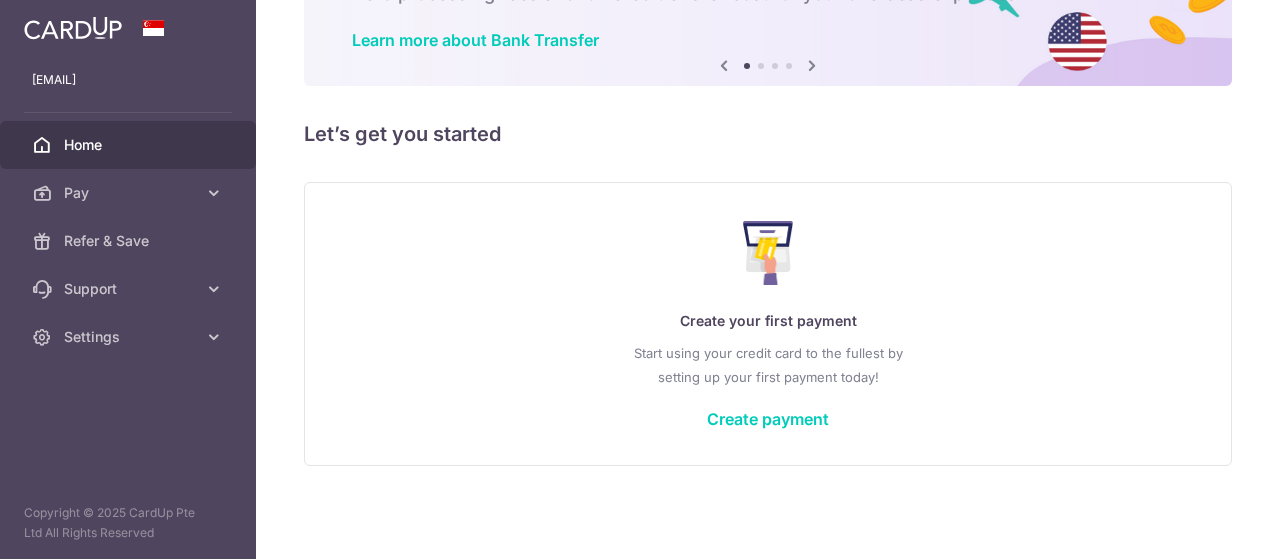 click on "Home" at bounding box center (128, 145) 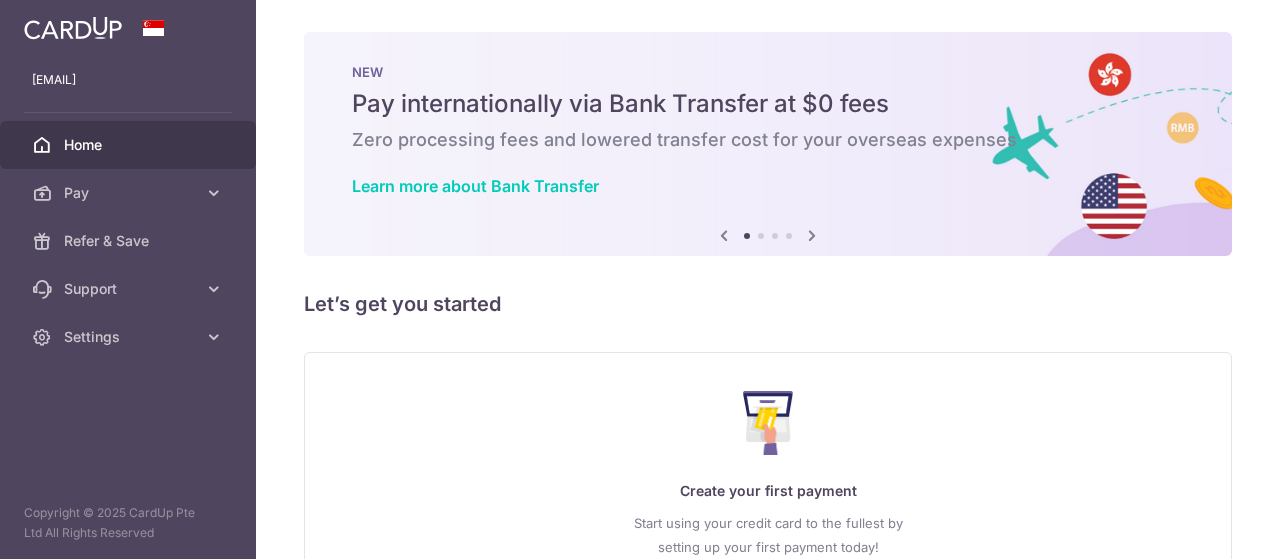 scroll, scrollTop: 0, scrollLeft: 0, axis: both 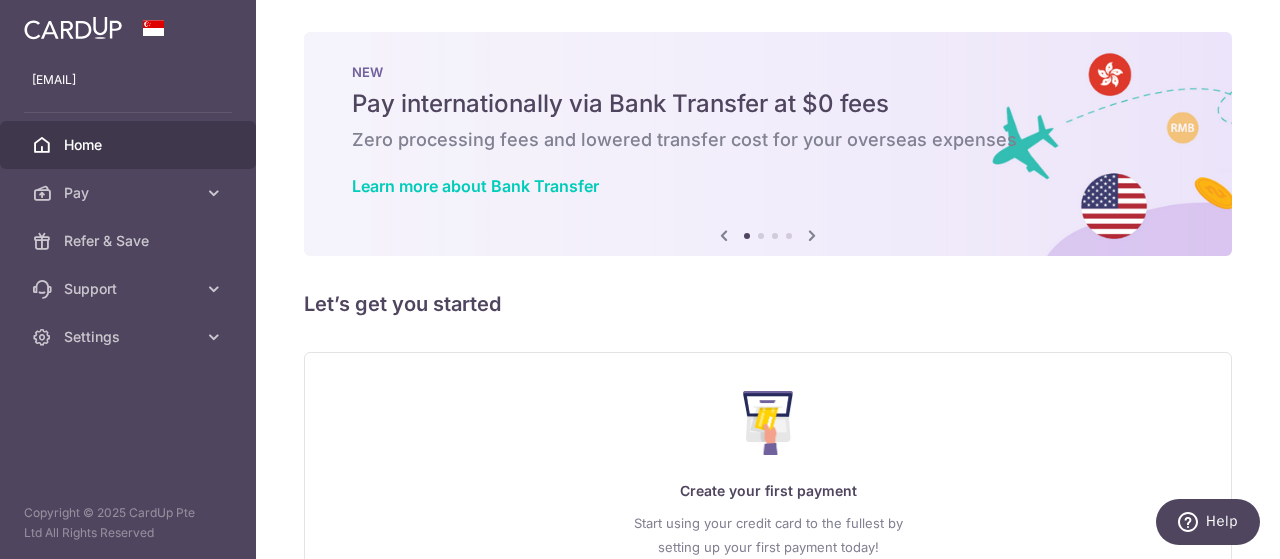 click at bounding box center [812, 235] 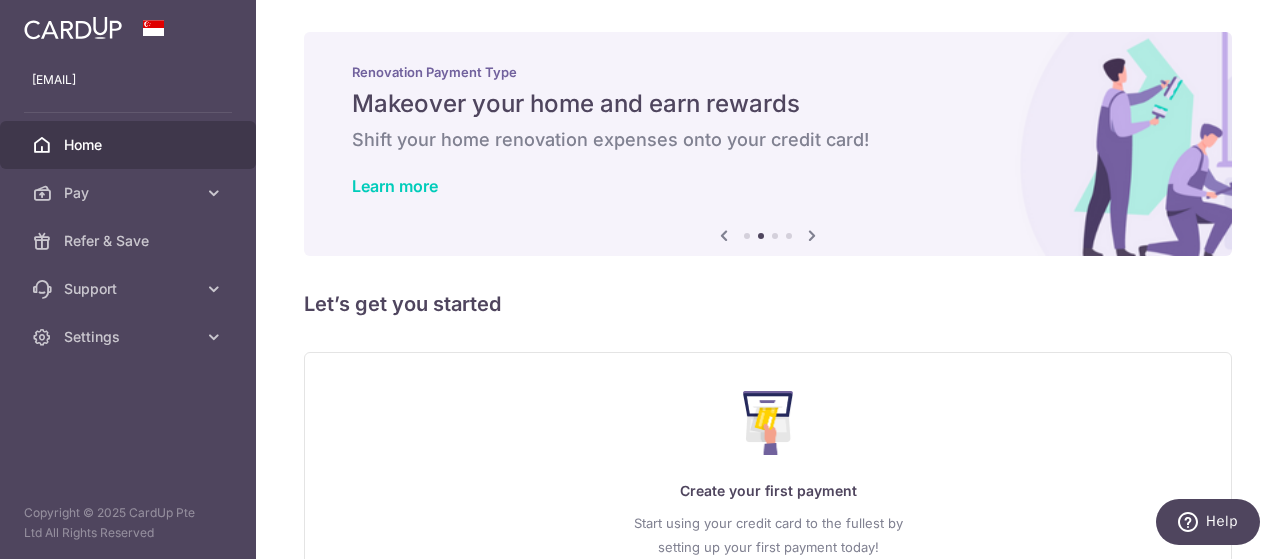 click at bounding box center (812, 235) 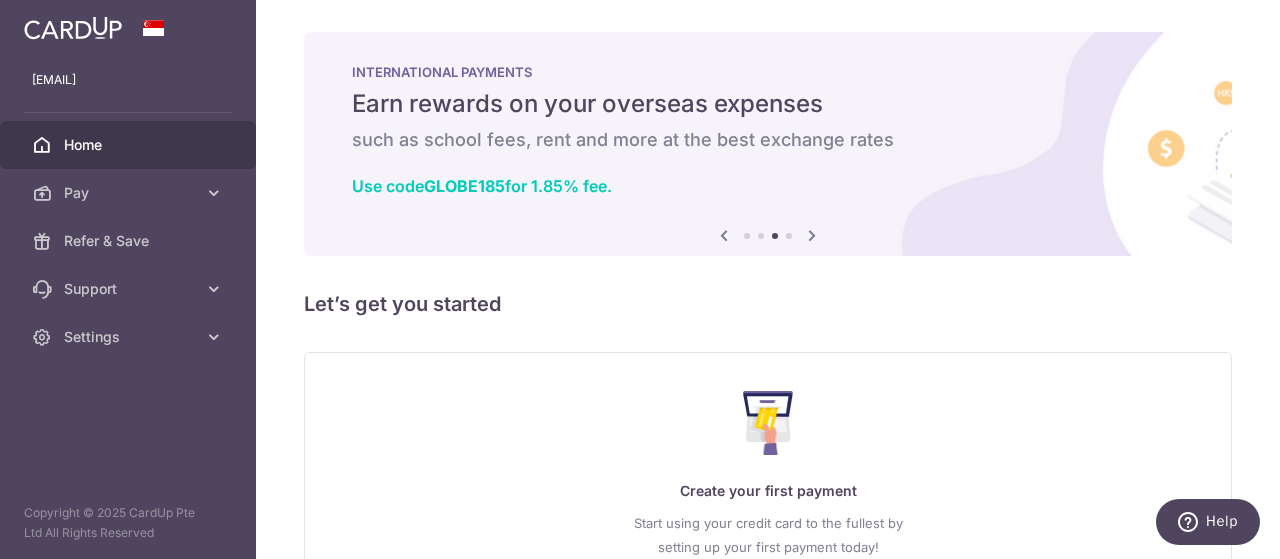 click at bounding box center (812, 235) 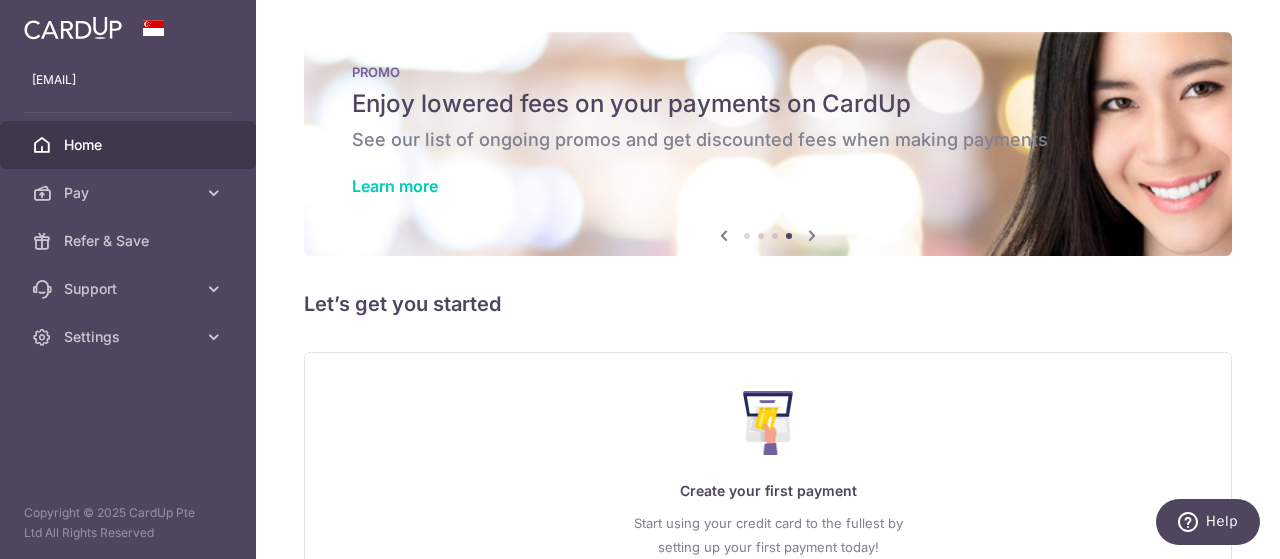 click at bounding box center (812, 235) 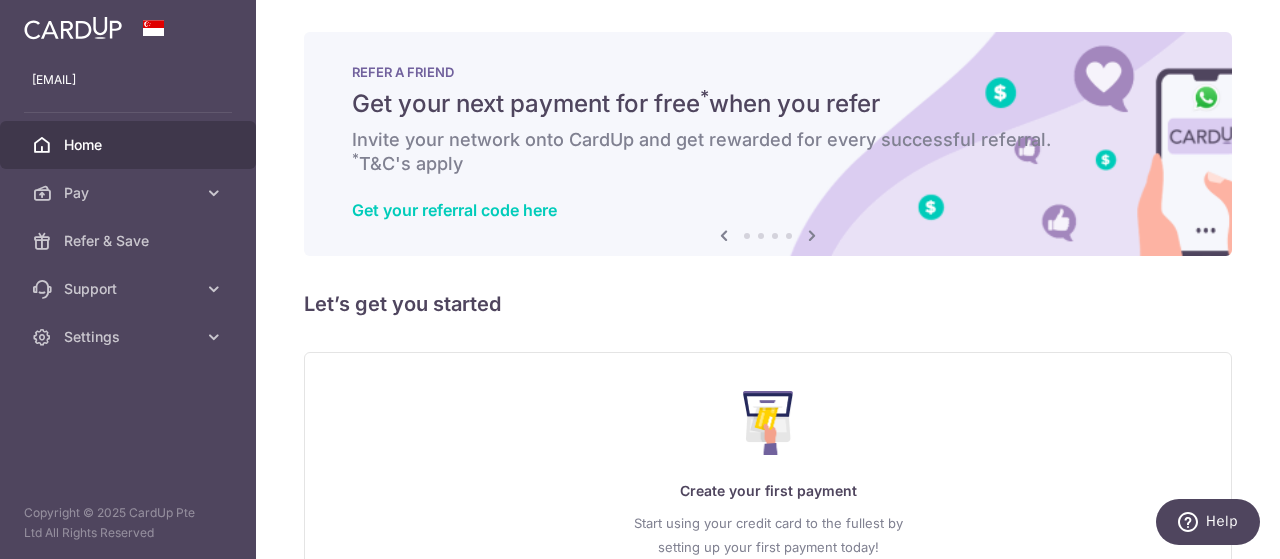 click at bounding box center (724, 235) 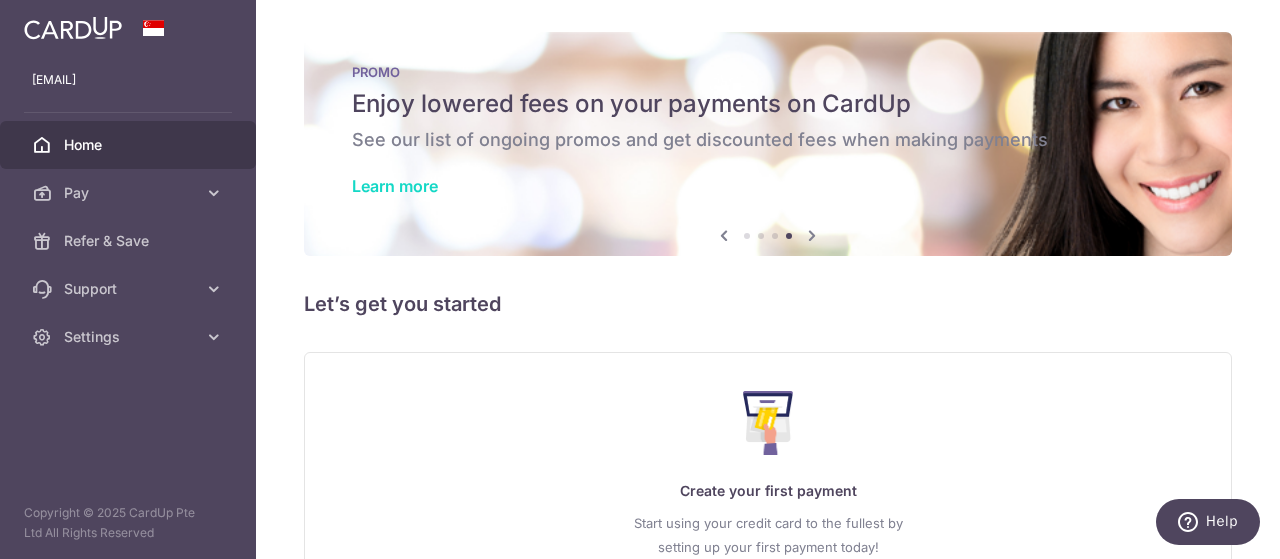 click on "Learn more" at bounding box center [395, 186] 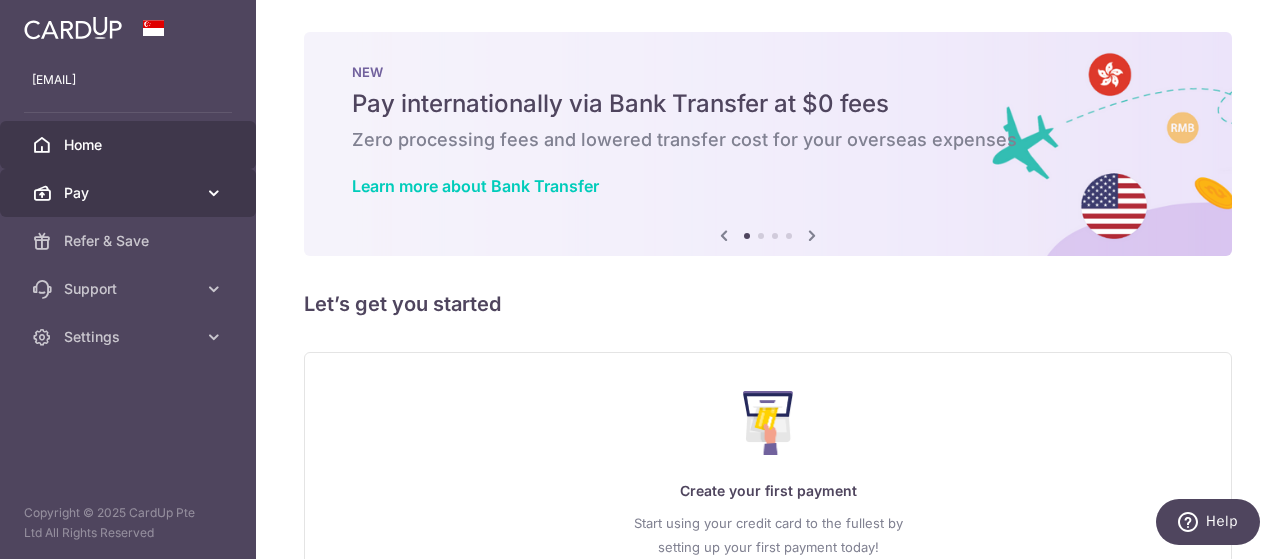 click at bounding box center [214, 193] 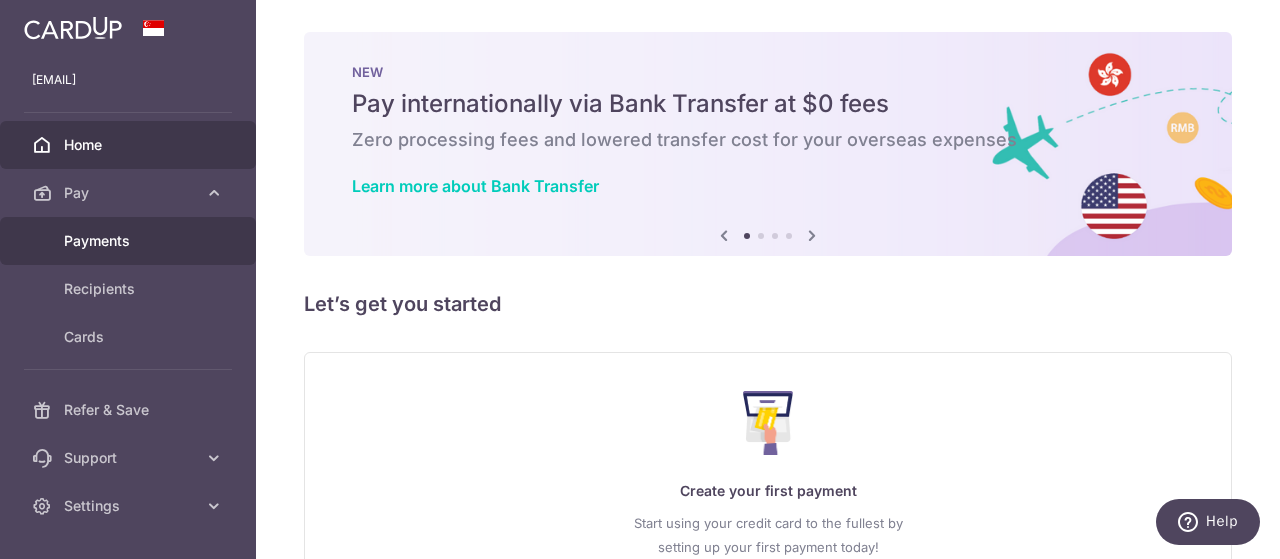 click on "Payments" at bounding box center [130, 241] 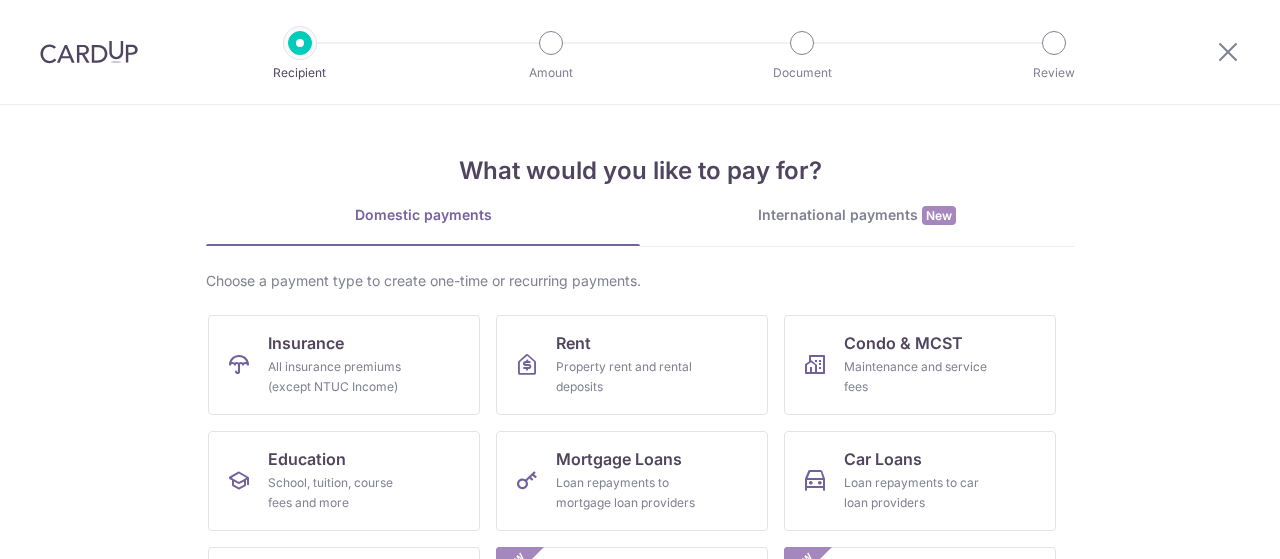 scroll, scrollTop: 0, scrollLeft: 0, axis: both 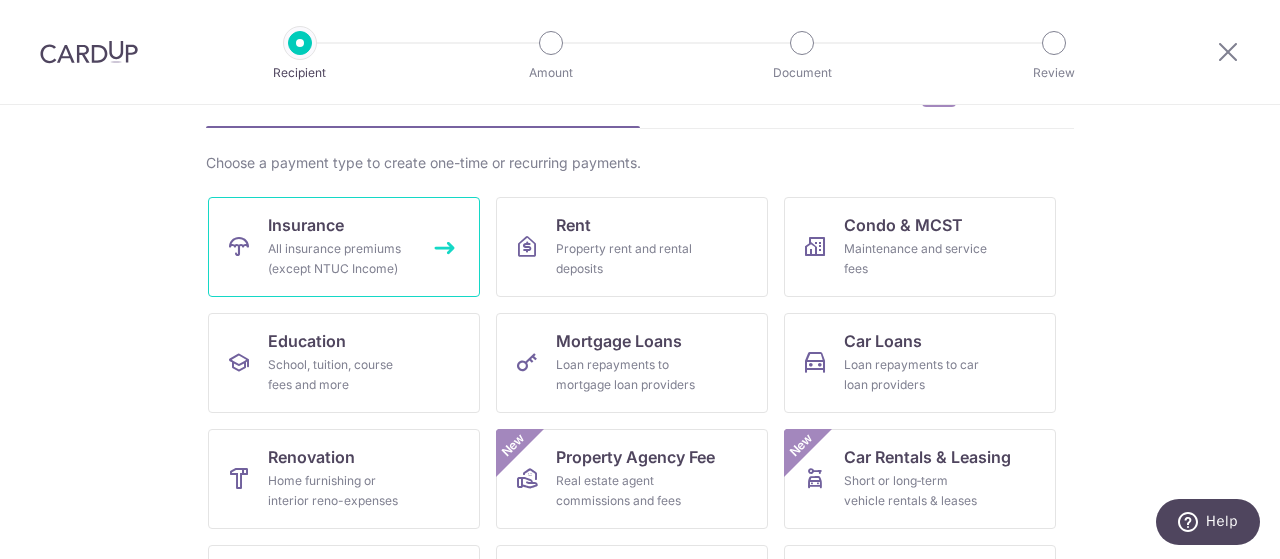 click on "Insurance All insurance premiums (except NTUC Income)" at bounding box center [344, 247] 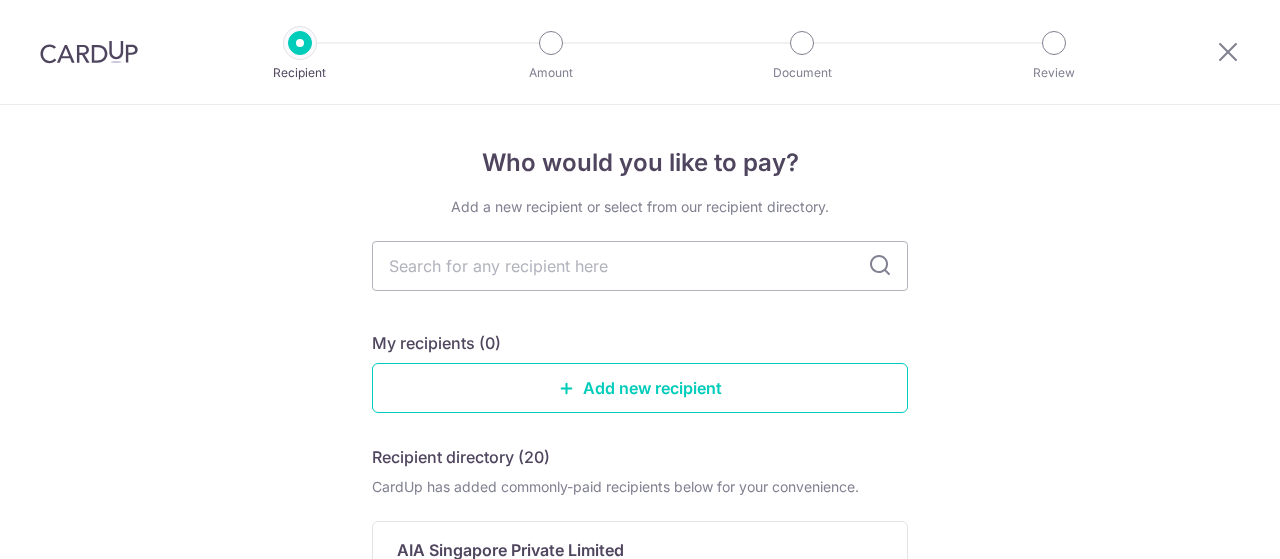 scroll, scrollTop: 0, scrollLeft: 0, axis: both 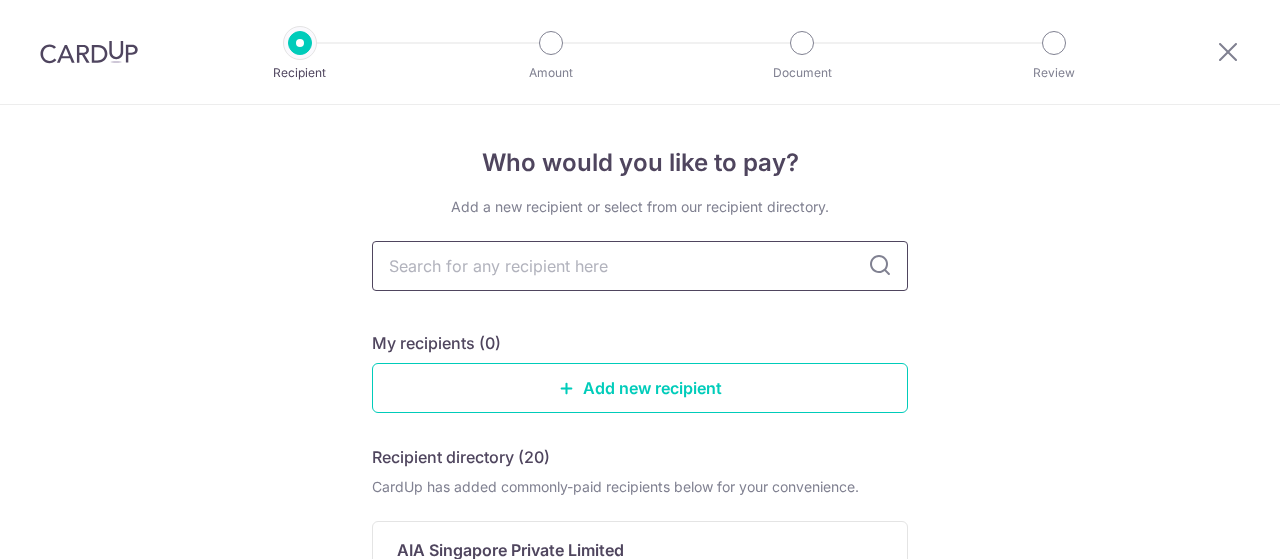 click at bounding box center (640, 266) 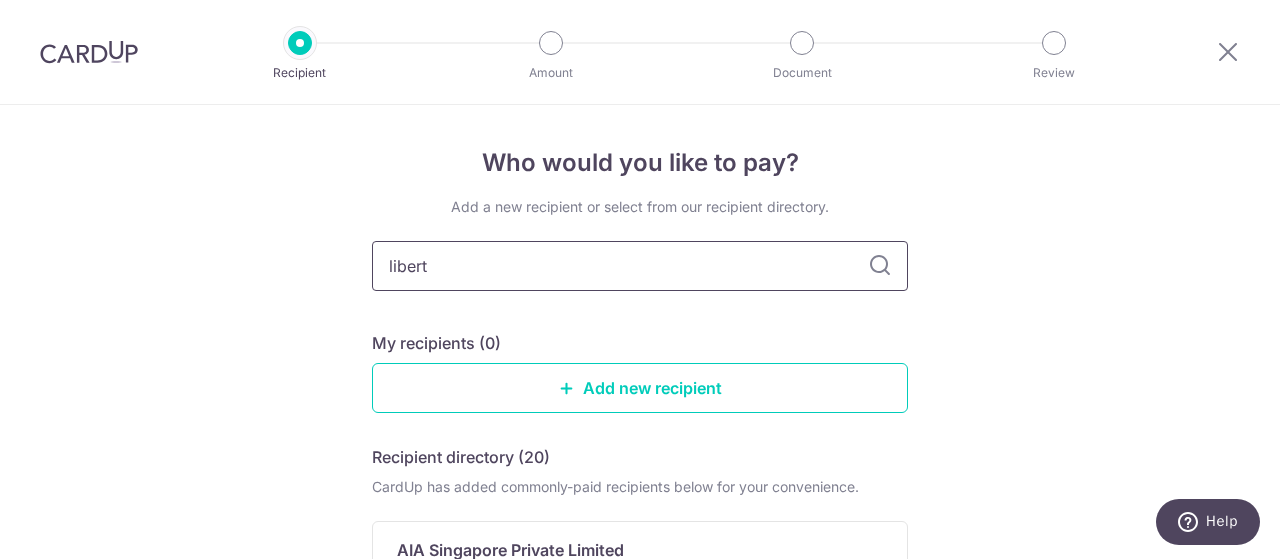 type on "liberty" 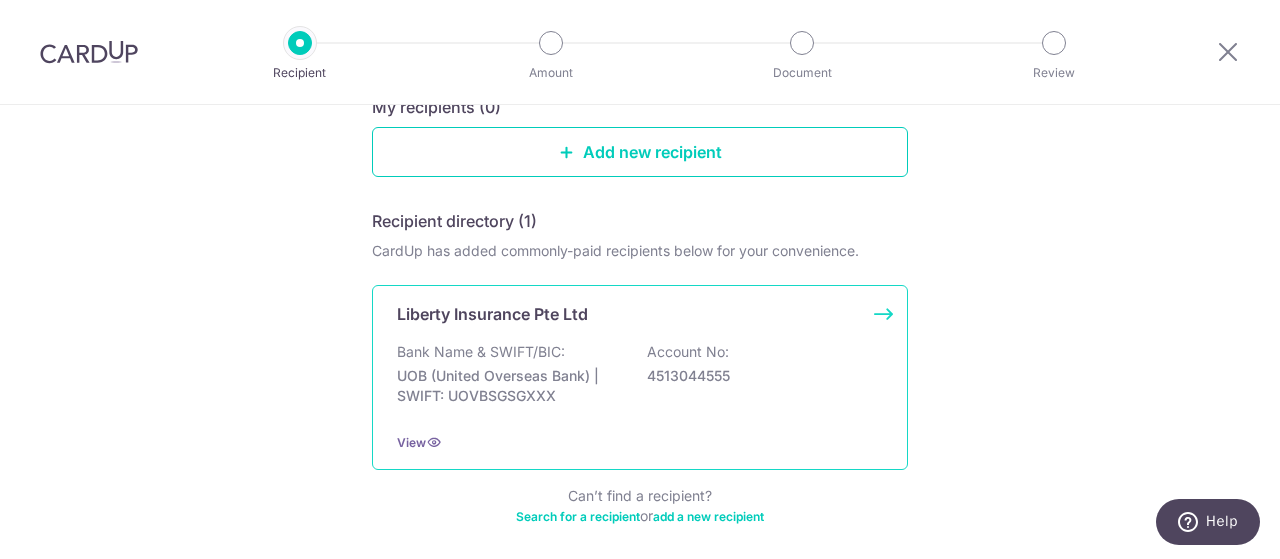 scroll, scrollTop: 238, scrollLeft: 0, axis: vertical 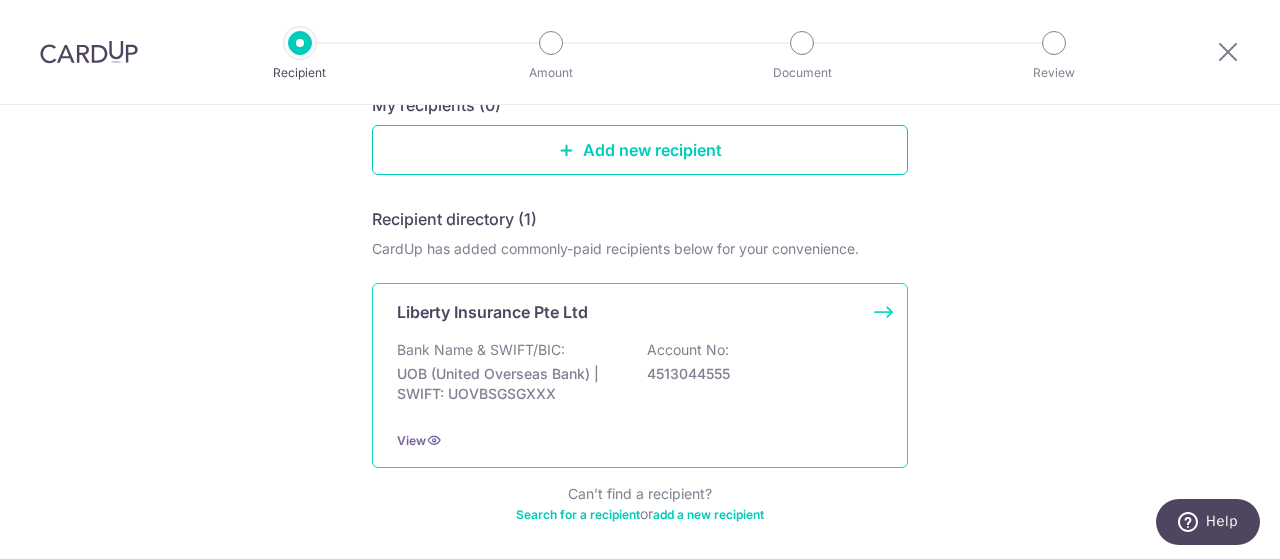 click on "Bank Name & SWIFT/BIC:" at bounding box center [481, 350] 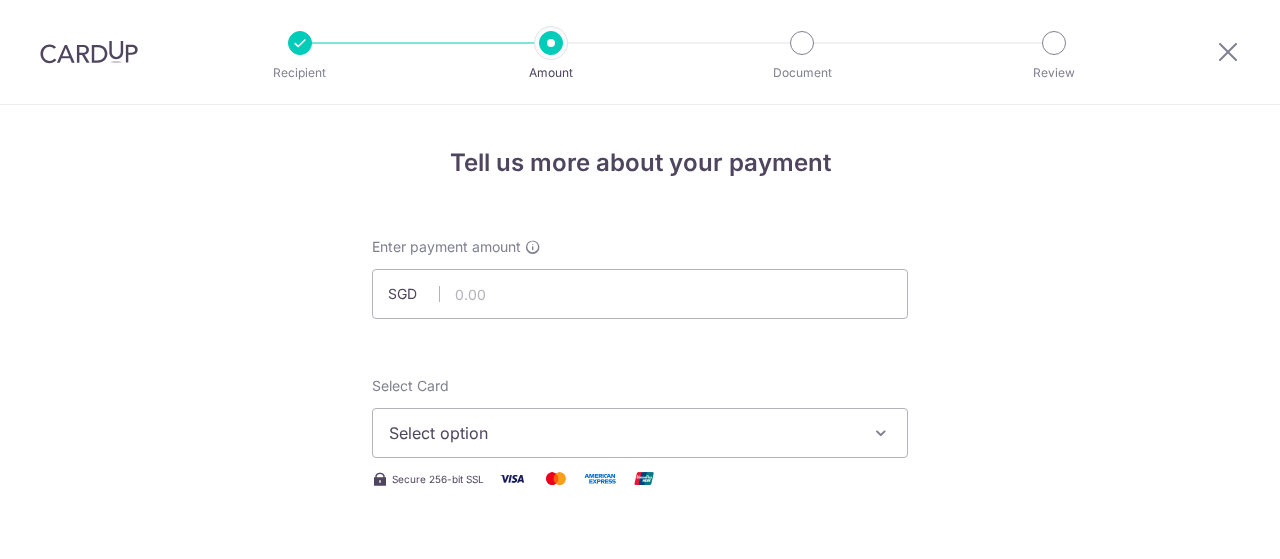 scroll, scrollTop: 0, scrollLeft: 0, axis: both 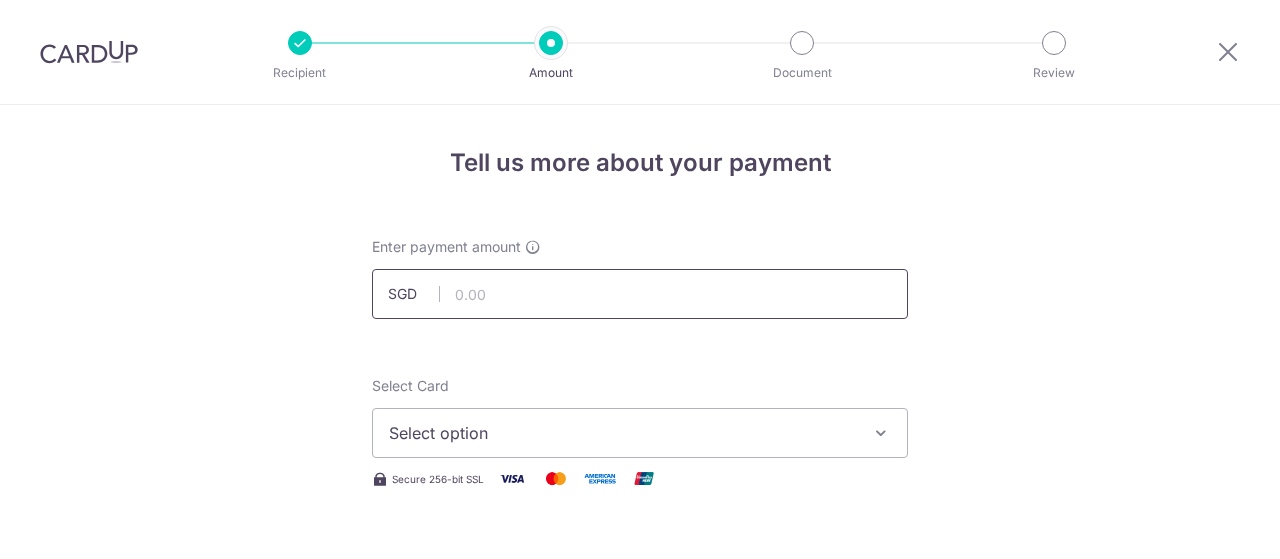 click at bounding box center [640, 294] 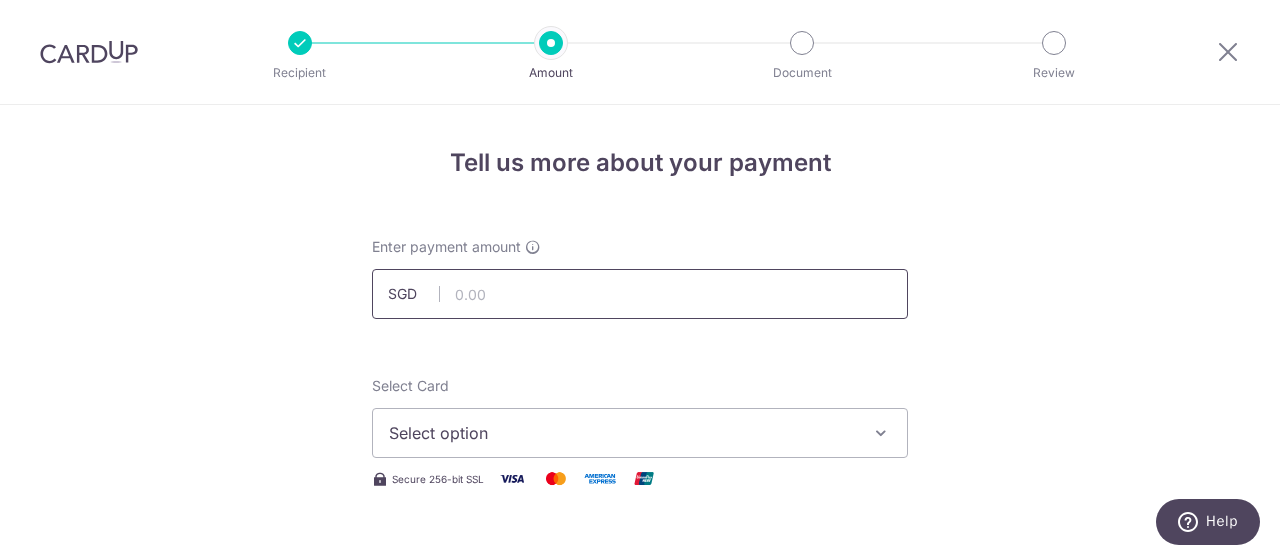 type on "670.00" 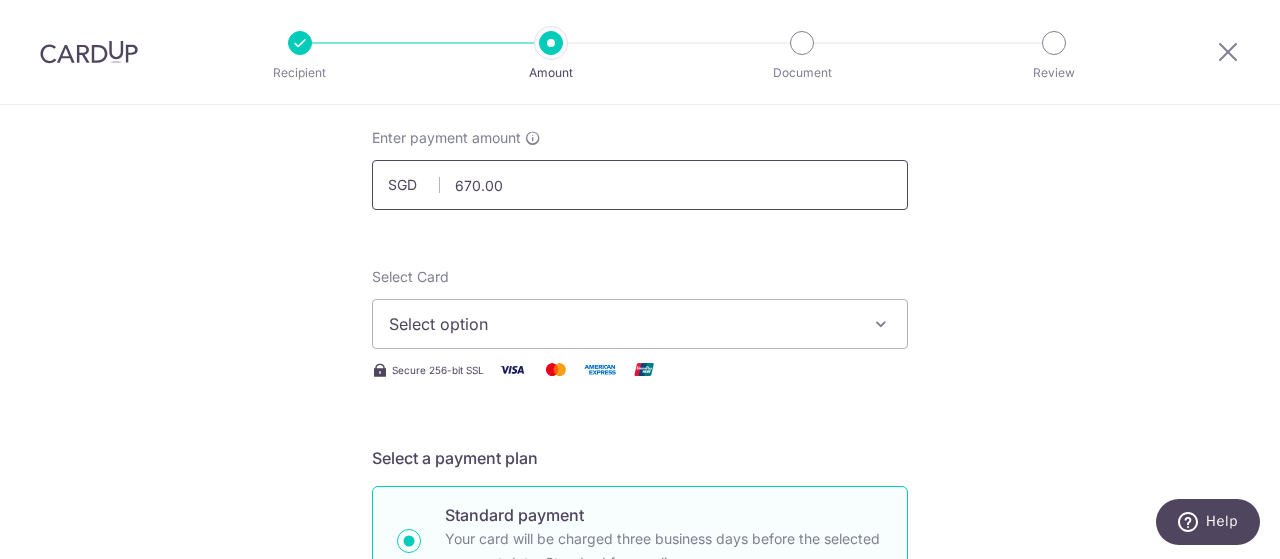 scroll, scrollTop: 120, scrollLeft: 0, axis: vertical 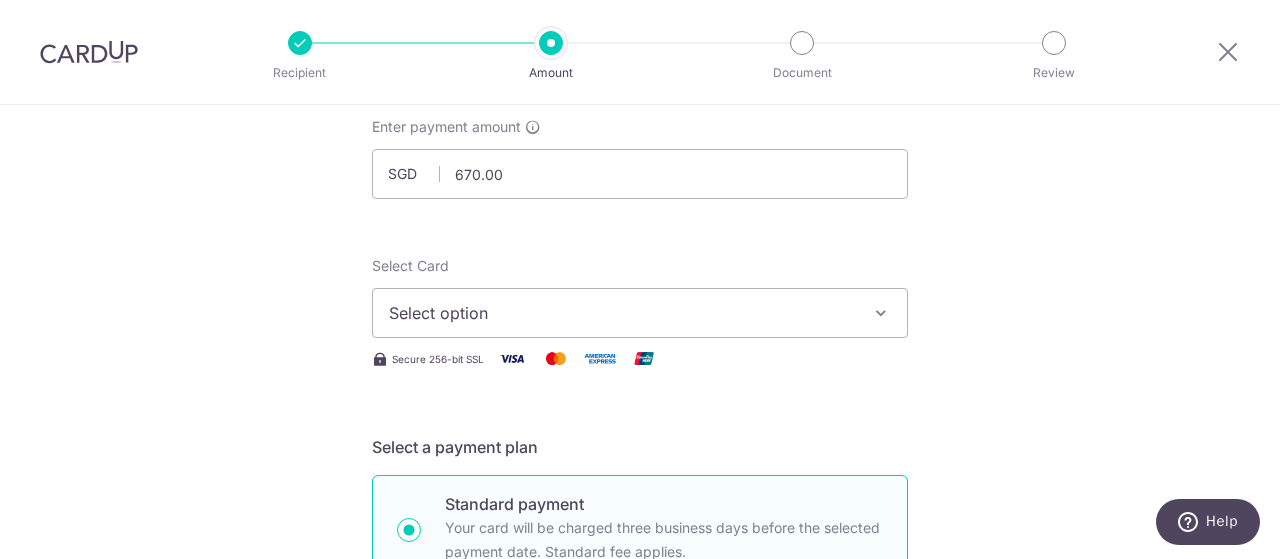 click at bounding box center (881, 313) 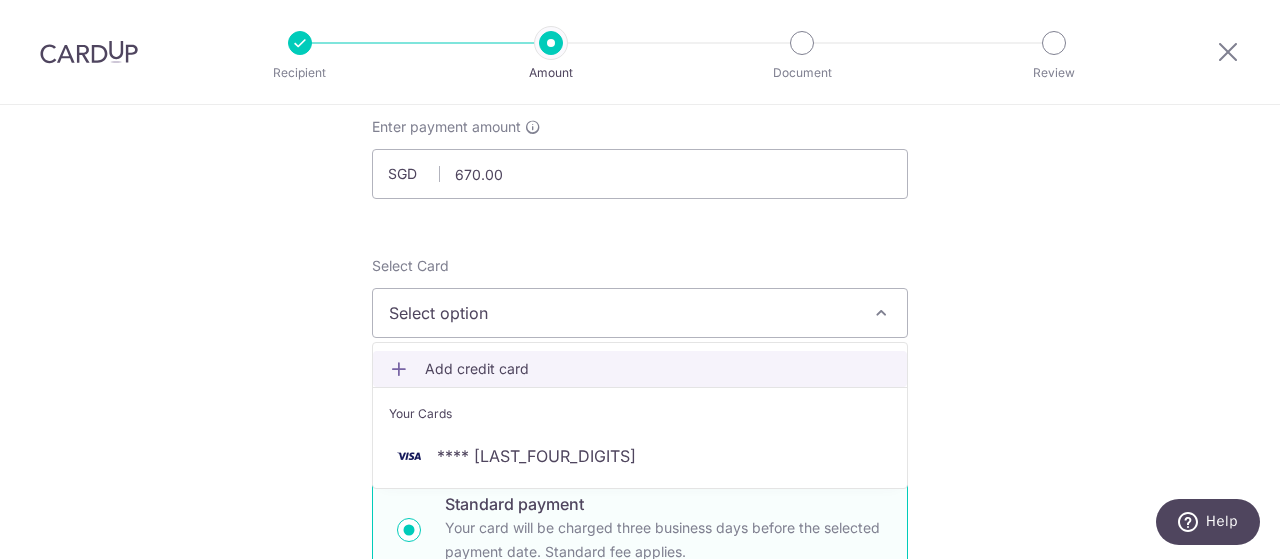 click on "Add credit card" at bounding box center [658, 369] 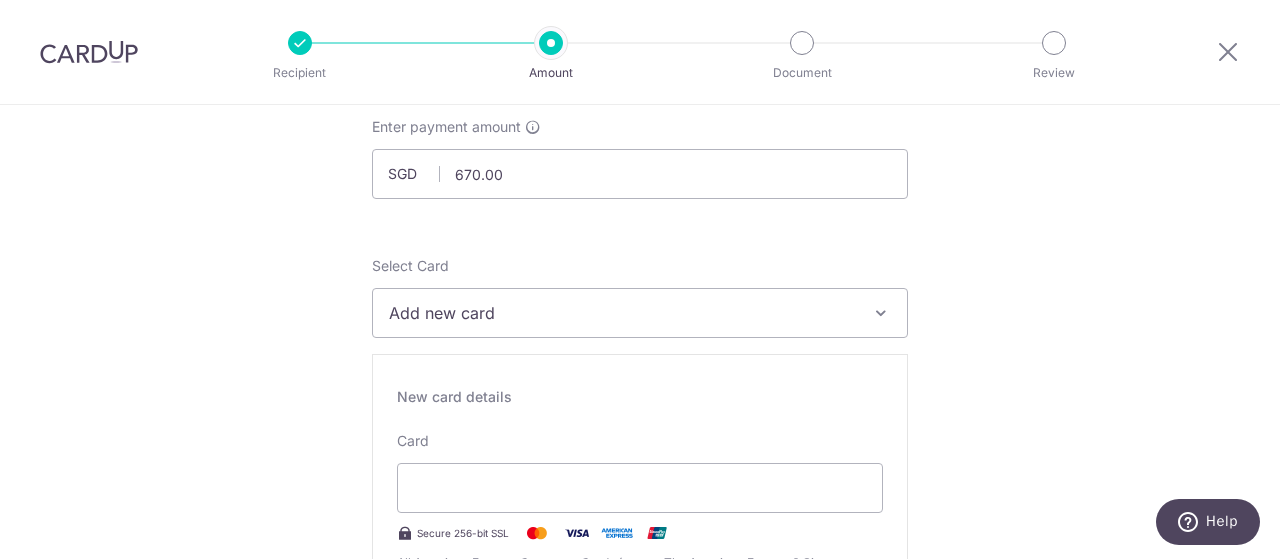 scroll, scrollTop: 342, scrollLeft: 0, axis: vertical 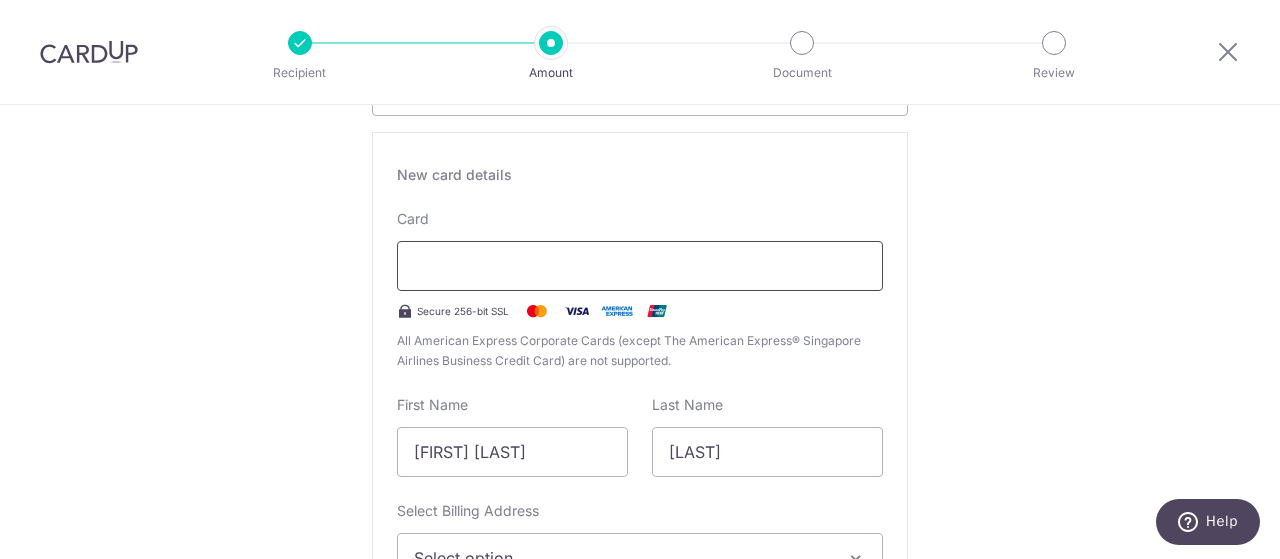 type on "07 / 2026" 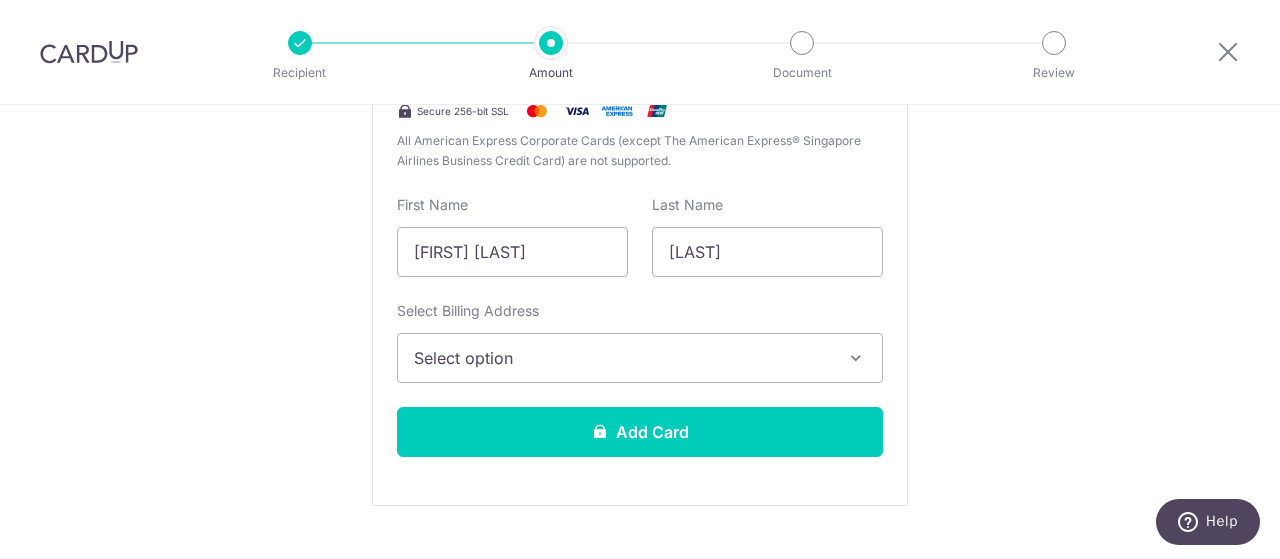 scroll, scrollTop: 542, scrollLeft: 0, axis: vertical 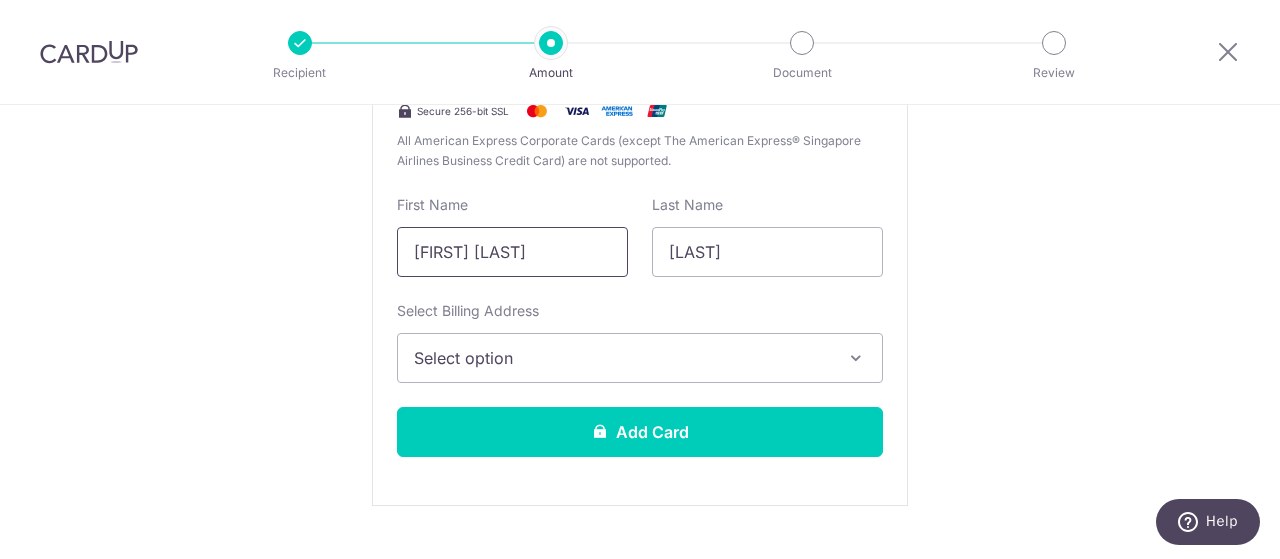 drag, startPoint x: 571, startPoint y: 254, endPoint x: 370, endPoint y: 249, distance: 201.06218 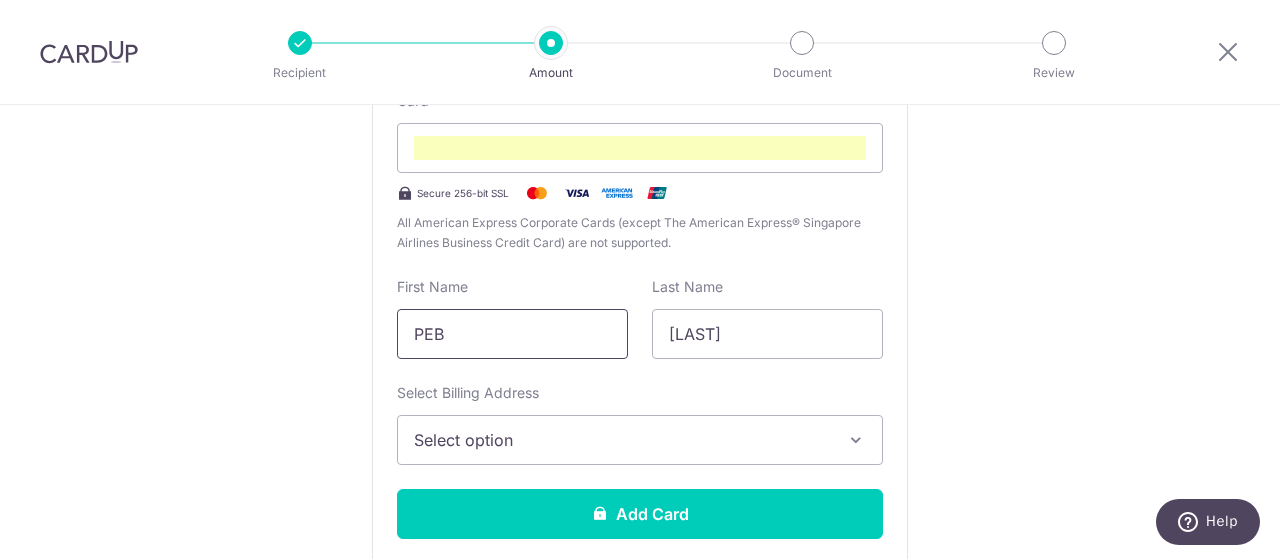 scroll, scrollTop: 516, scrollLeft: 0, axis: vertical 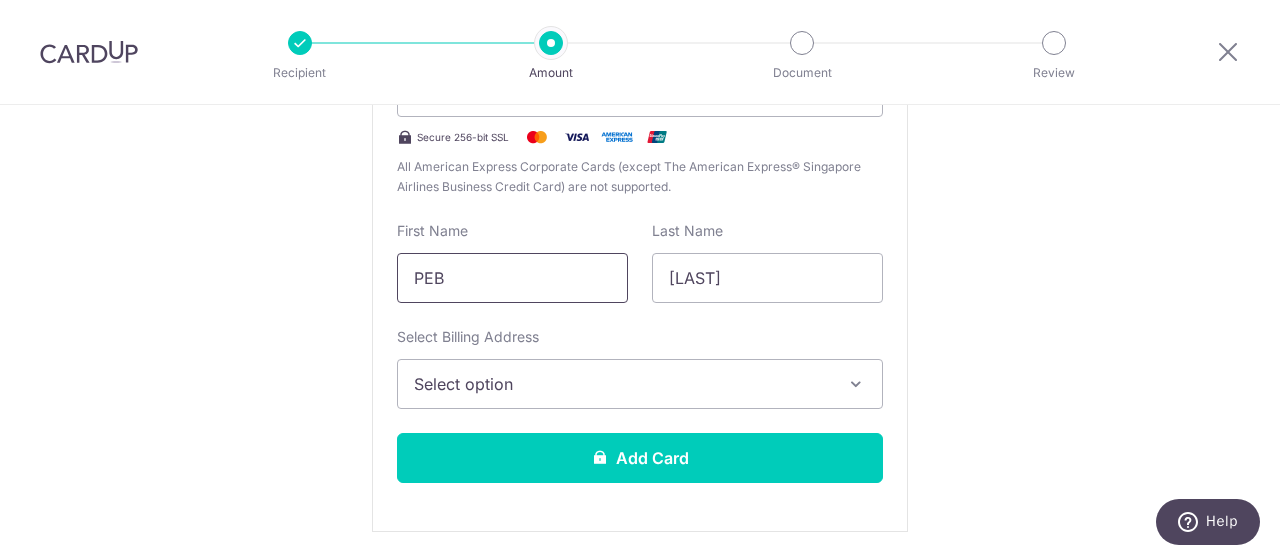 type on "PEB" 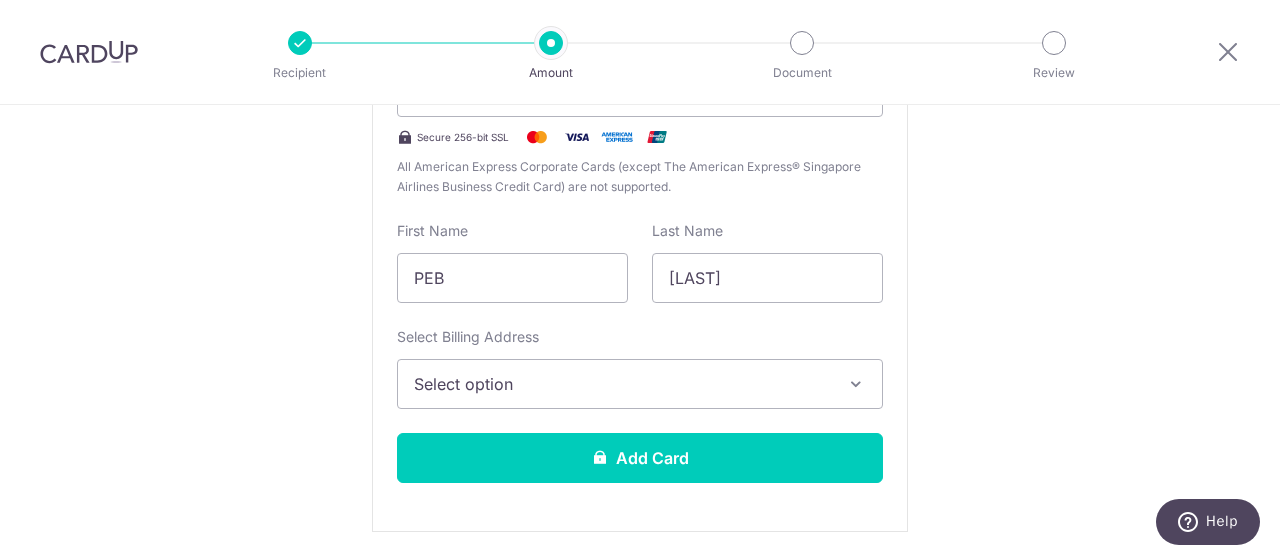 click at bounding box center (856, 384) 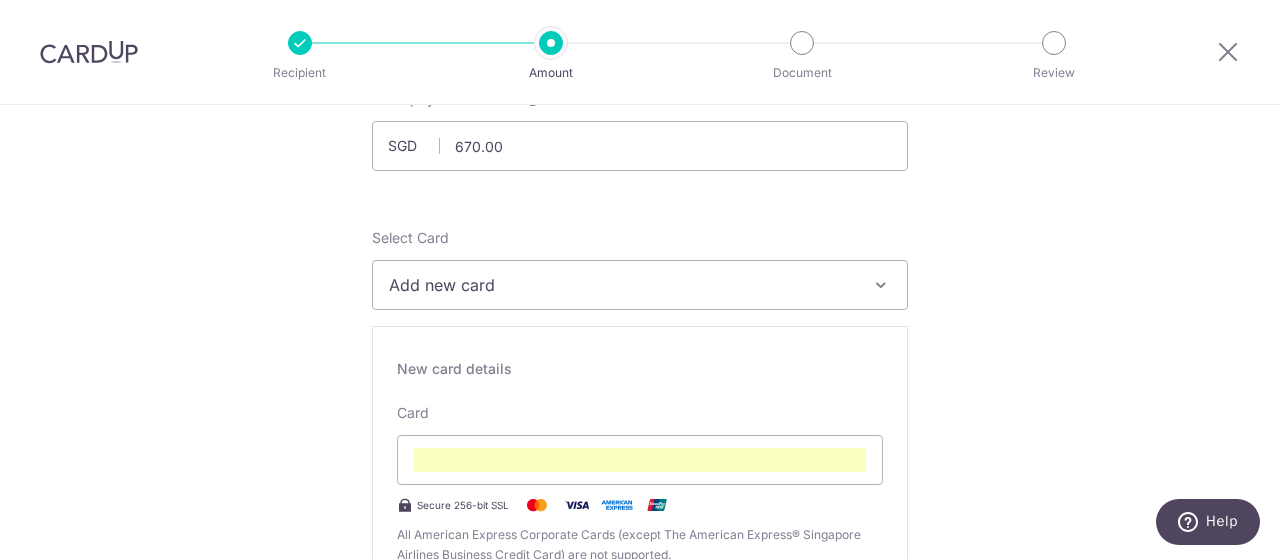 scroll, scrollTop: 0, scrollLeft: 0, axis: both 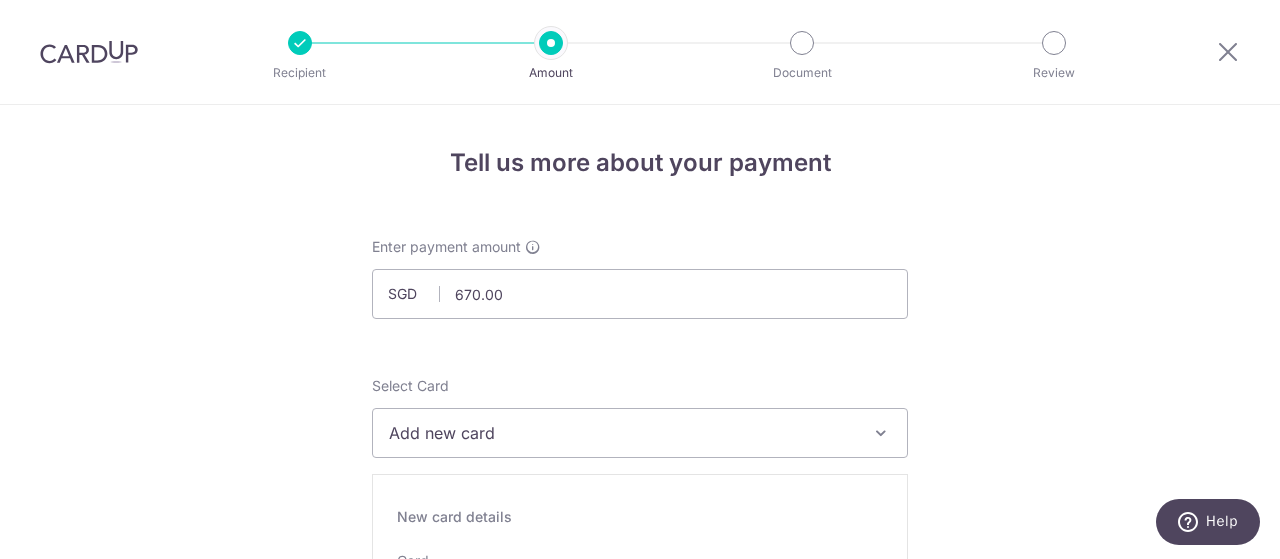 click at bounding box center [89, 52] 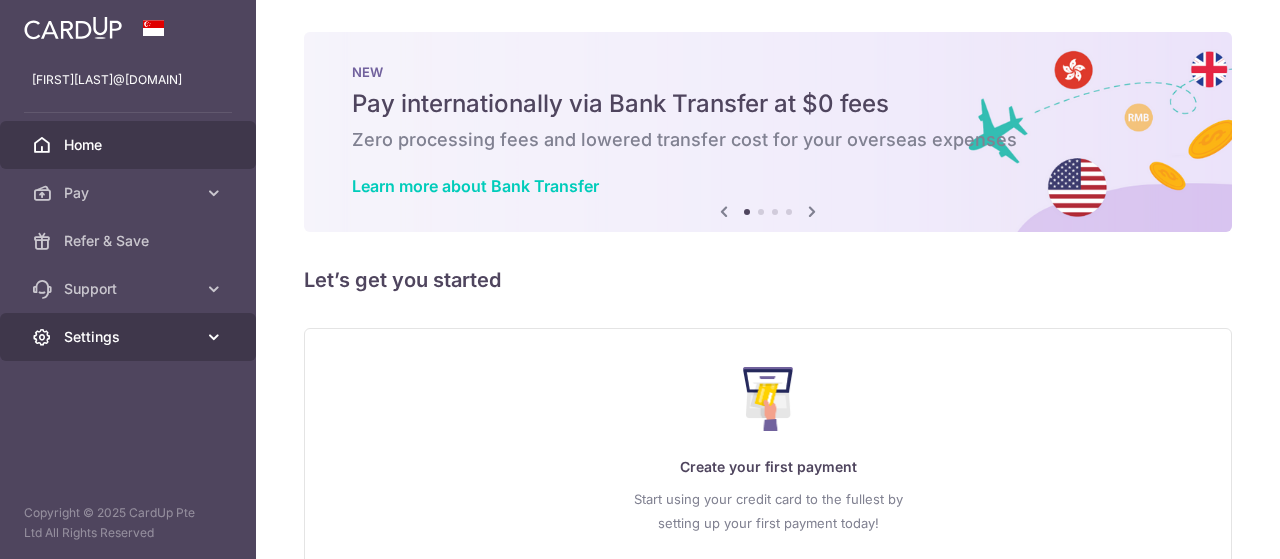 click on "Settings" at bounding box center [130, 337] 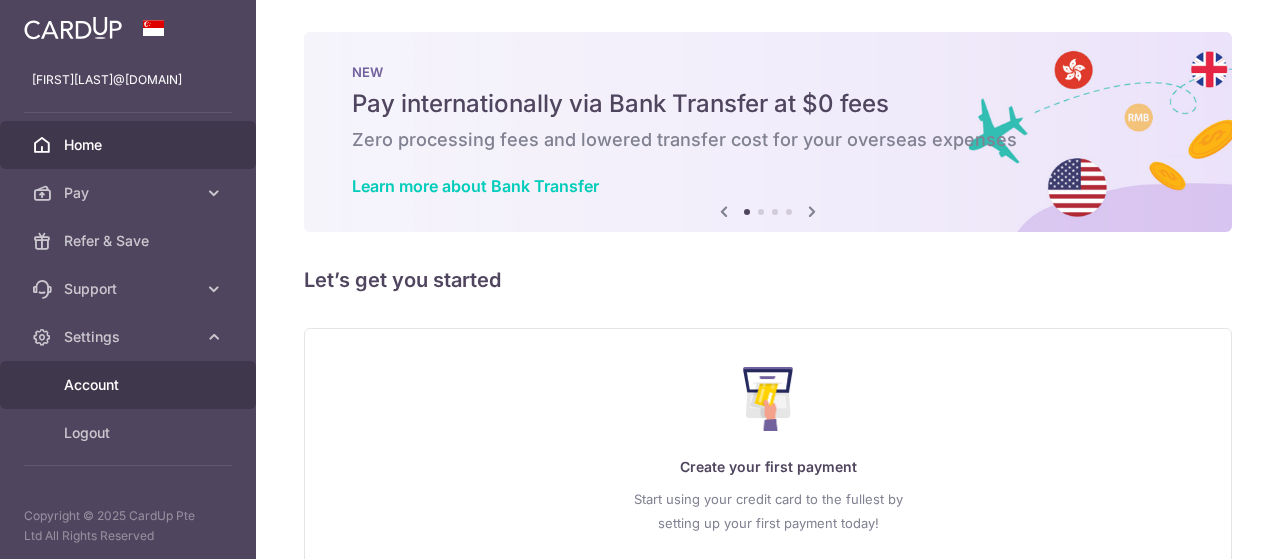 click on "Account" at bounding box center (130, 385) 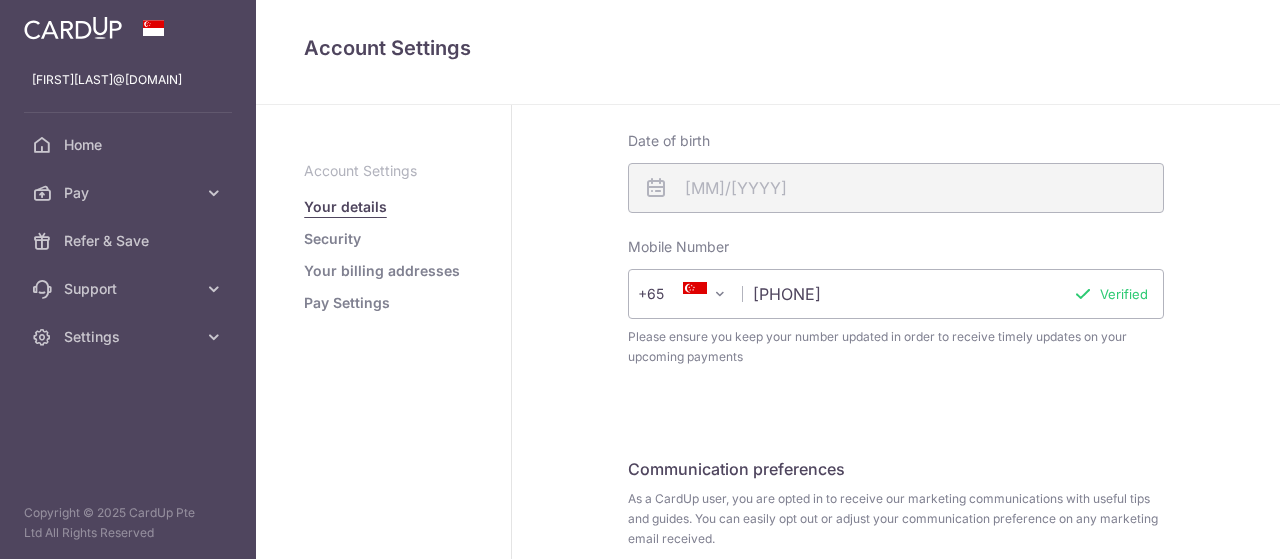 scroll, scrollTop: 722, scrollLeft: 0, axis: vertical 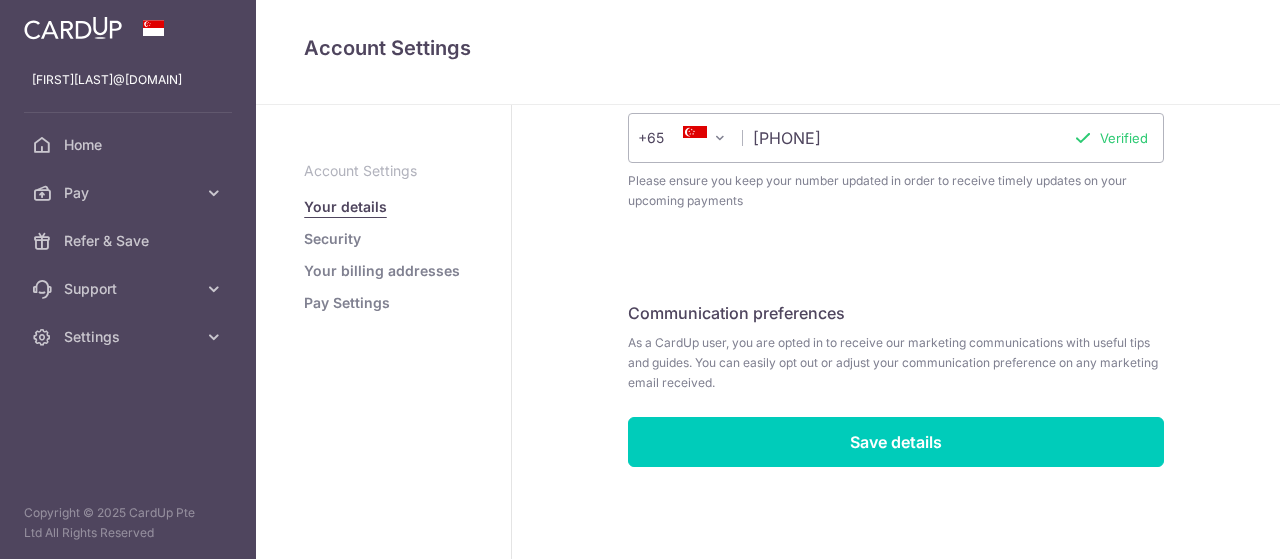 click on "Your billing addresses" at bounding box center [382, 271] 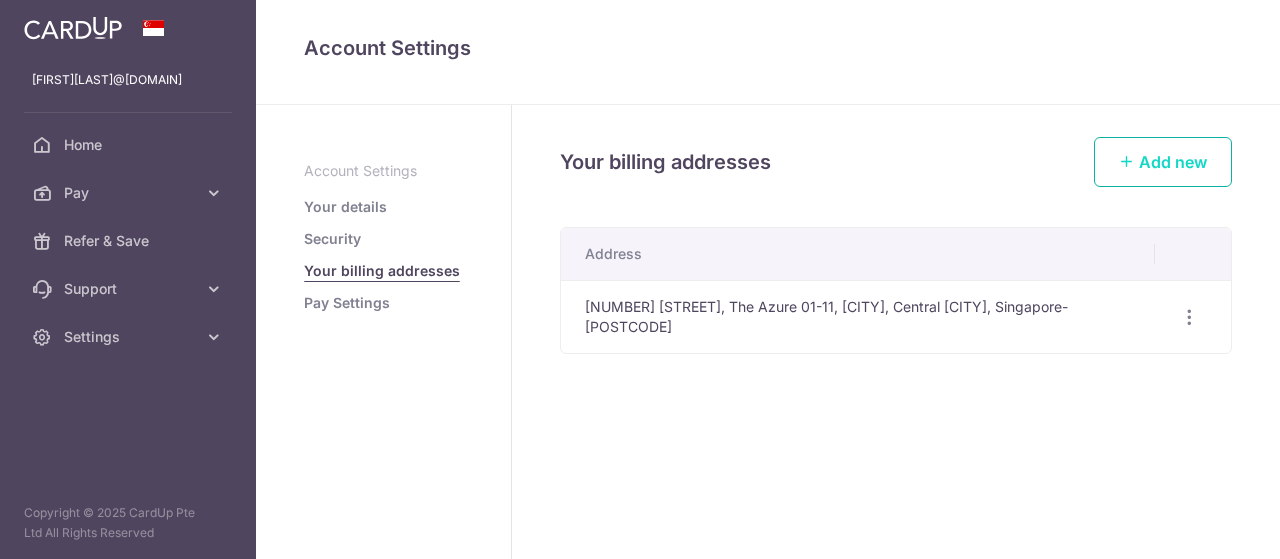 click on "Add new" at bounding box center (1173, 162) 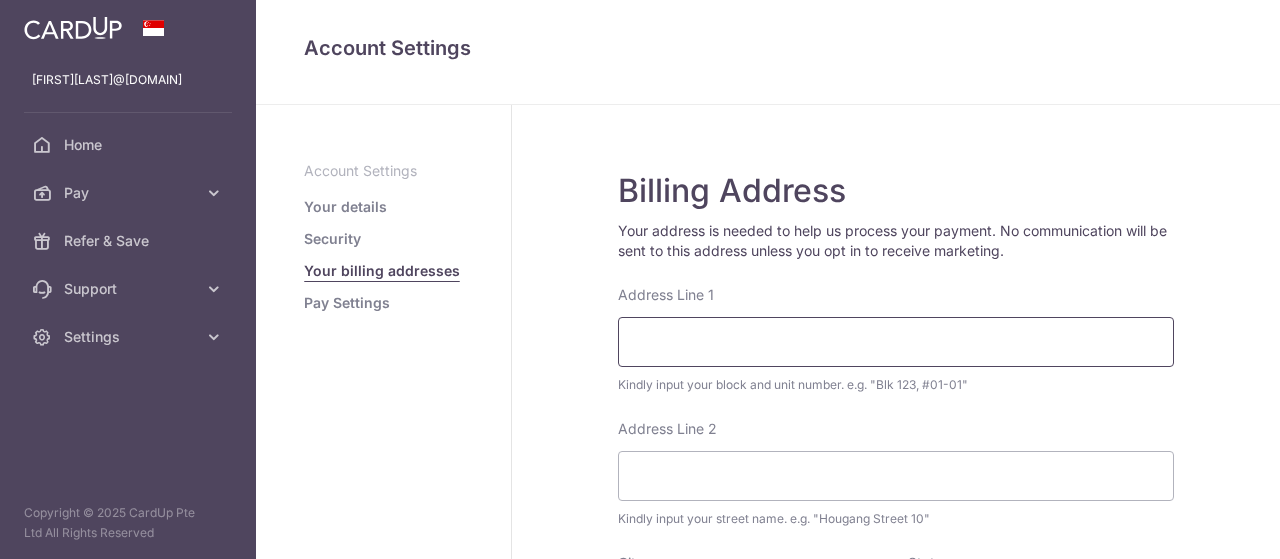 click on "Address Line 1" at bounding box center [896, 342] 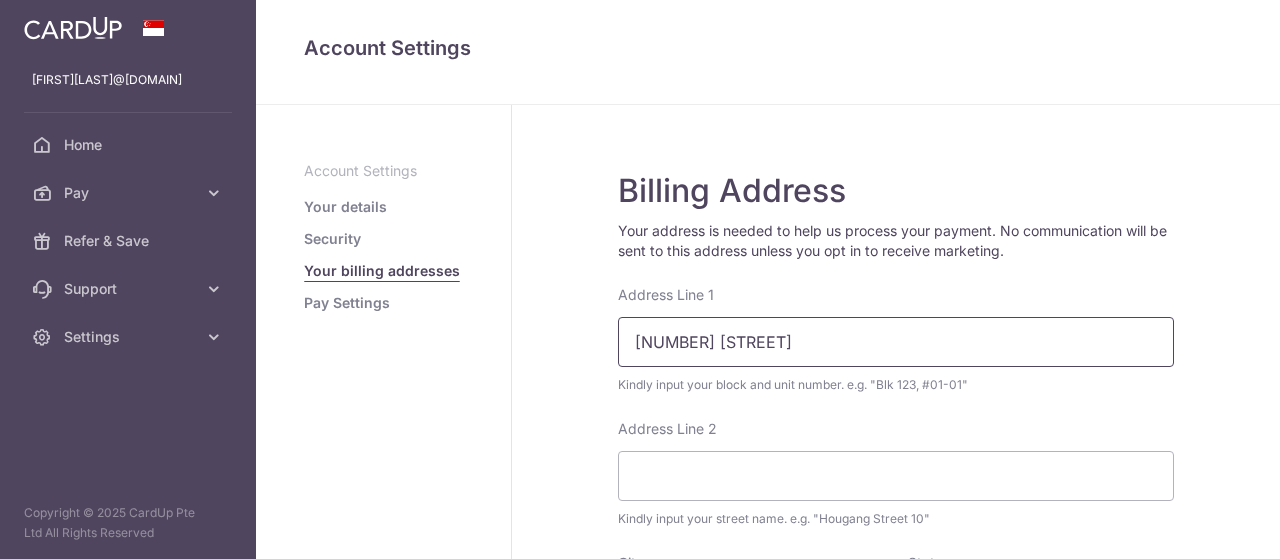type on "098329" 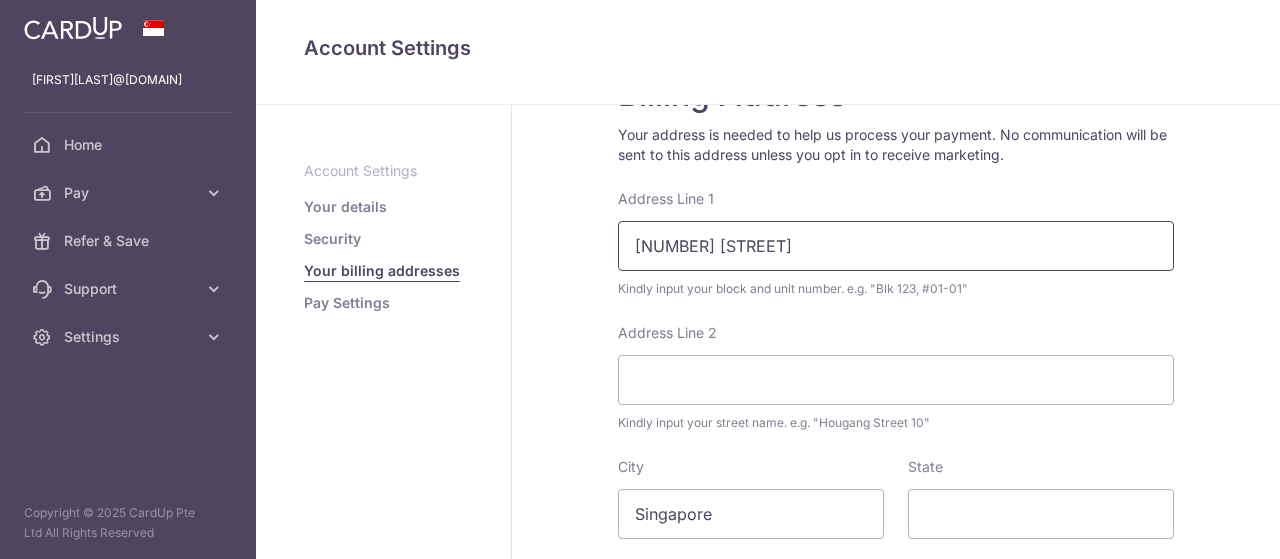 scroll, scrollTop: 96, scrollLeft: 0, axis: vertical 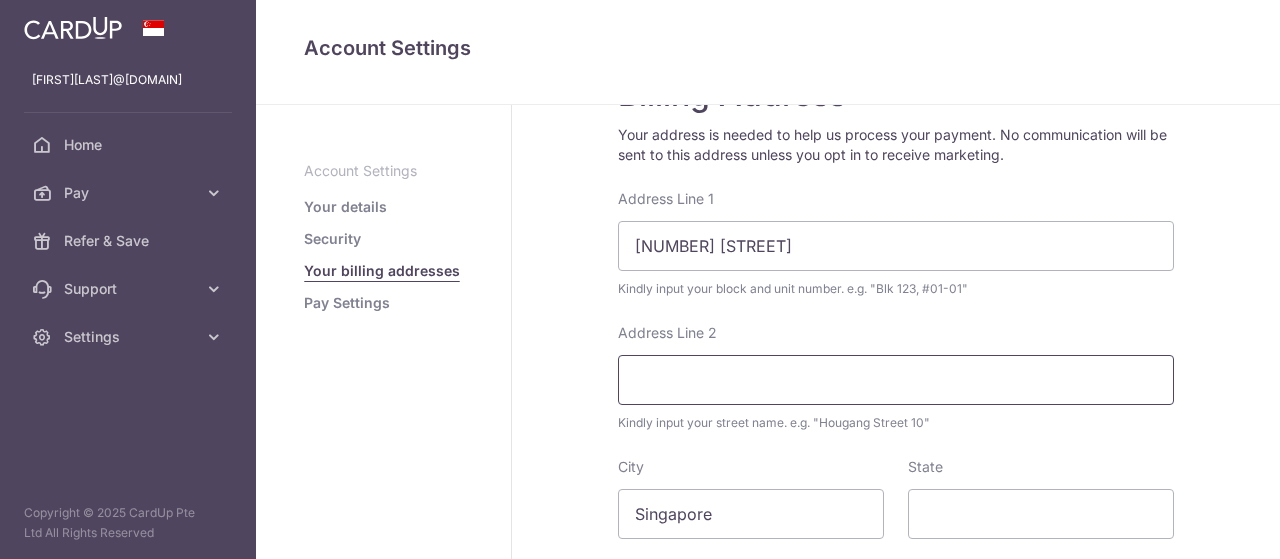 click on "Address Line 2" at bounding box center [896, 380] 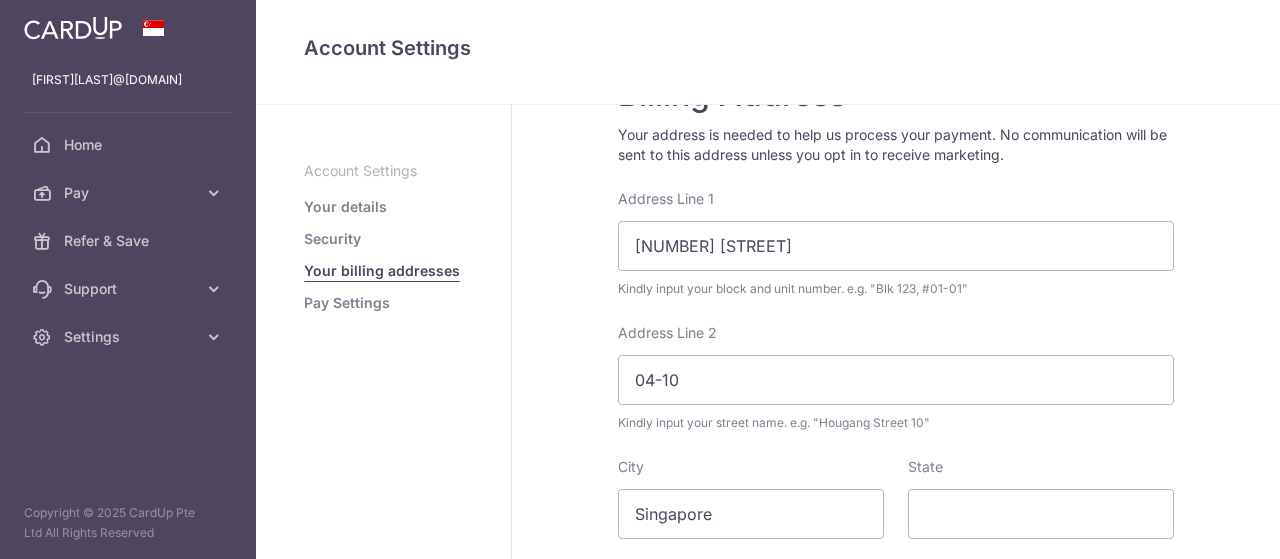 click on "Your address is needed to help us process your payment. No communication will be sent to this address unless you opt in to receive marketing.
Address Line 1
17 Cove Drive
Kindly input your block and unit number. e.g. "Blk 123, #01-01"
Address Line 2
04-10
Kindly input your street name. e.g. "Hougang Street 10"
City
Singapore
State
Postcode
098329
Country
Select Country Afghanistan
Aland Islands
Albania
Algeria
American Samoa
Andorra
Angola
Anguilla
Antarctica
Antigua and Barbuda
Argentina
Armenia
Aruba
Australia
Austria
Azerbaijan
Bahamas
Bahrain
Bangladesh
Barbados
Belarus
Belgium
Belize
Benin" at bounding box center [896, 422] 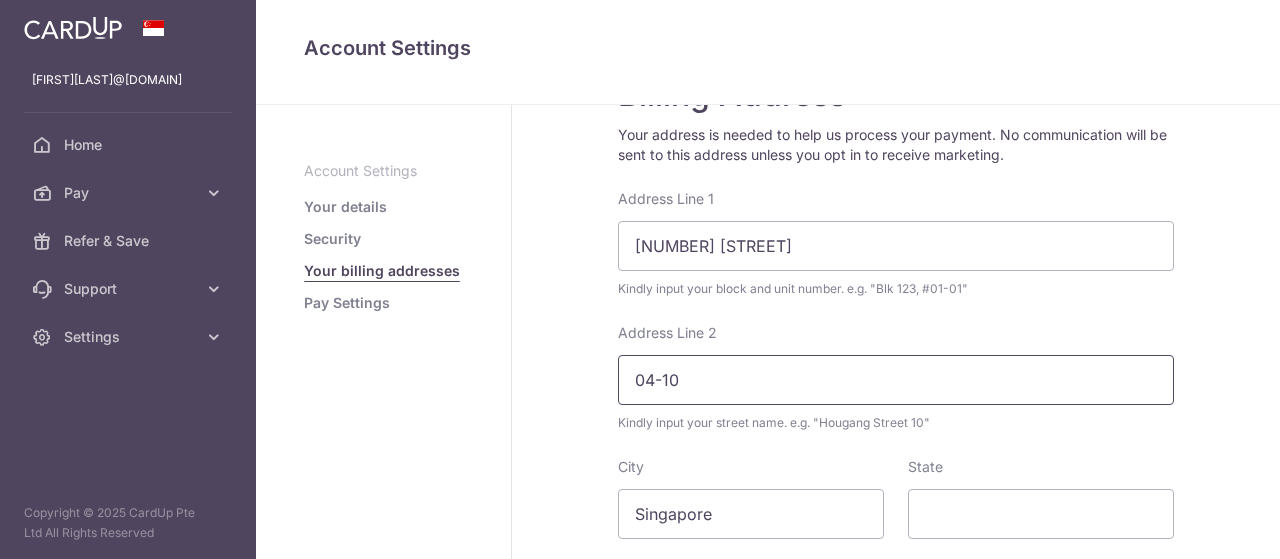 click on "04-10" at bounding box center [896, 380] 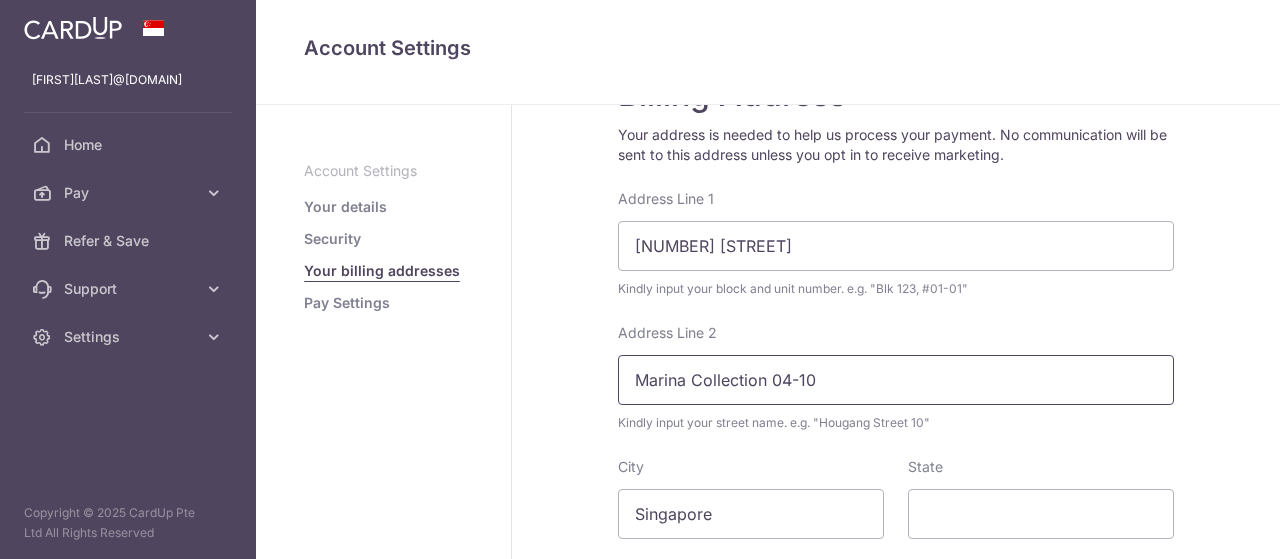type on "Marina Collection 04-10" 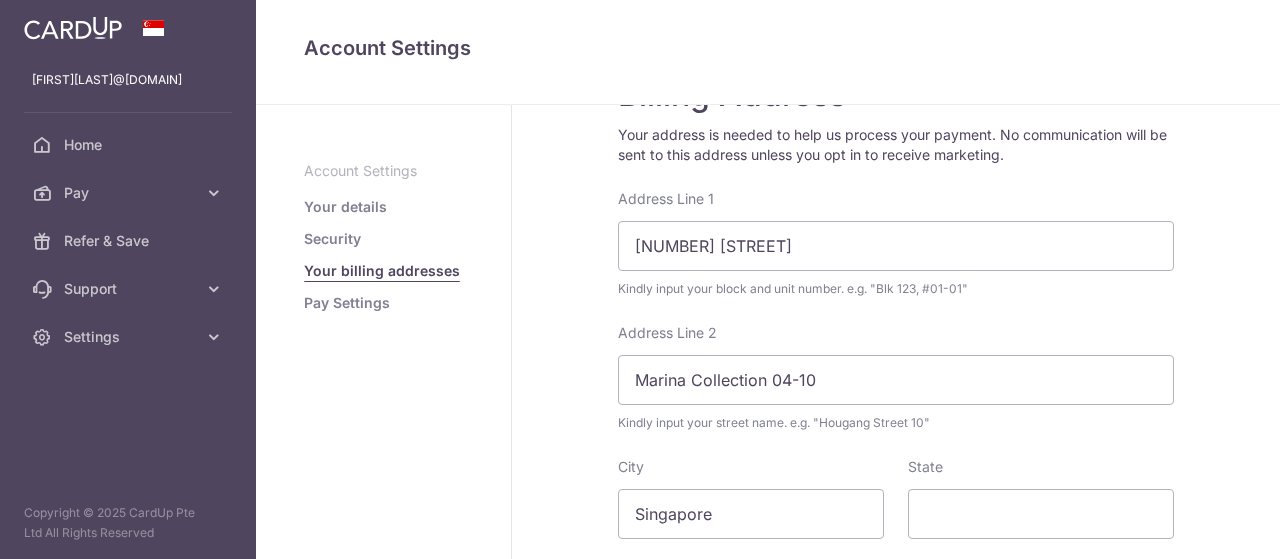 click on "Billing Address
Your address is needed to help us process your payment. No communication will be sent to this address unless you opt in to receive marketing.
Address Line 1
17 Cove Drive
Kindly input your block and unit number. e.g. "Blk 123, #01-01"
Address Line 2
Marina Collection 04-10
Kindly input your street name. e.g. "Hougang Street 10"
City
Singapore
State
Postcode
098329
Country
Select Country Afghanistan
Aland Islands
Albania
Algeria
American Samoa
Andorra
Angola
Anguilla
Antarctica
Antigua and Barbuda
Argentina
Armenia
Aruba" at bounding box center [896, 423] 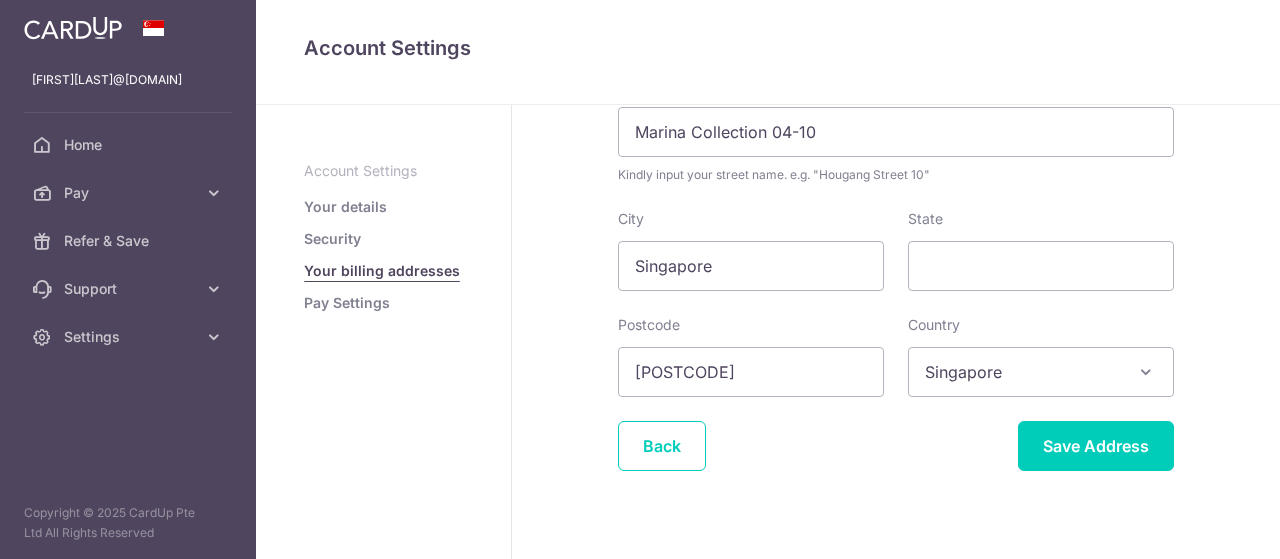 scroll, scrollTop: 346, scrollLeft: 0, axis: vertical 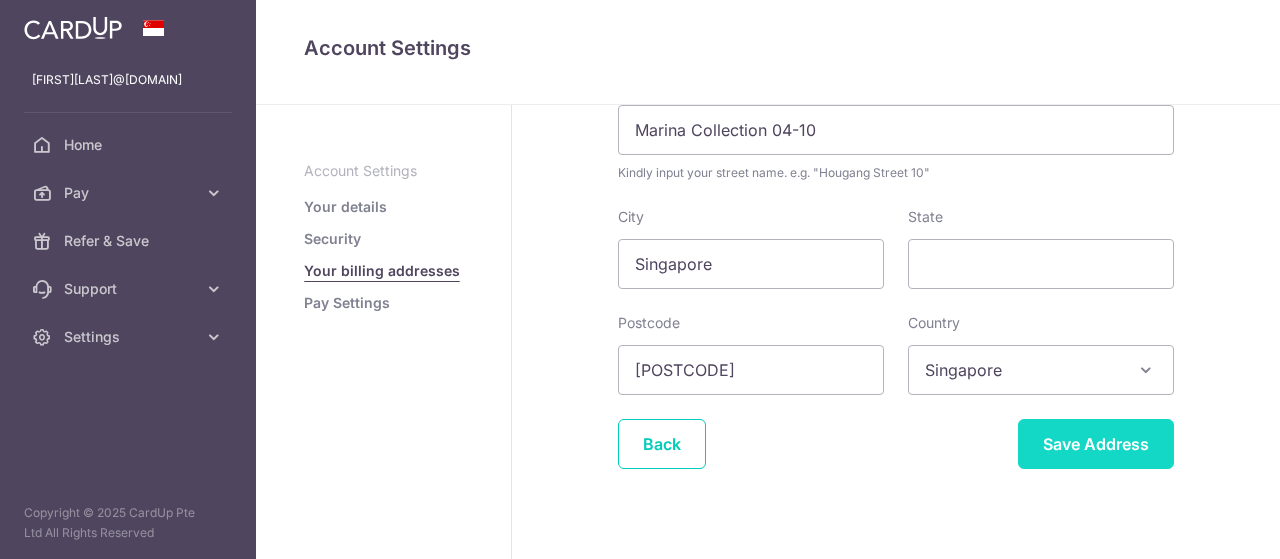 click on "Save Address" at bounding box center (1096, 444) 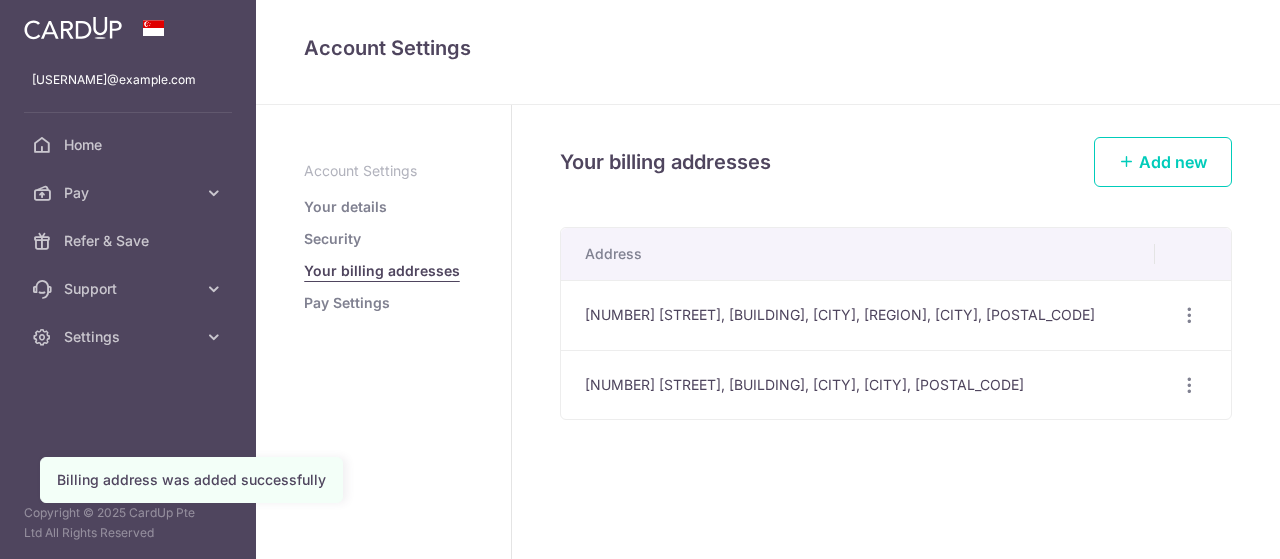 scroll, scrollTop: 0, scrollLeft: 0, axis: both 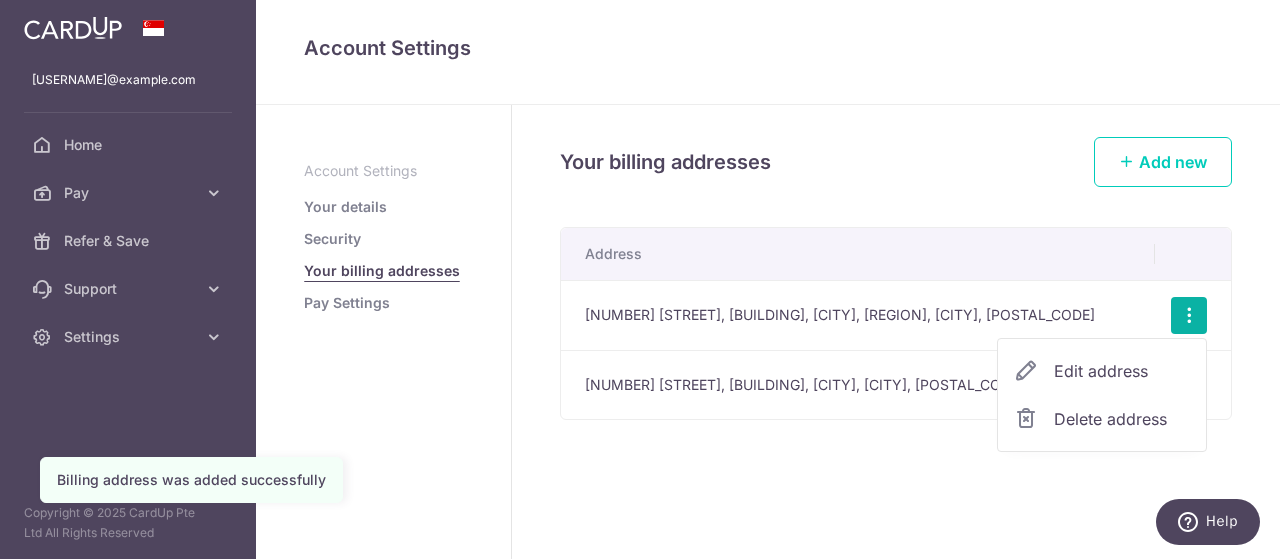 click on "Delete address" at bounding box center [1122, 419] 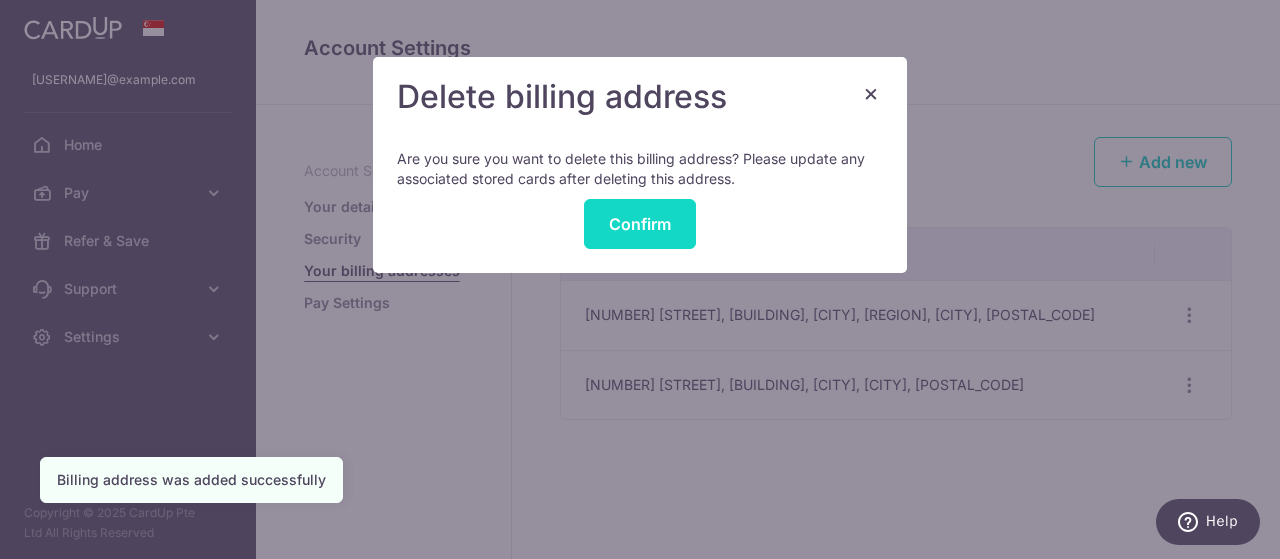 click on "Confirm" at bounding box center (640, 224) 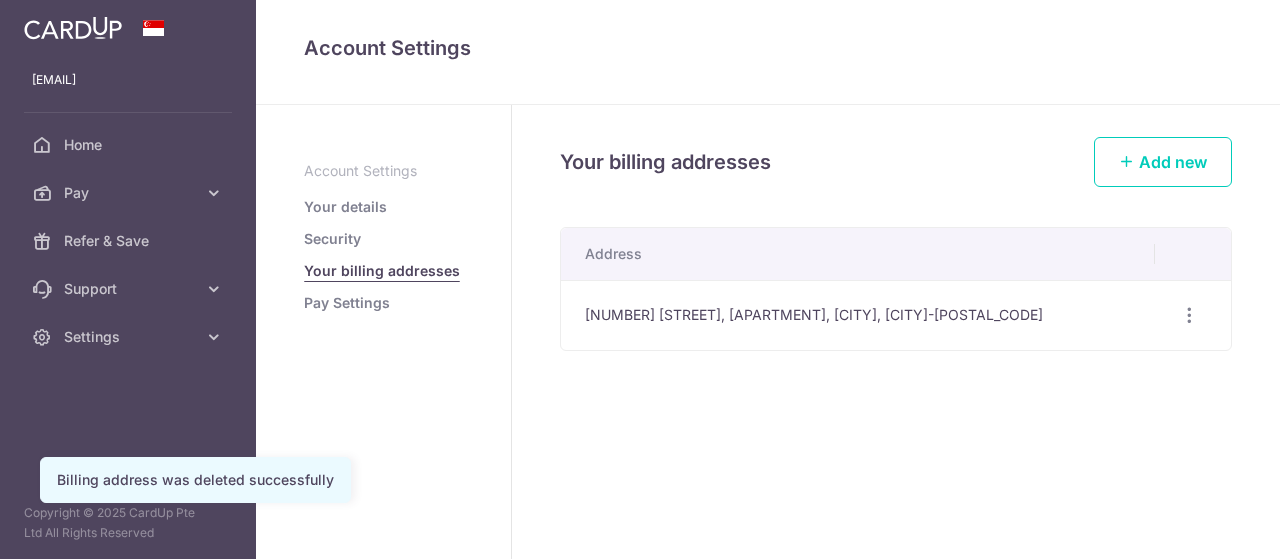 scroll, scrollTop: 0, scrollLeft: 0, axis: both 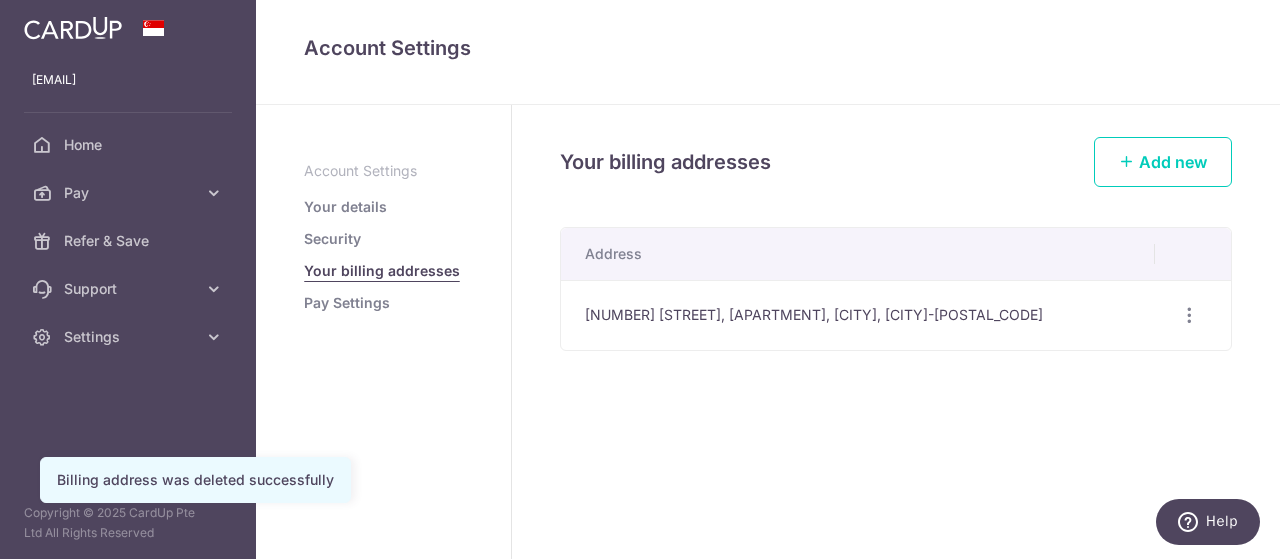click on "Your details" at bounding box center (345, 207) 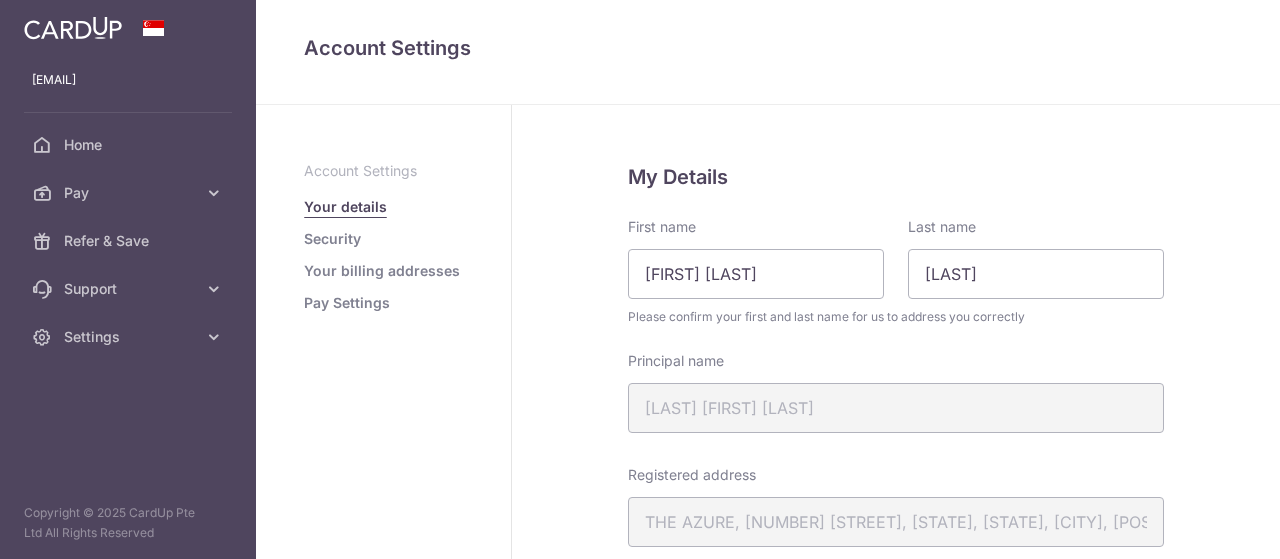 scroll, scrollTop: 0, scrollLeft: 0, axis: both 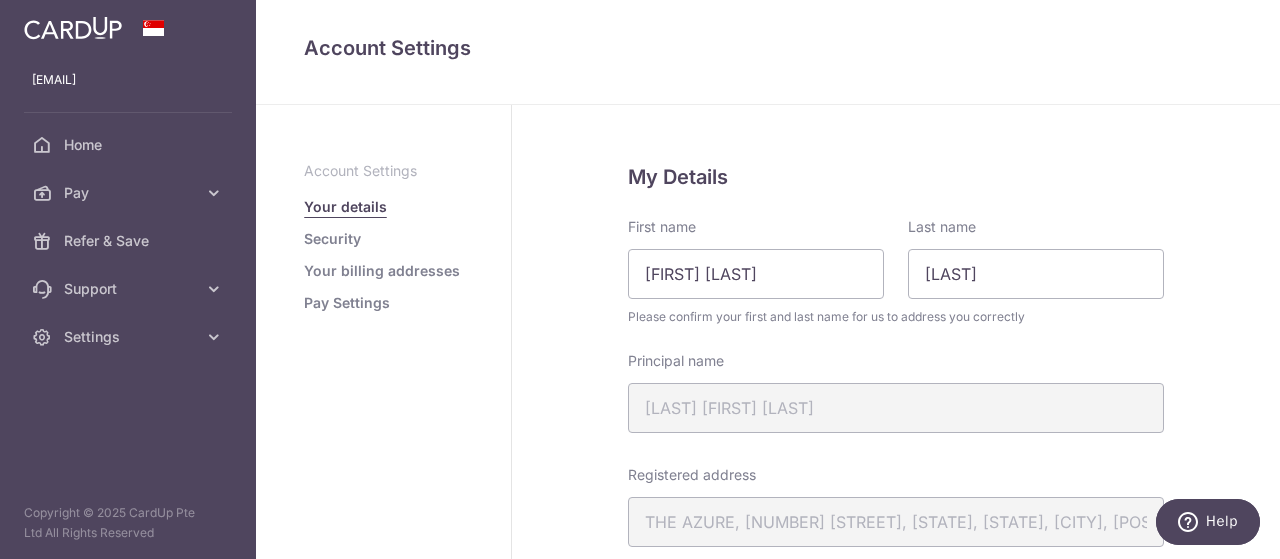 click on "Pay Settings" at bounding box center (347, 303) 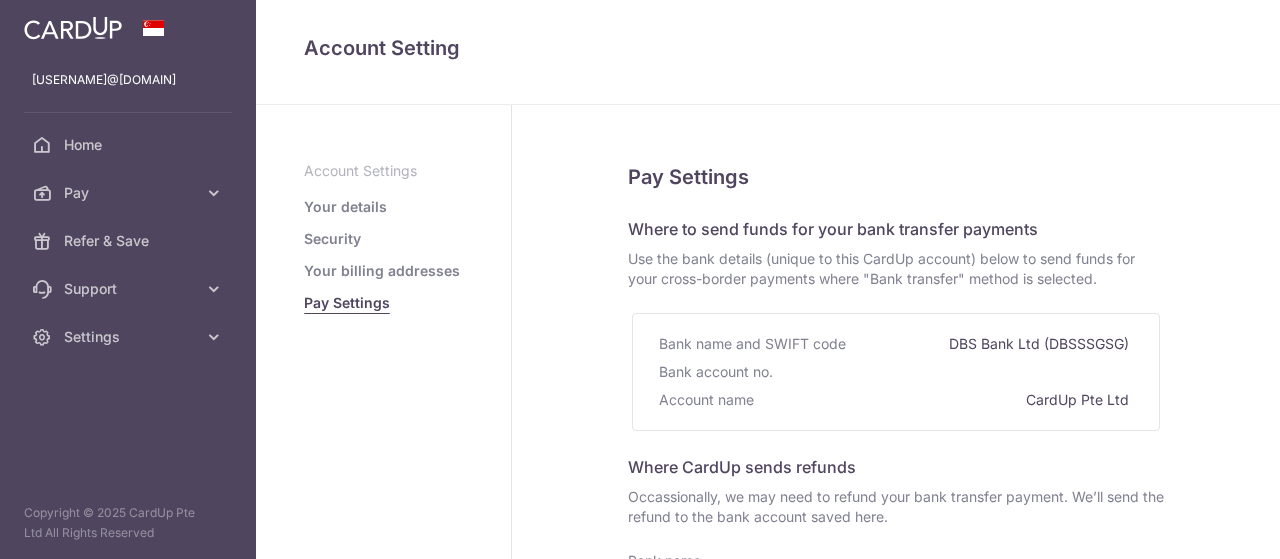 select 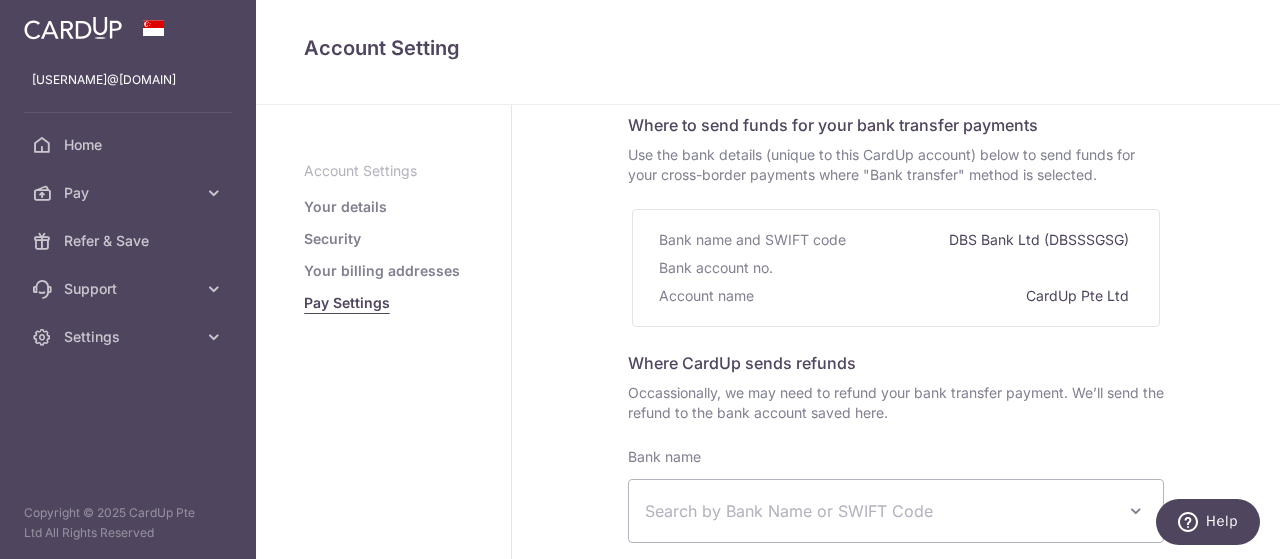 scroll, scrollTop: 102, scrollLeft: 0, axis: vertical 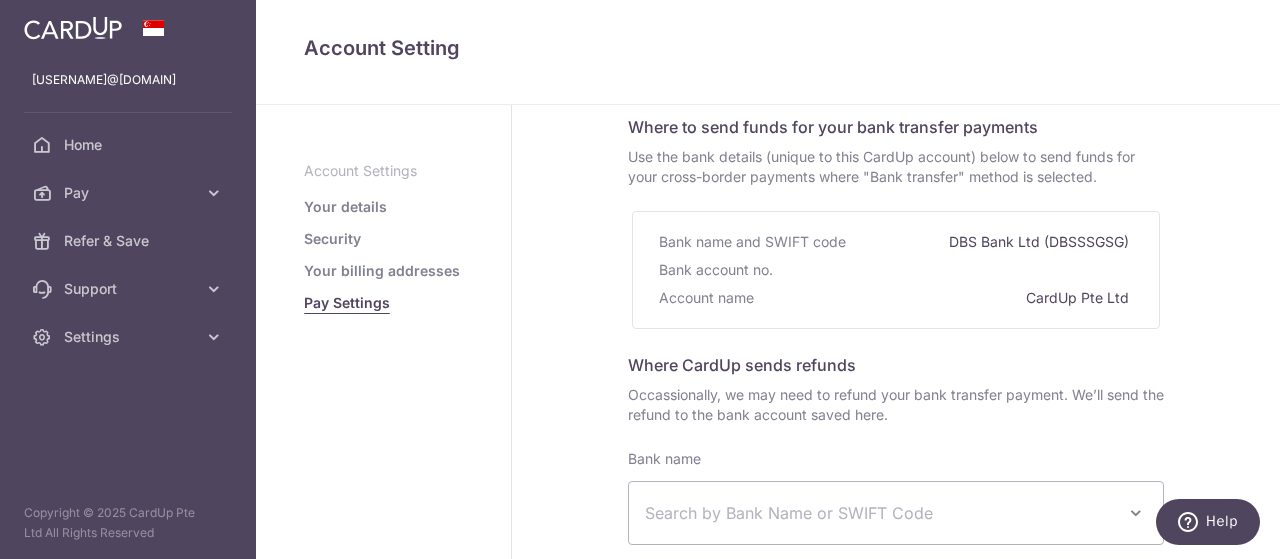 click on "Your billing addresses" at bounding box center (382, 271) 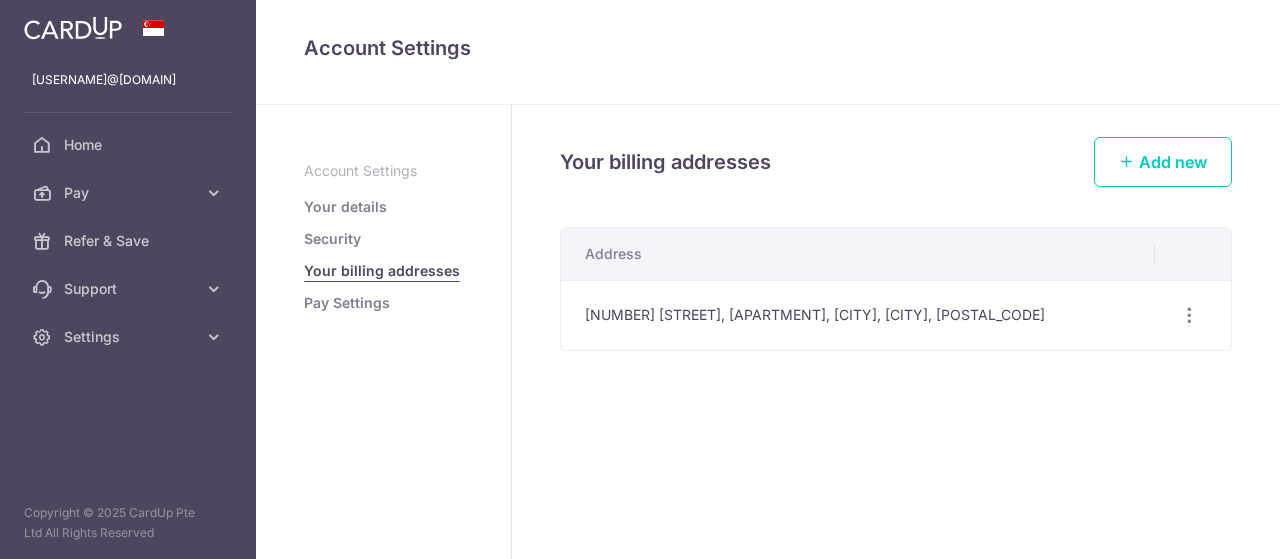 scroll, scrollTop: 0, scrollLeft: 0, axis: both 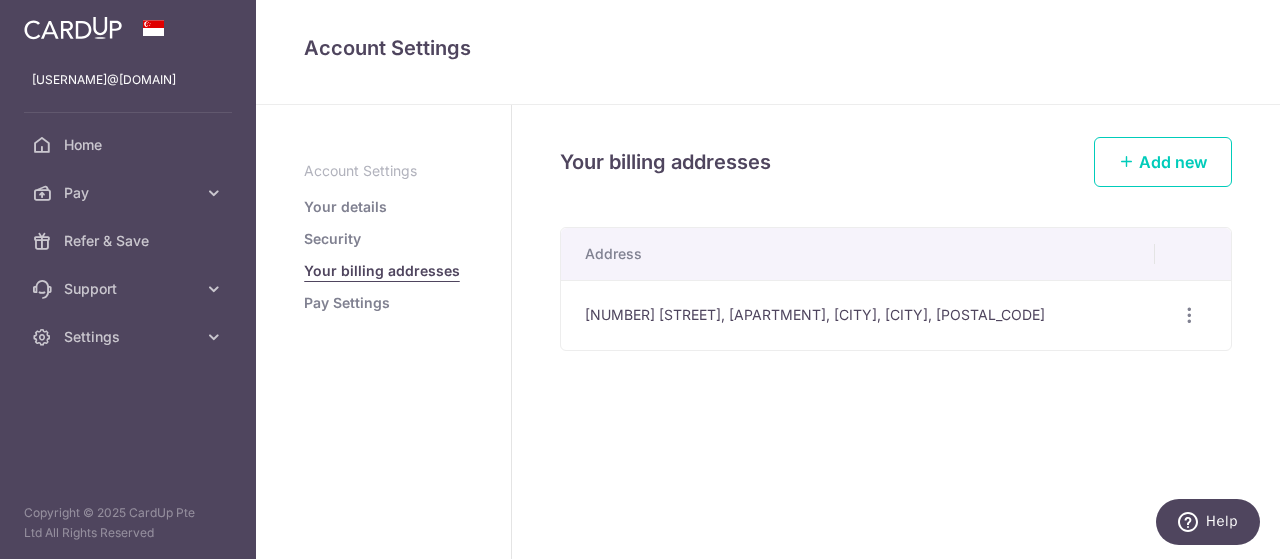 click on "Account Settings Your details Security Your billing addresses Pay Settings" at bounding box center (383, 237) 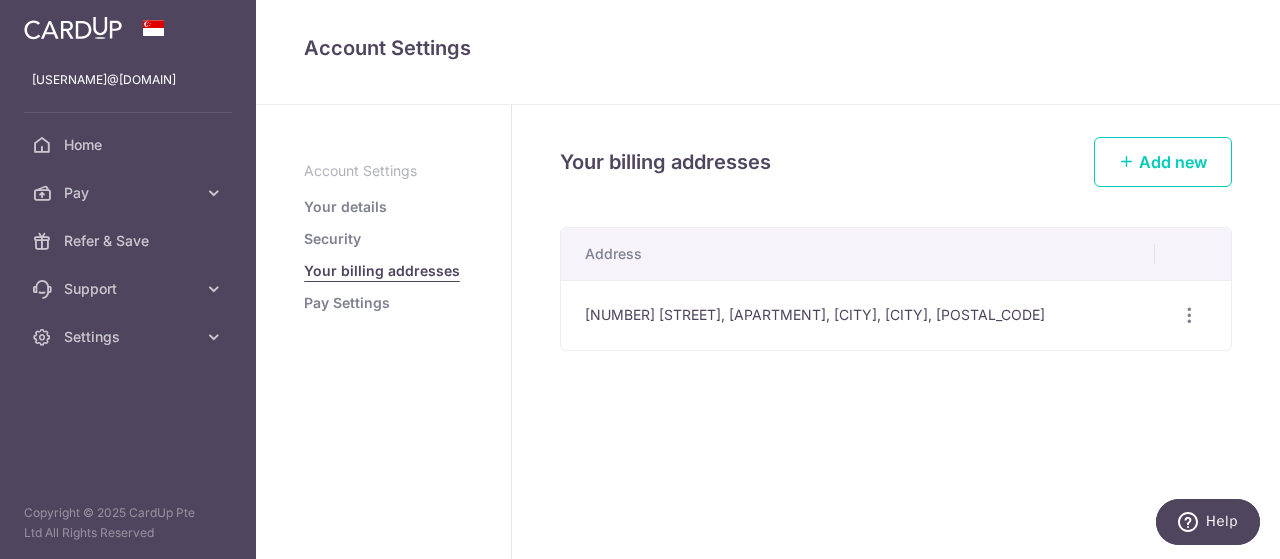 click on "Your details" at bounding box center [345, 207] 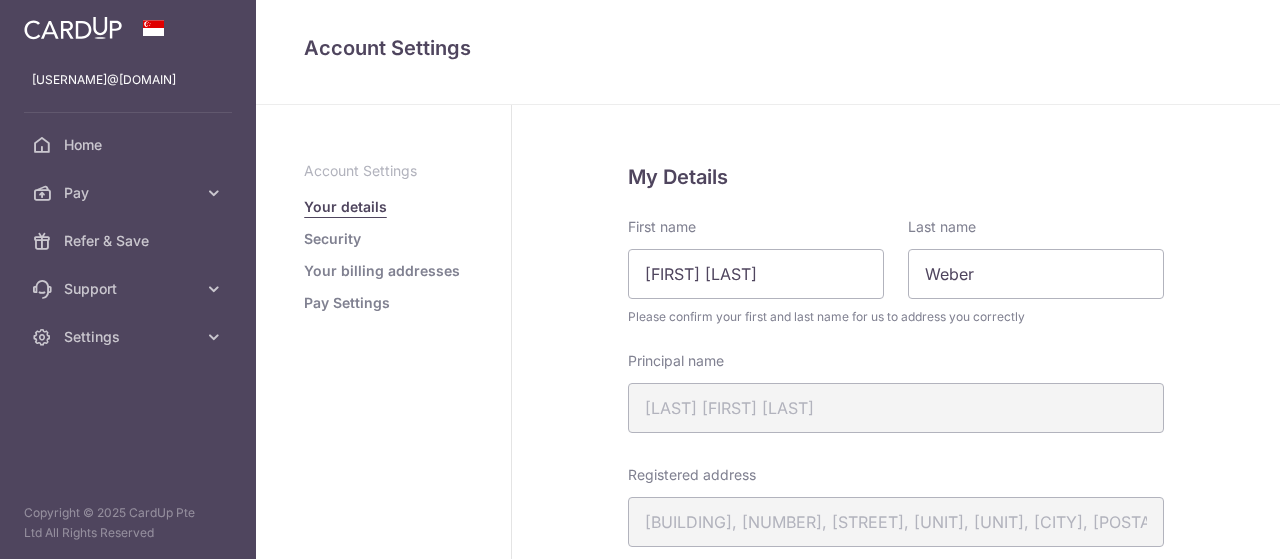 scroll, scrollTop: 0, scrollLeft: 0, axis: both 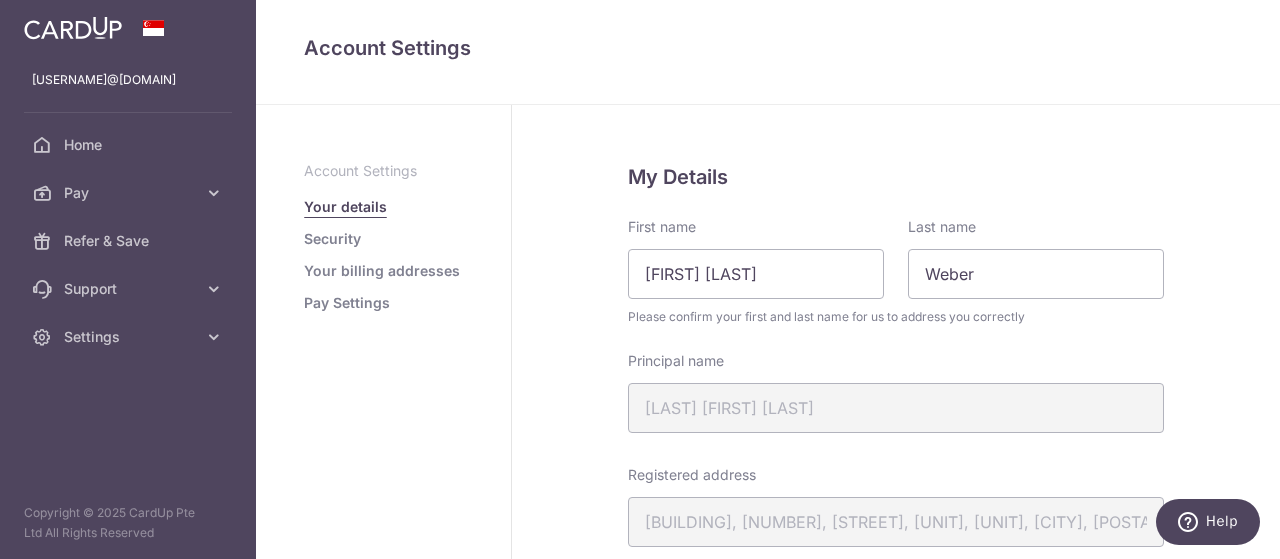 click on "Account Settings Your details Security Your billing addresses Pay Settings" at bounding box center [384, 332] 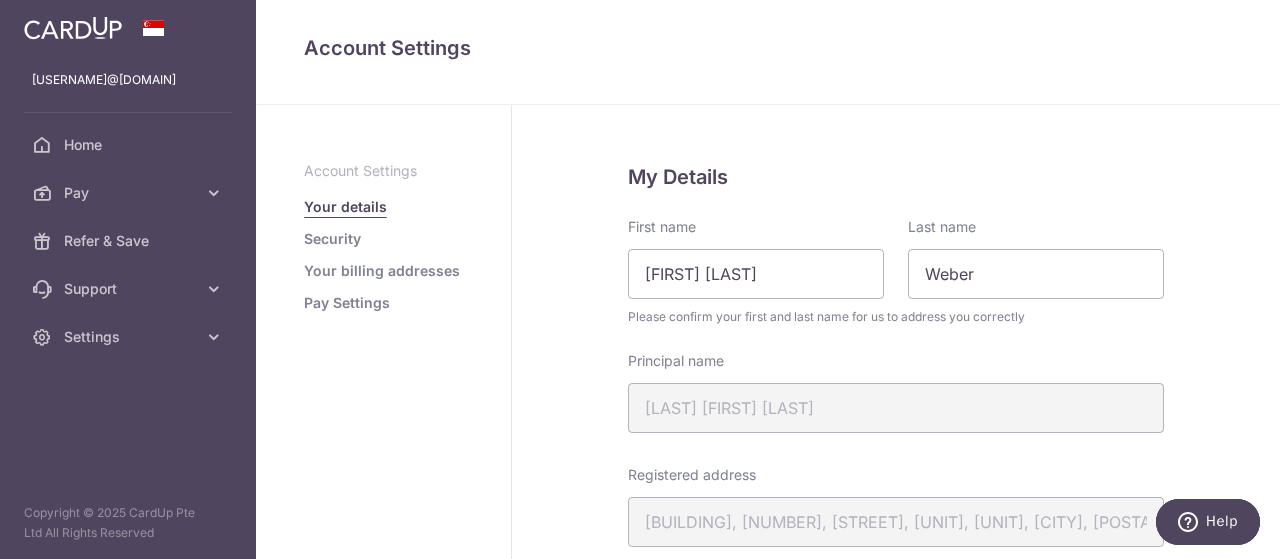 click on "Pay Settings" at bounding box center [347, 303] 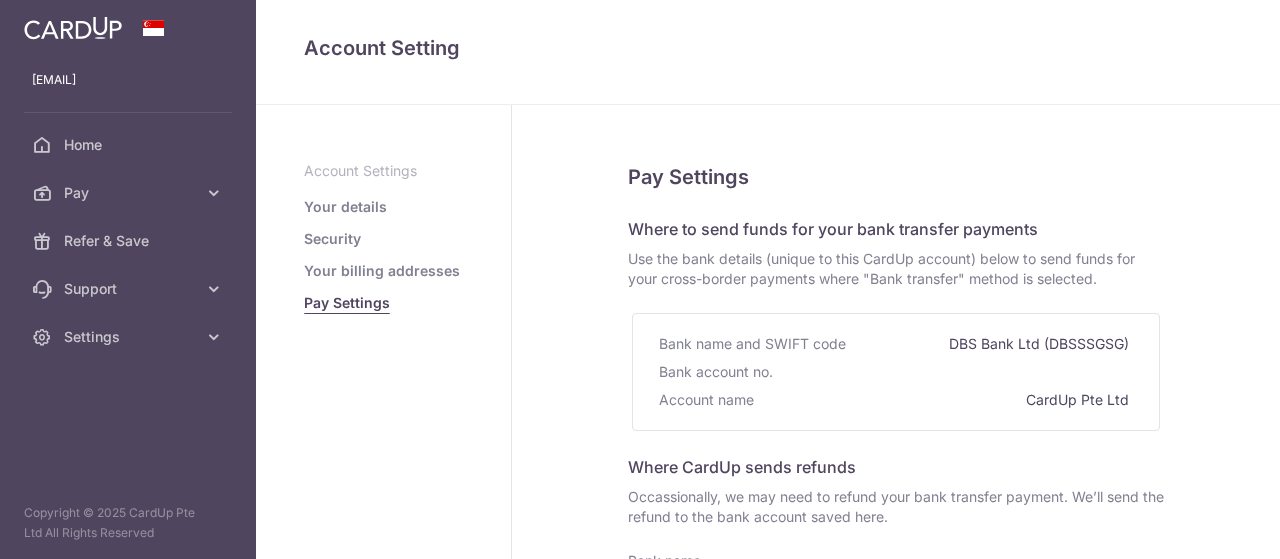 select 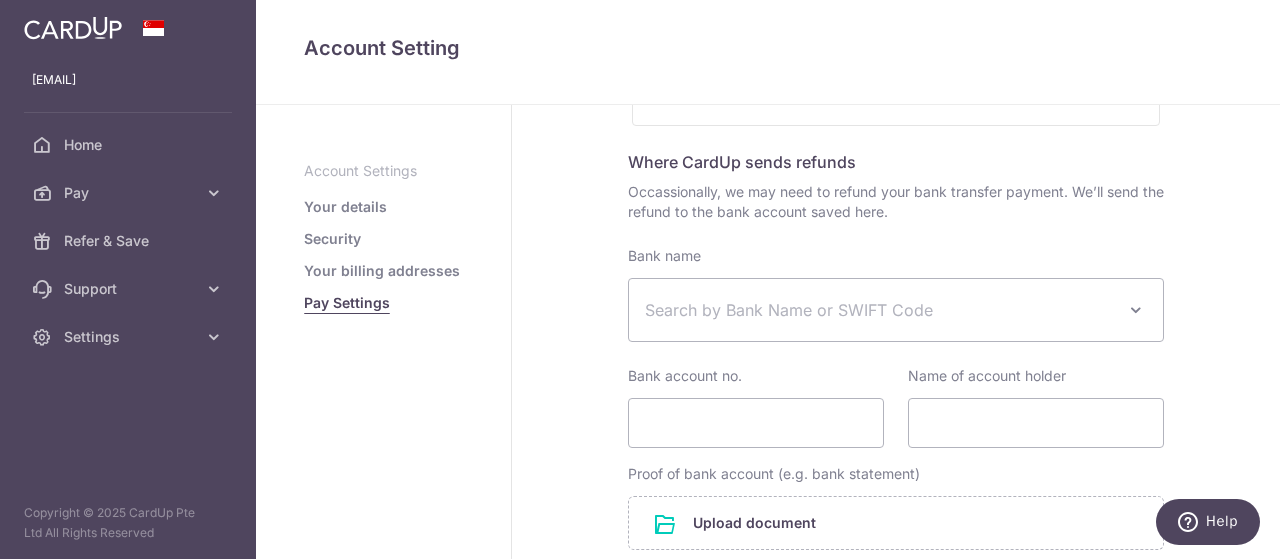 scroll, scrollTop: 315, scrollLeft: 0, axis: vertical 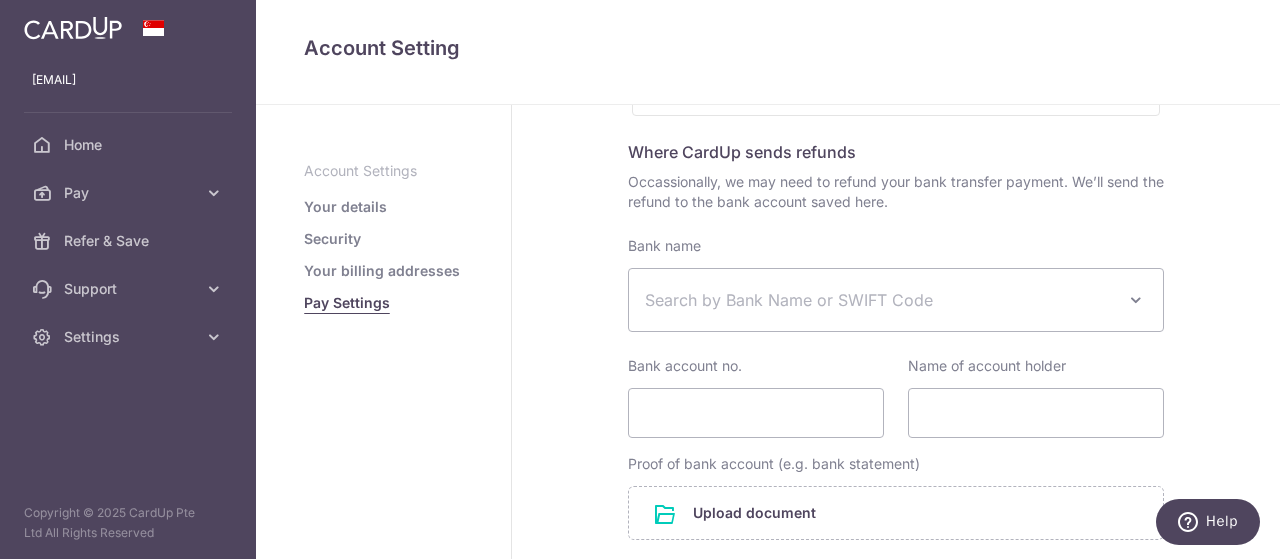 click on "Search by Bank Name or SWIFT Code" at bounding box center (896, 300) 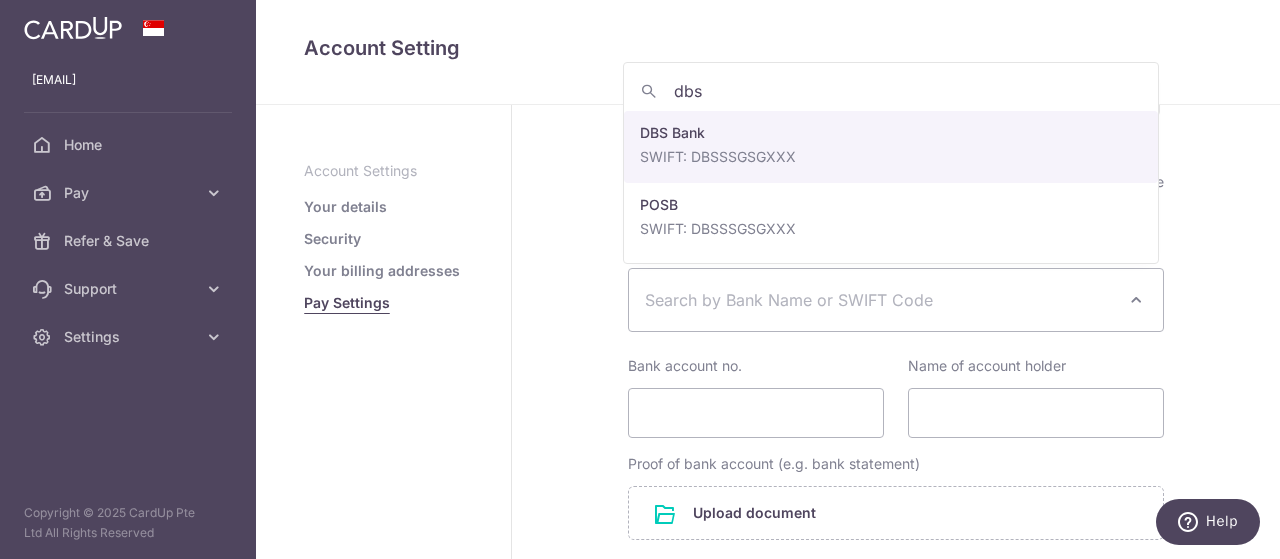 type on "dbs" 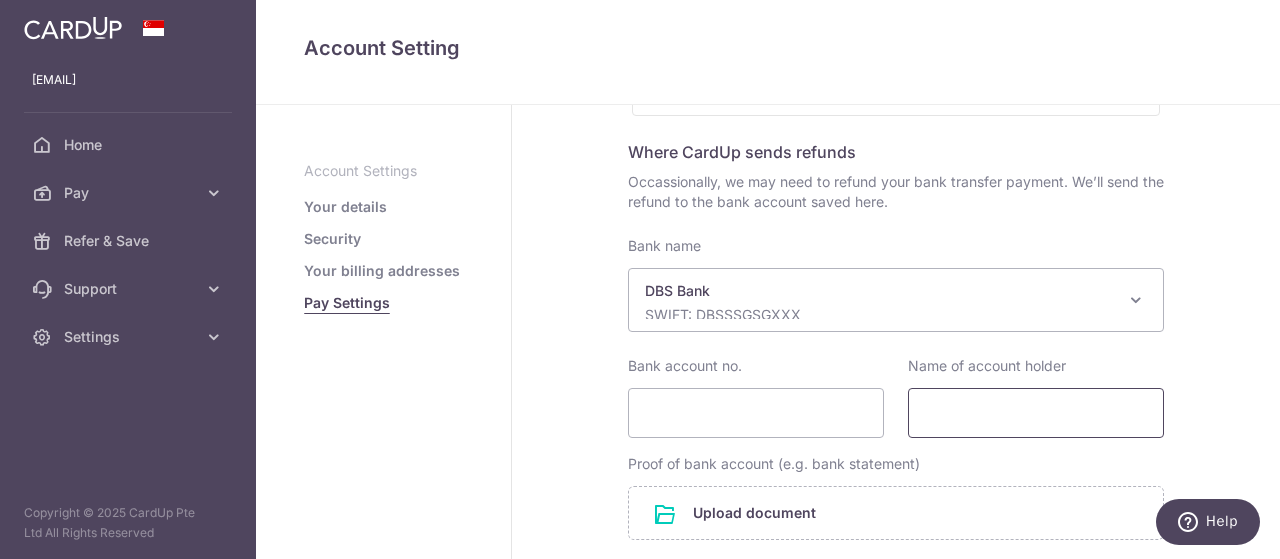 click on "Name of account holder" at bounding box center (1036, 413) 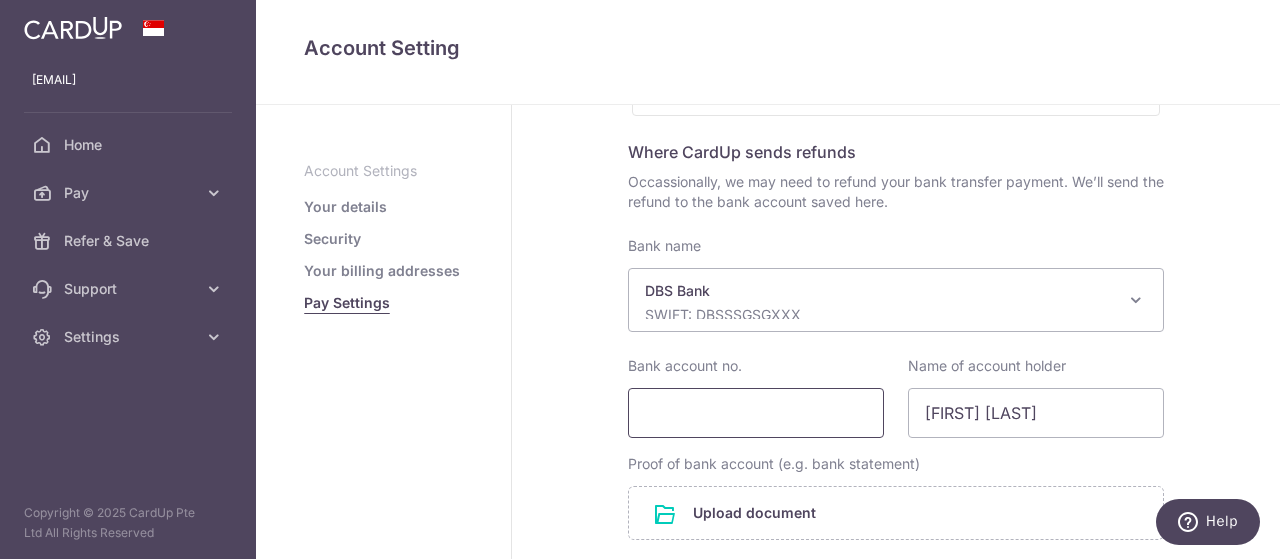 click on "Bank account no." at bounding box center (756, 413) 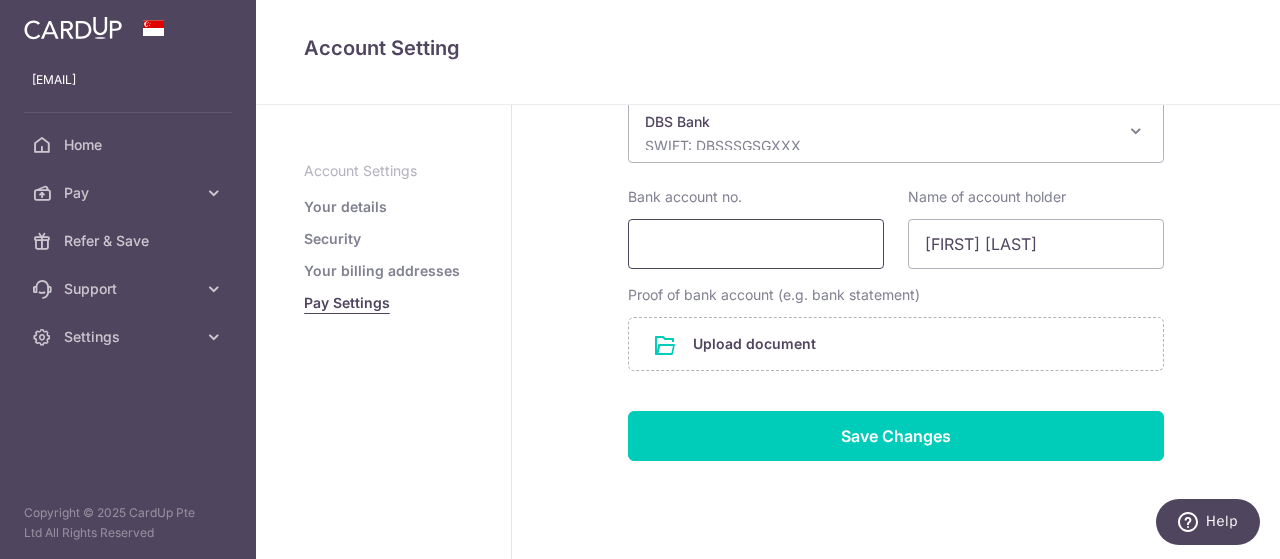 scroll, scrollTop: 485, scrollLeft: 0, axis: vertical 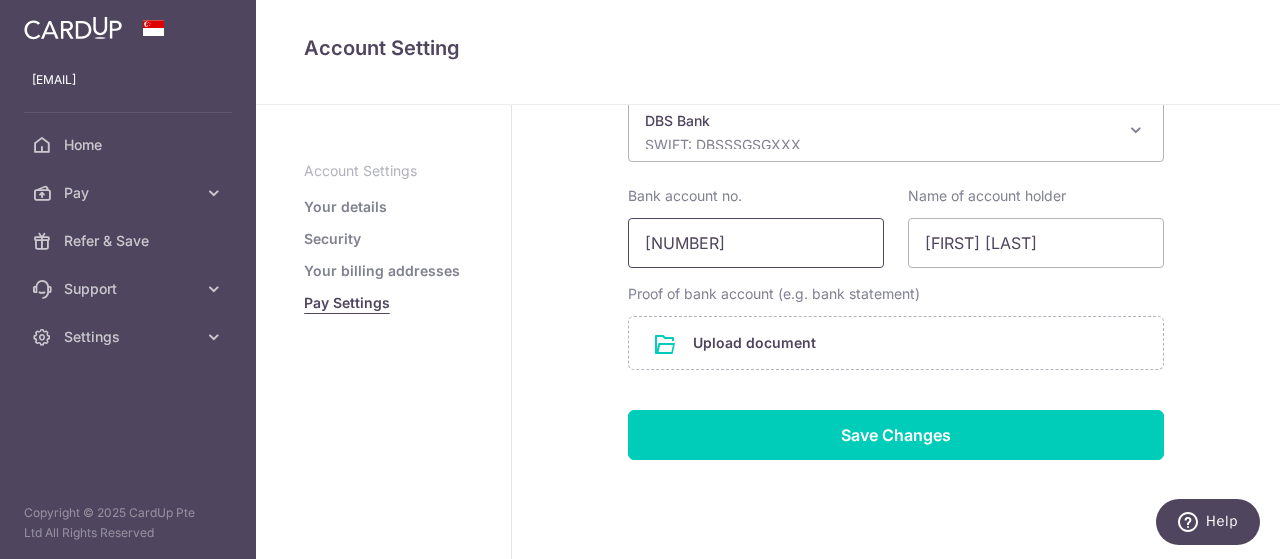 type on "[PHONE]" 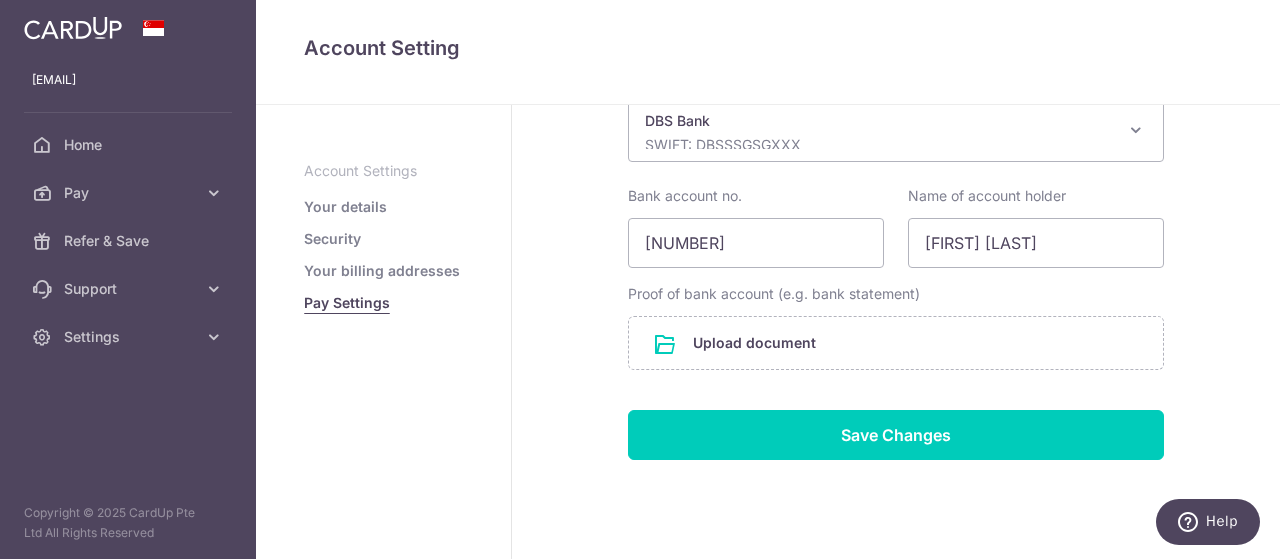click on "Pay Settings
Where to send funds for your bank transfer payments
Use the bank details (unique to this CardUp account) below to send funds for your cross-border payments where "Bank transfer" method is selected.
Bank name and SWIFT code
DBS Bank Ltd (DBSSSGSG)
Bank account no.
Account name
CardUp Pte Ltd
Where CardUp sends refunds" at bounding box center (896, 115) 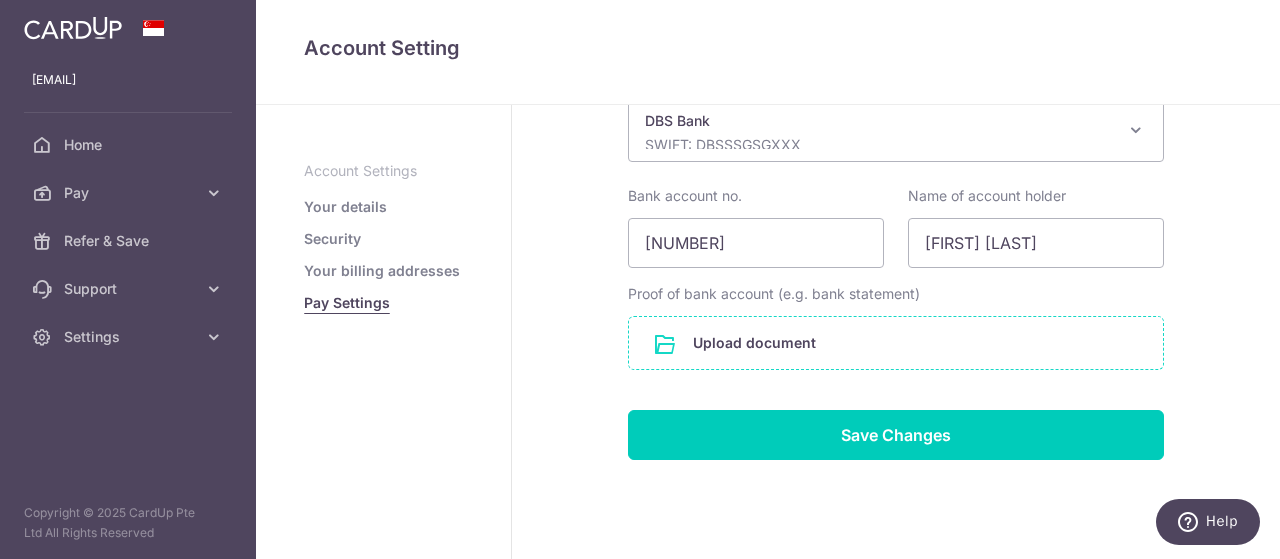 click at bounding box center (896, 343) 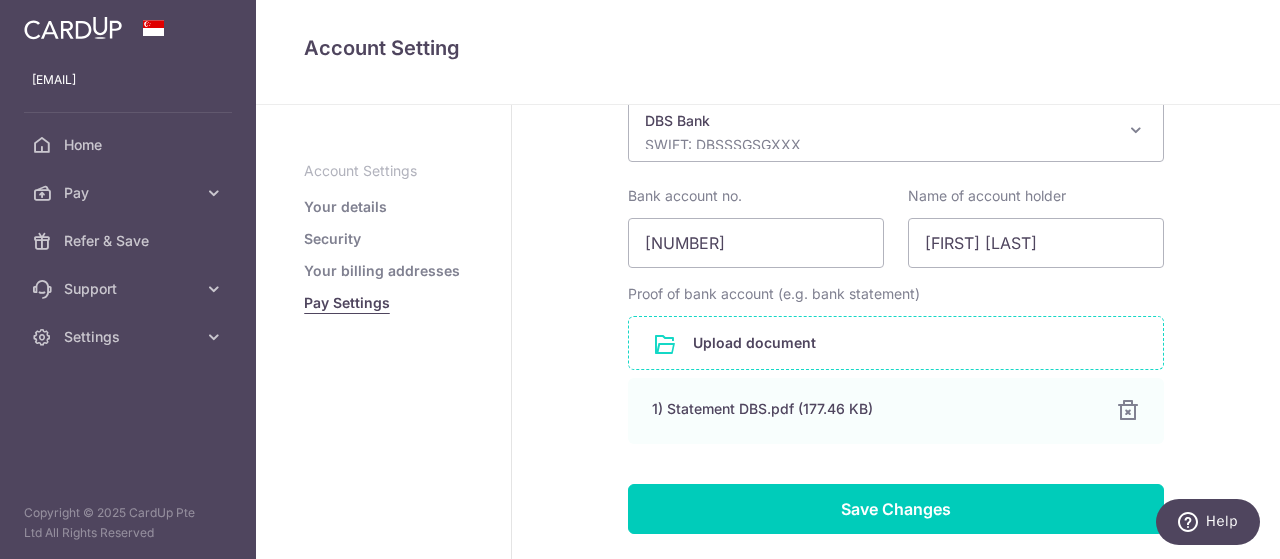 scroll, scrollTop: 607, scrollLeft: 0, axis: vertical 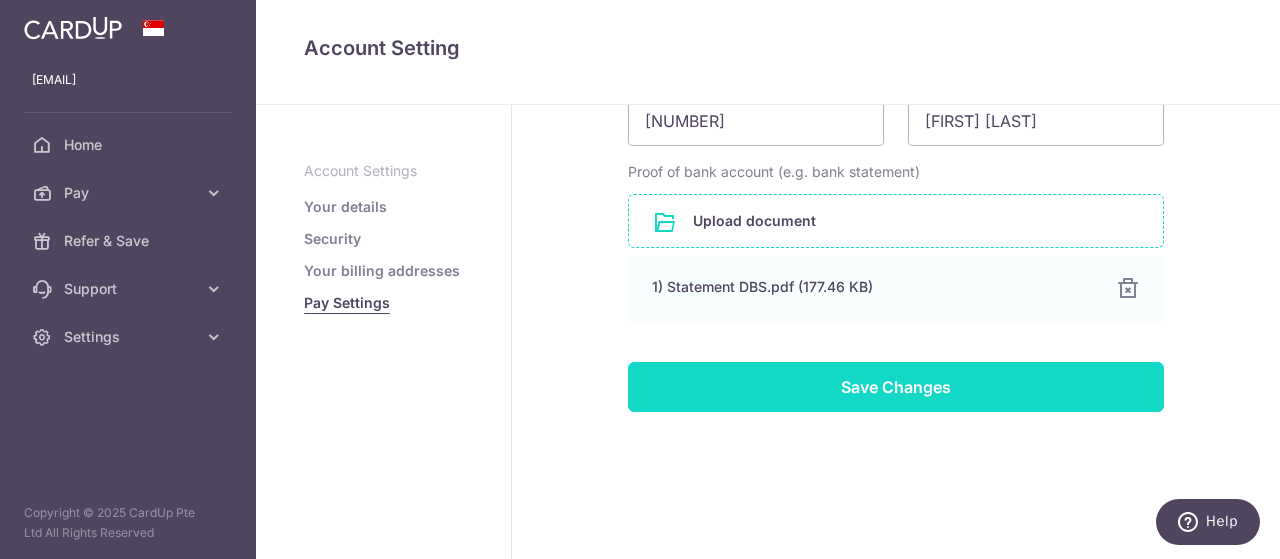 click on "Save Changes" at bounding box center [896, 387] 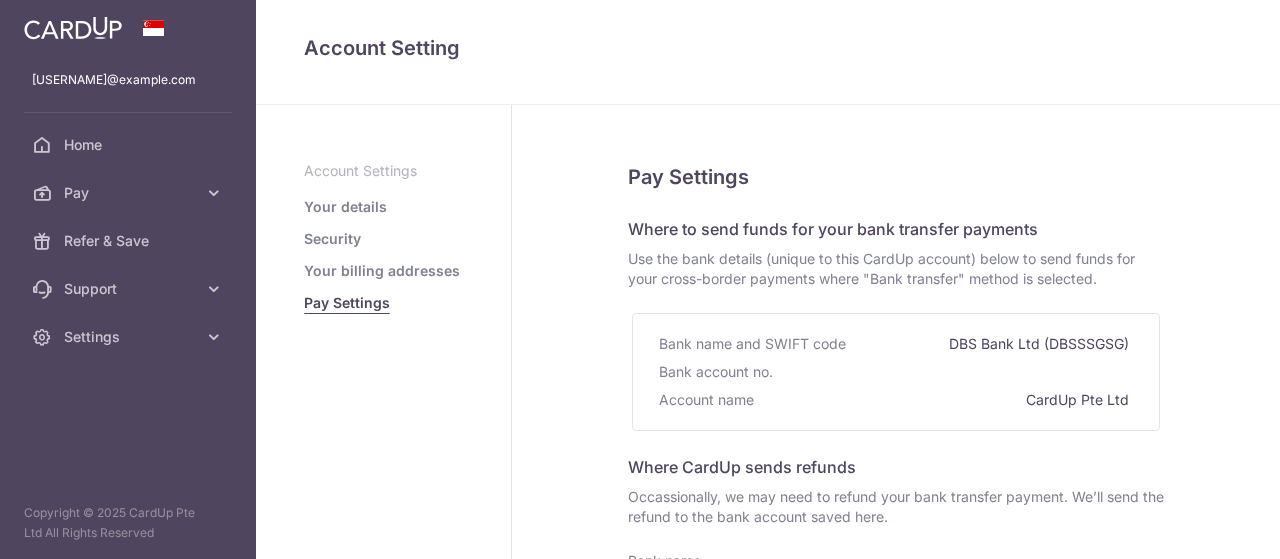 select on "6" 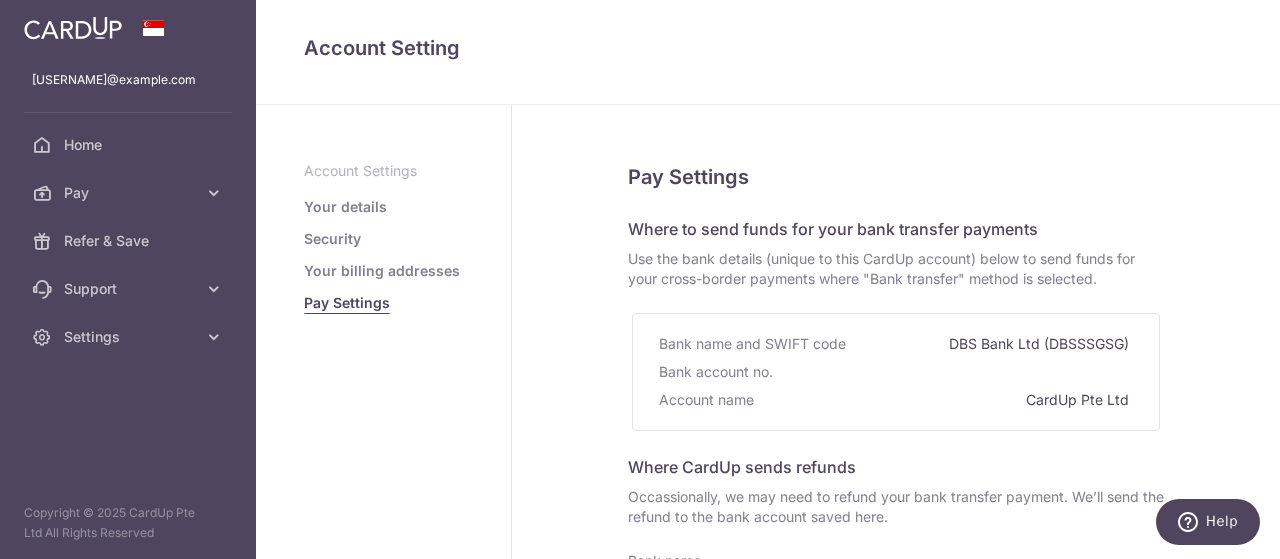 scroll, scrollTop: 0, scrollLeft: 0, axis: both 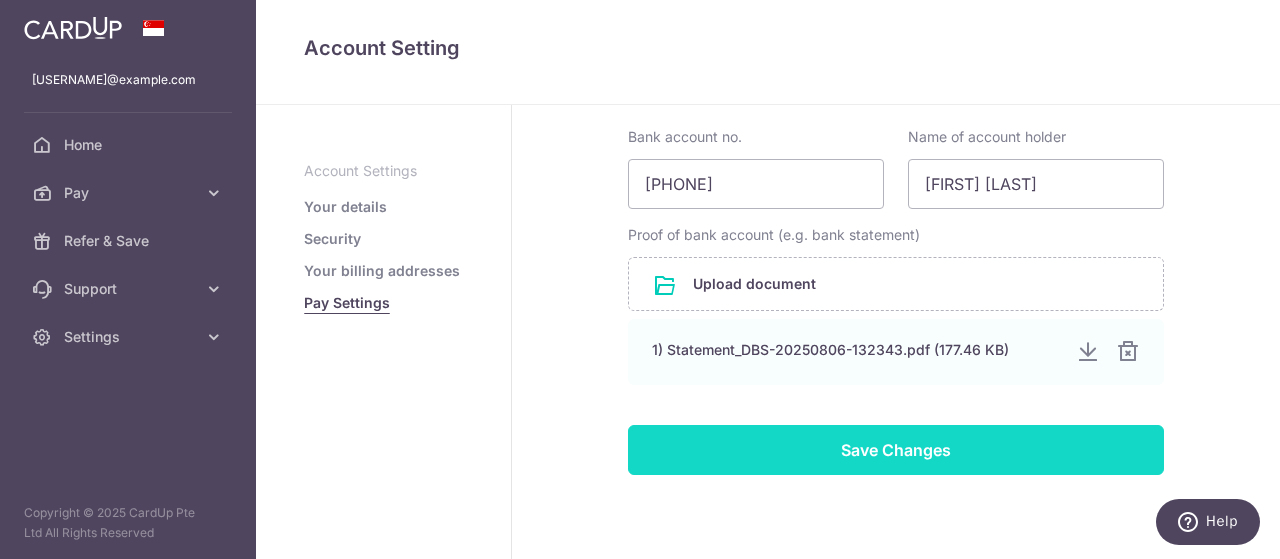 click on "Save Changes" at bounding box center [896, 450] 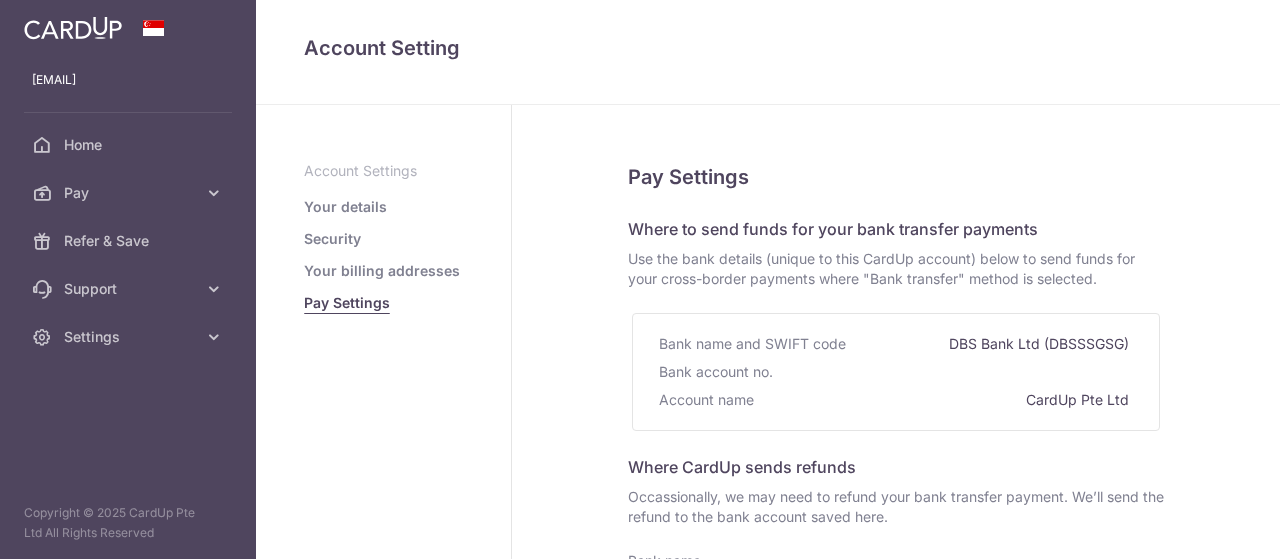 select on "6" 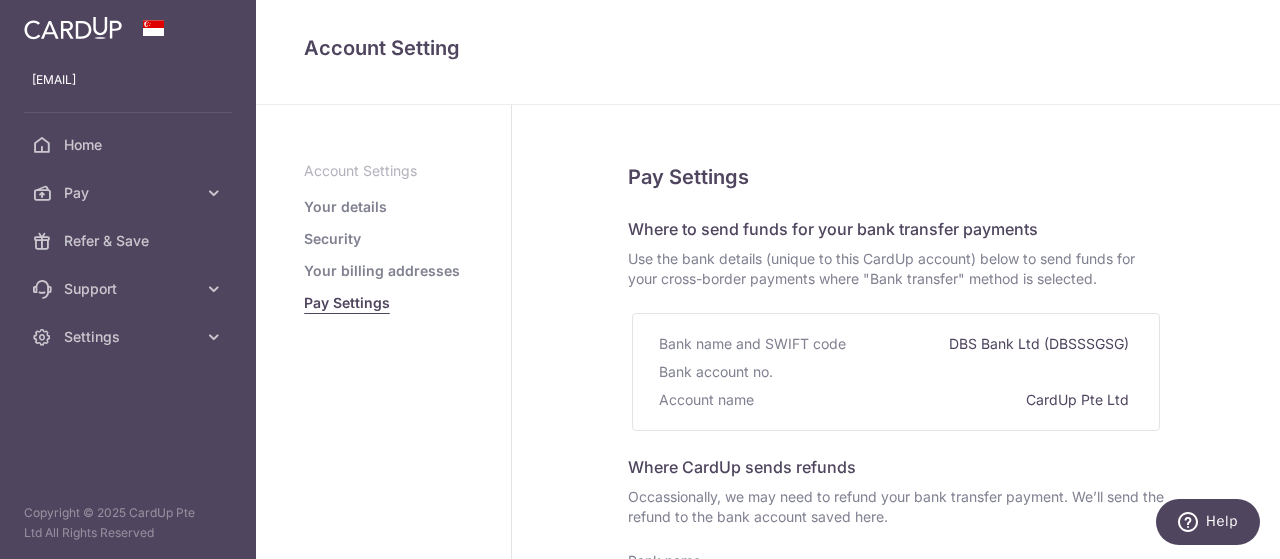 click on "Your billing addresses" at bounding box center (382, 271) 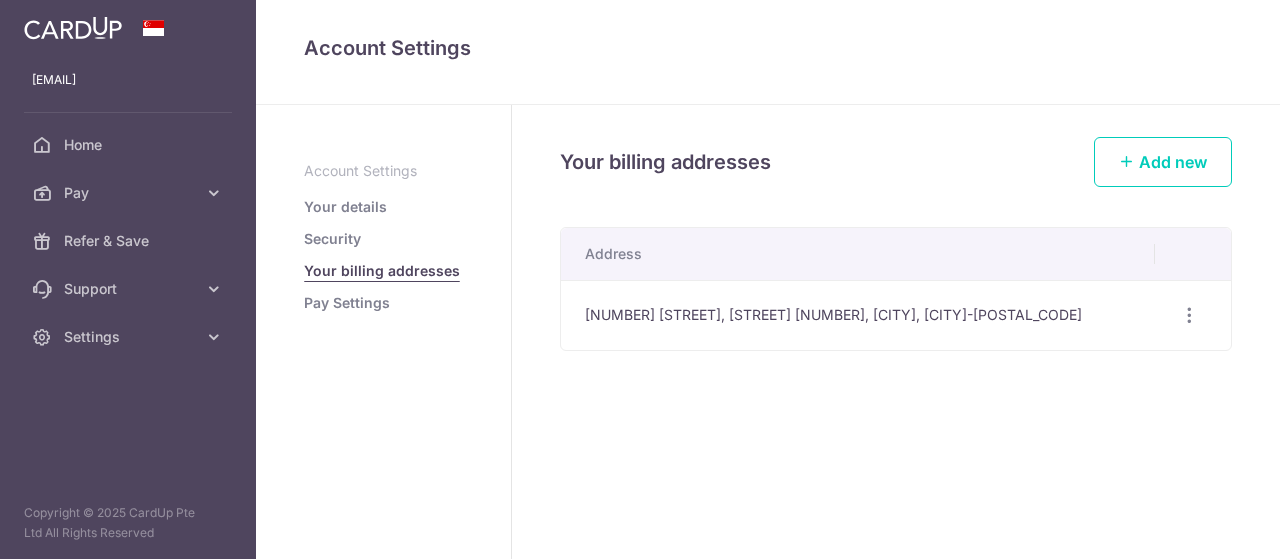 scroll, scrollTop: 0, scrollLeft: 0, axis: both 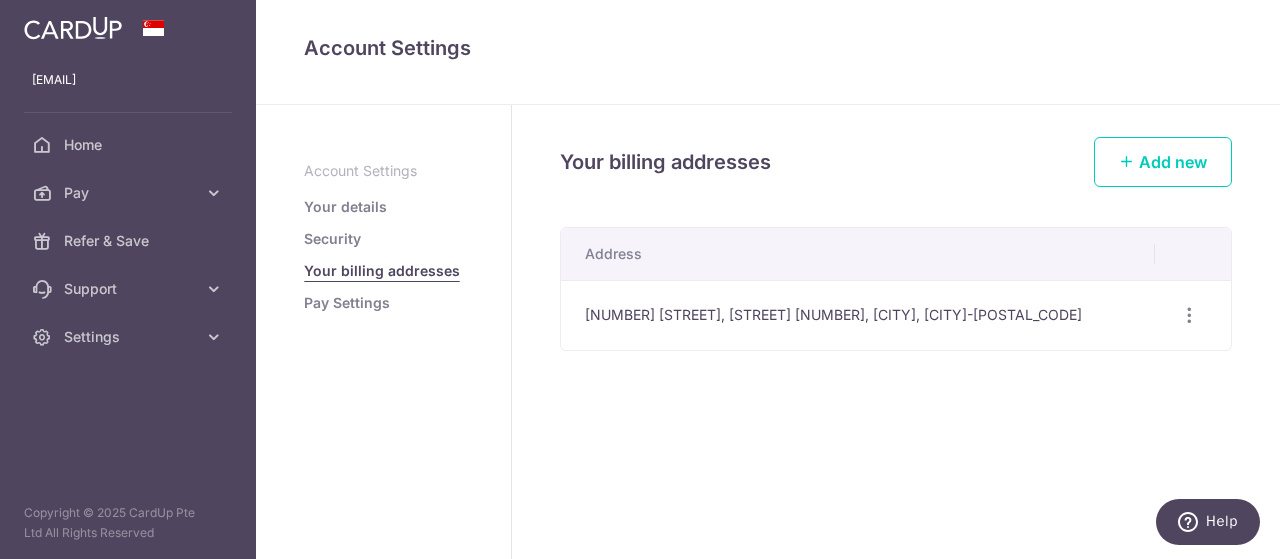click on "Security" at bounding box center [332, 239] 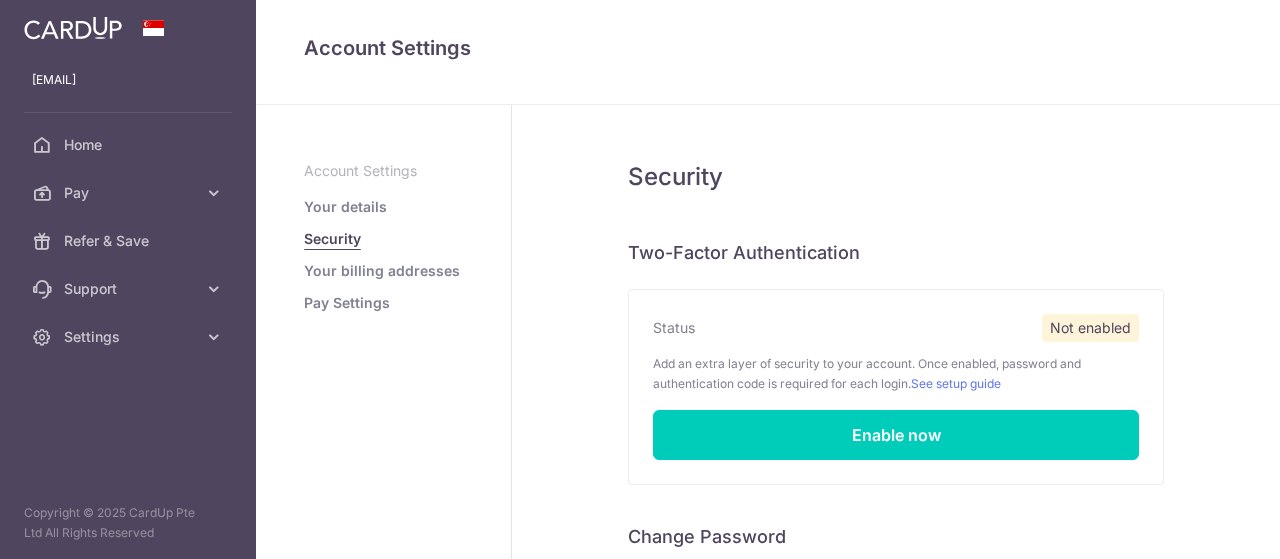 scroll, scrollTop: 0, scrollLeft: 0, axis: both 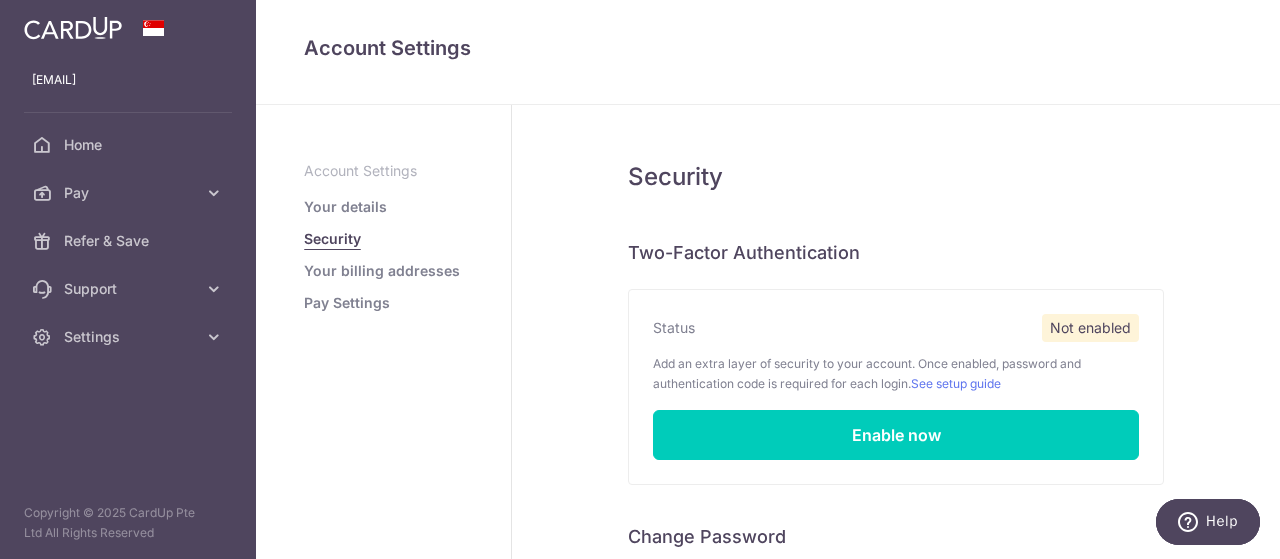 click on "Your details" at bounding box center [345, 207] 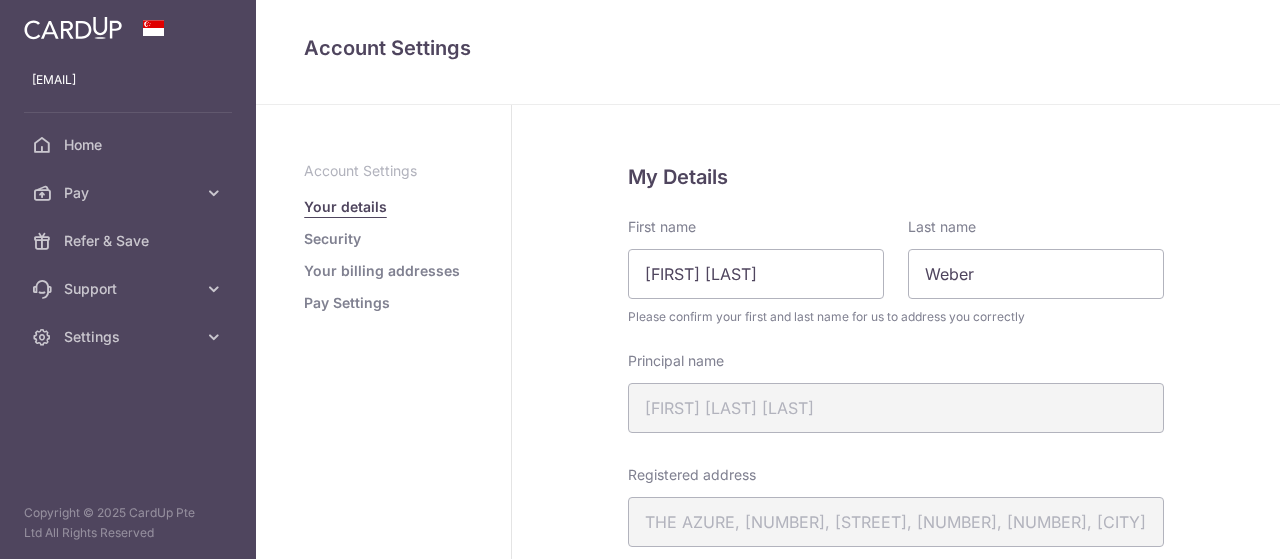 scroll, scrollTop: 0, scrollLeft: 0, axis: both 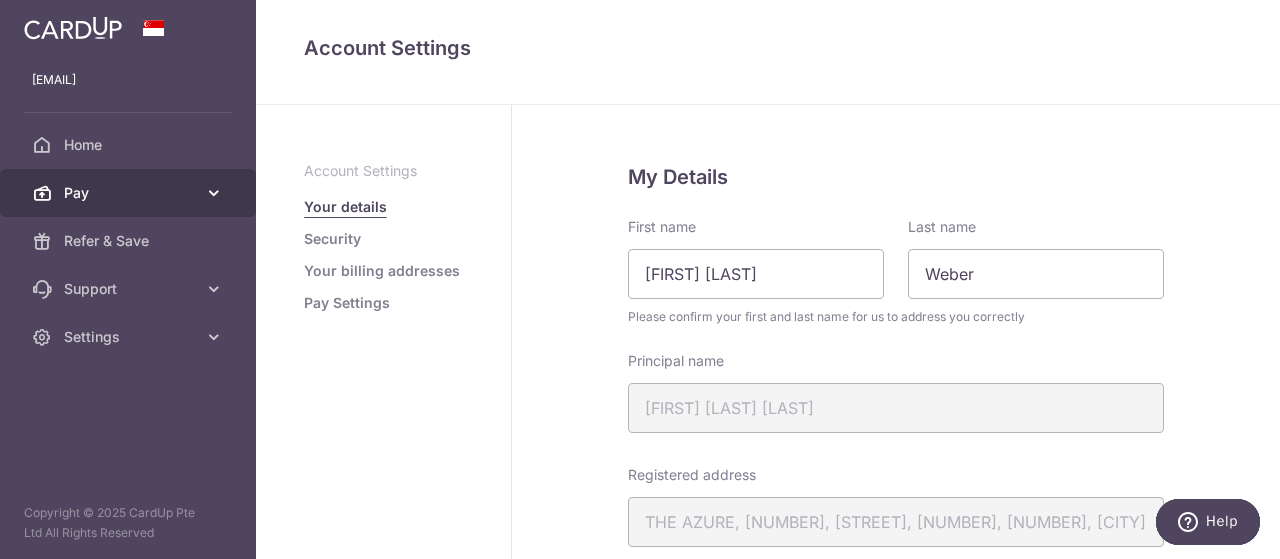 click at bounding box center (214, 193) 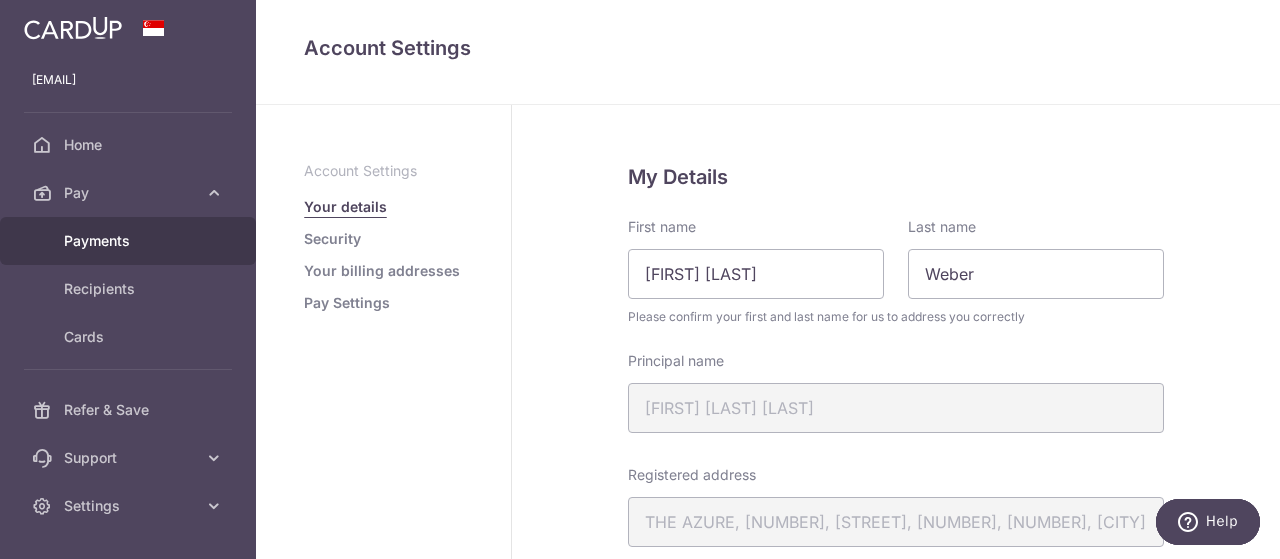 click on "Payments" at bounding box center [130, 241] 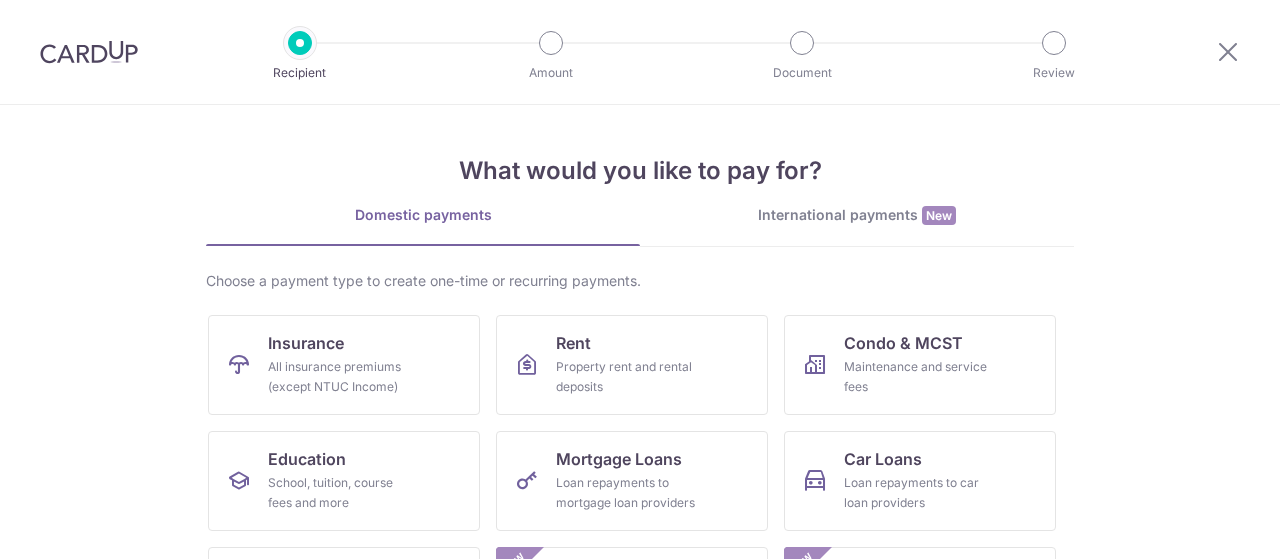 scroll, scrollTop: 0, scrollLeft: 0, axis: both 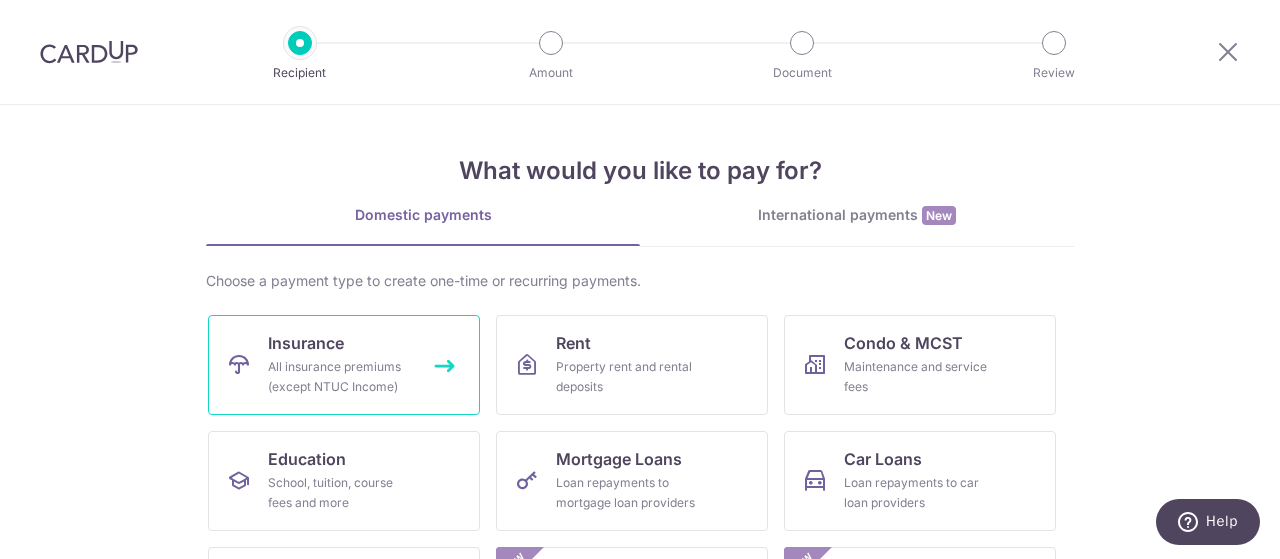 click on "Insurance All insurance premiums (except NTUC Income)" at bounding box center (344, 365) 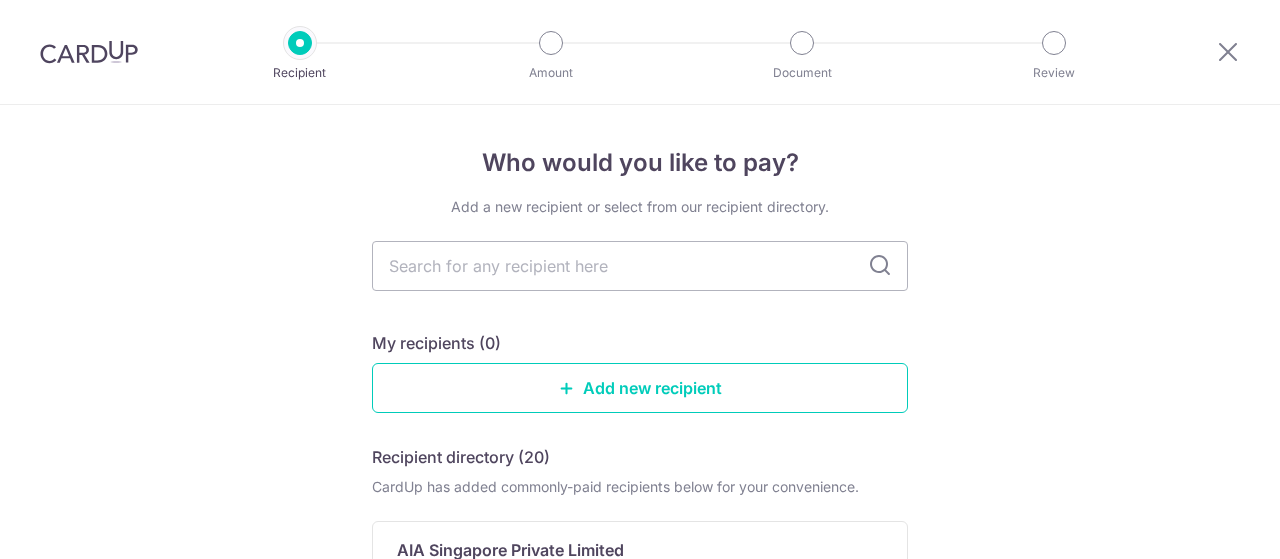 scroll, scrollTop: 0, scrollLeft: 0, axis: both 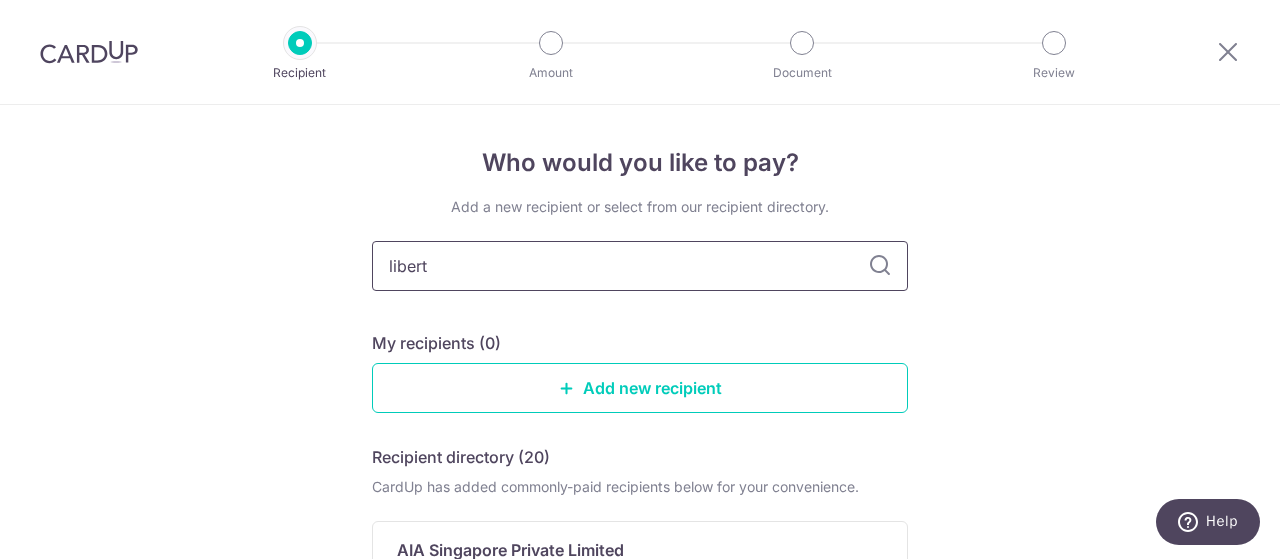 type on "liberty" 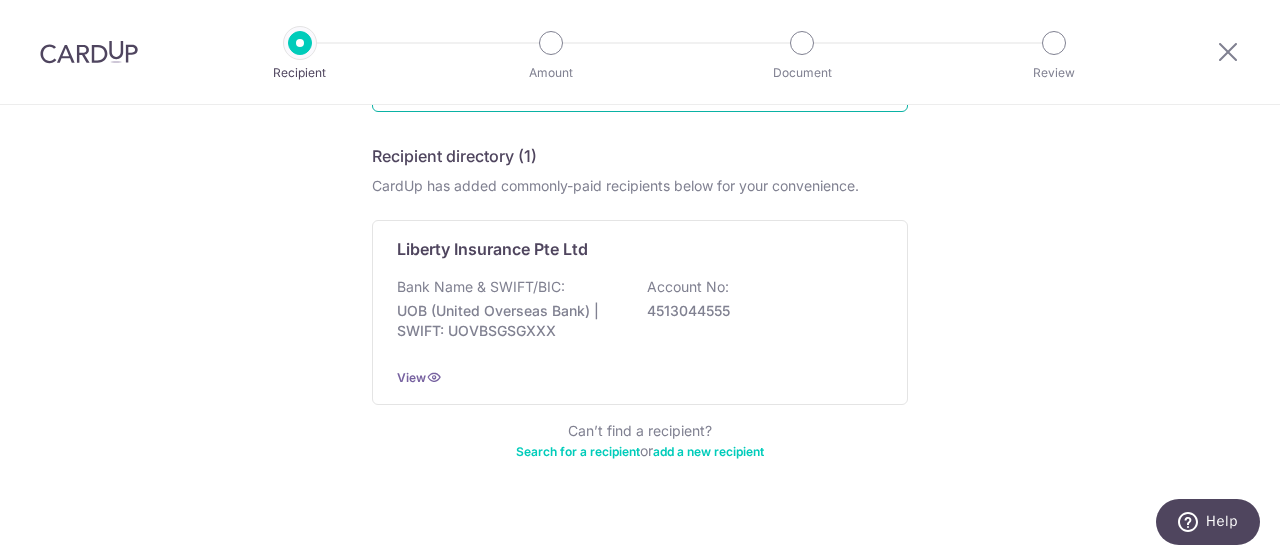 scroll, scrollTop: 302, scrollLeft: 0, axis: vertical 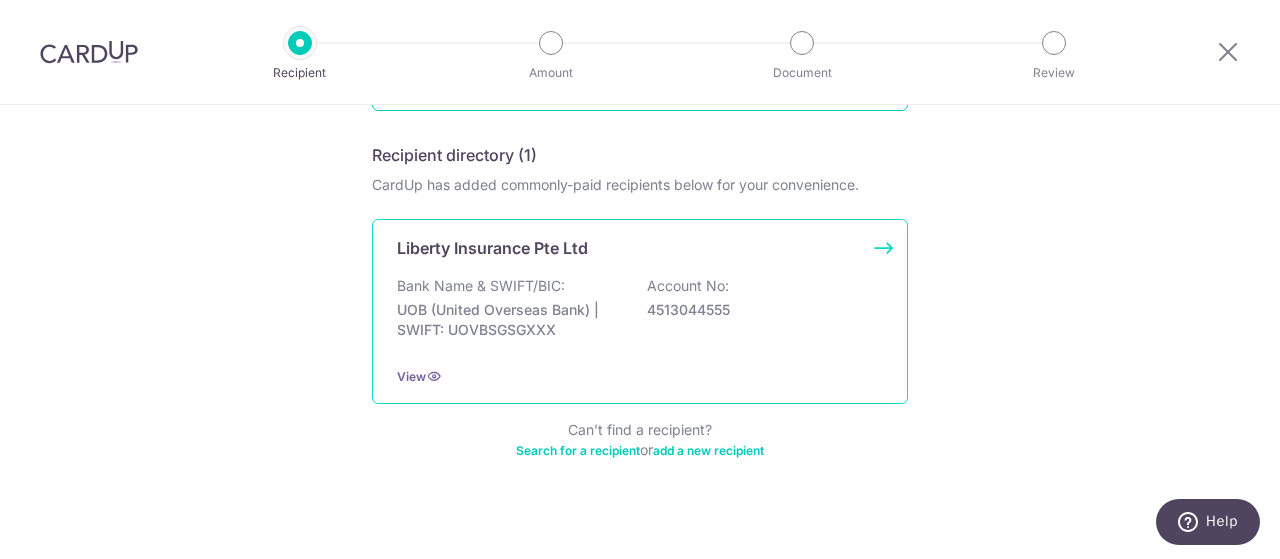 click on "Bank Name & SWIFT/BIC:
[BRAND] ([BRAND]) | SWIFT: [SWIFT]
Account No:
[ACCOUNT]" at bounding box center (640, 313) 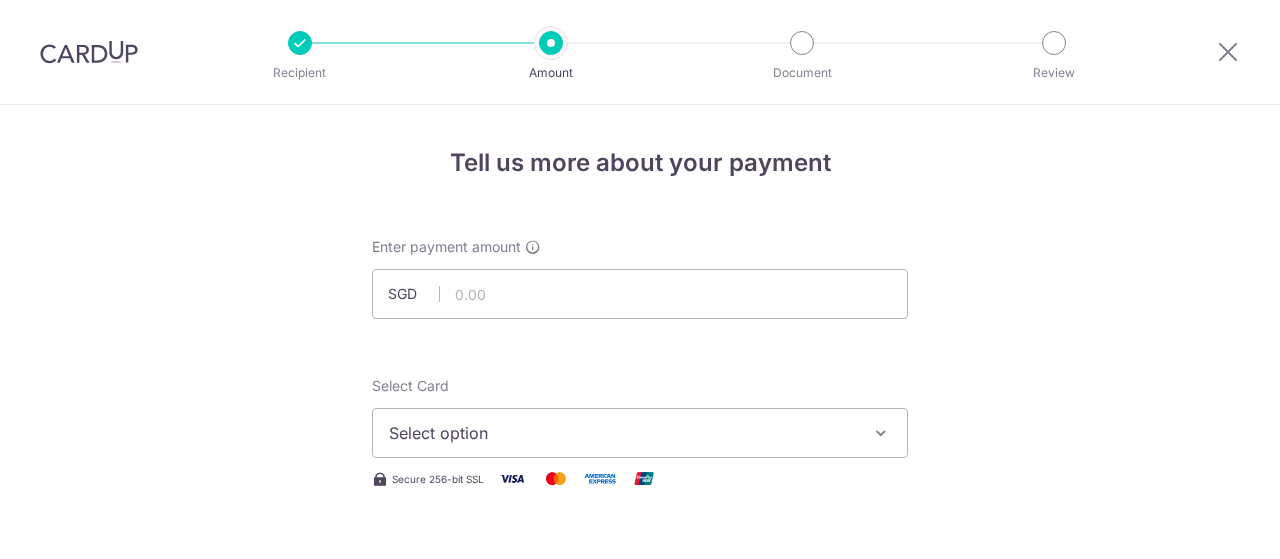 scroll, scrollTop: 0, scrollLeft: 0, axis: both 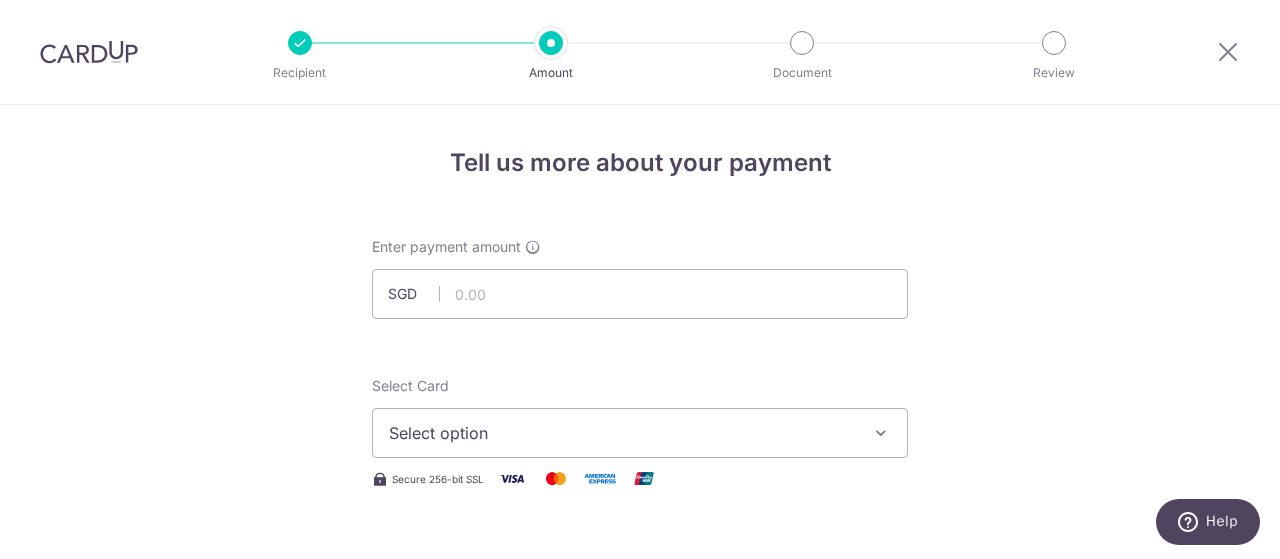click on "Select option" at bounding box center (622, 433) 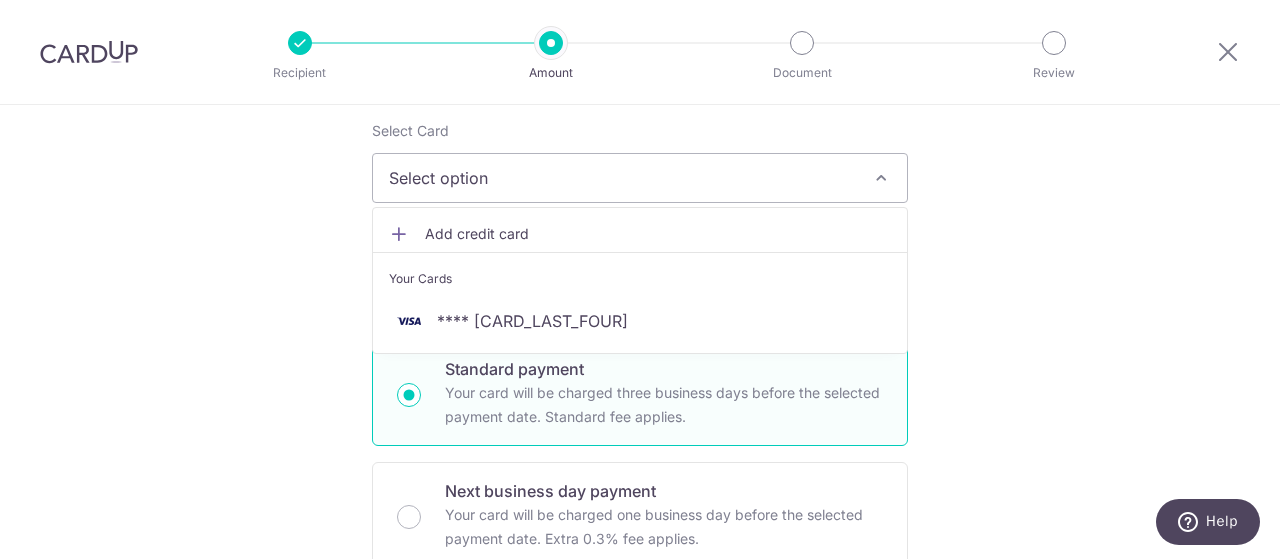 scroll, scrollTop: 315, scrollLeft: 0, axis: vertical 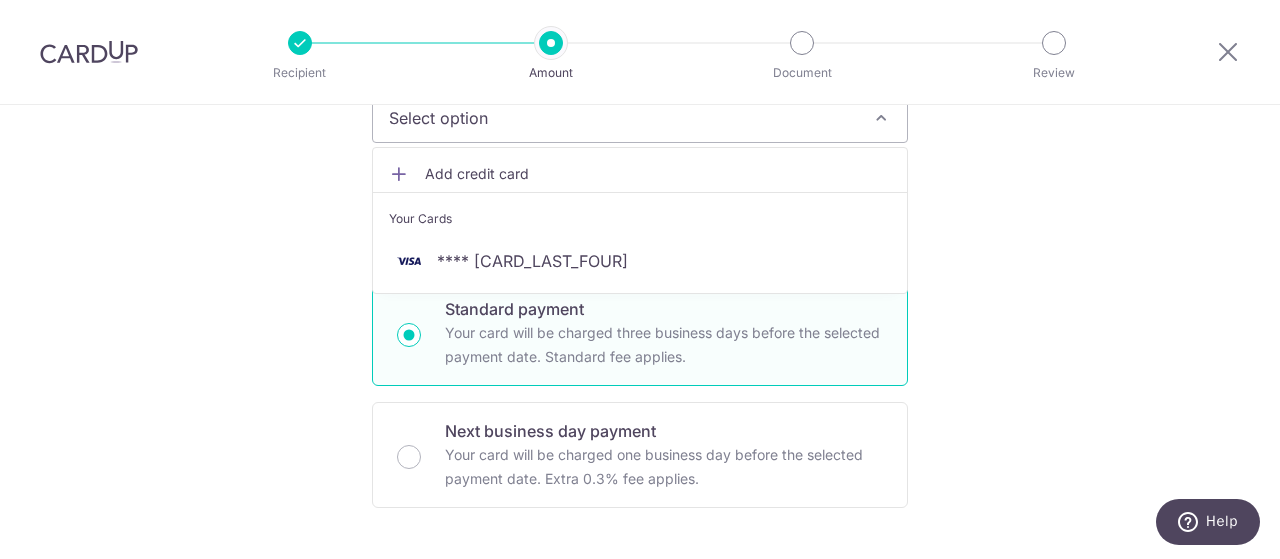 click on "Add credit card" at bounding box center (658, 174) 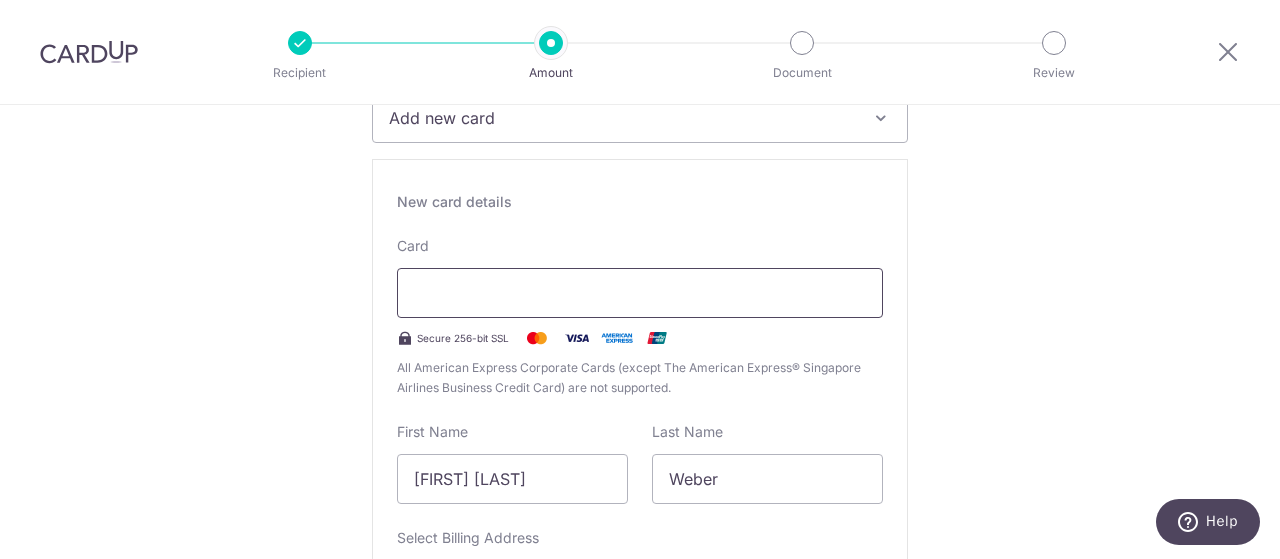 type on "07 / 2026" 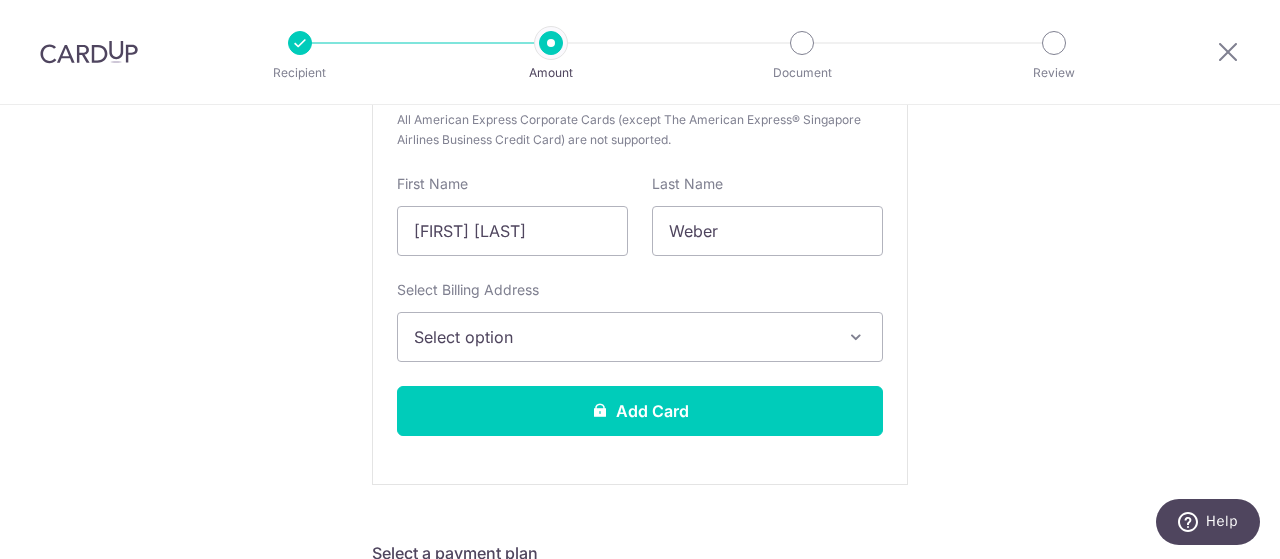 scroll, scrollTop: 564, scrollLeft: 0, axis: vertical 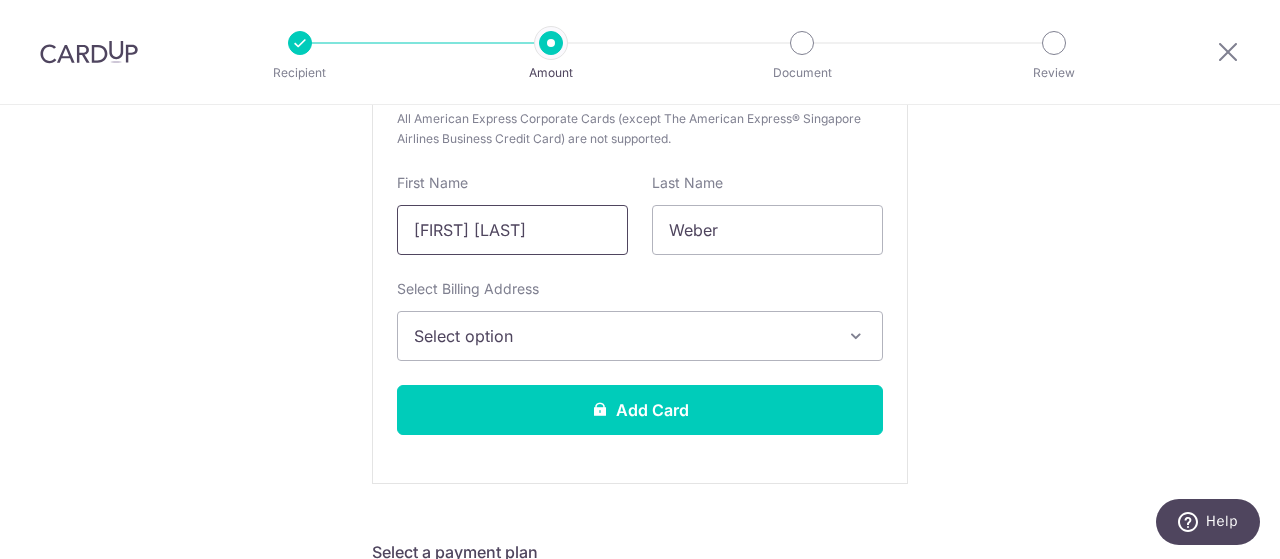 drag, startPoint x: 544, startPoint y: 233, endPoint x: 296, endPoint y: 221, distance: 248.29015 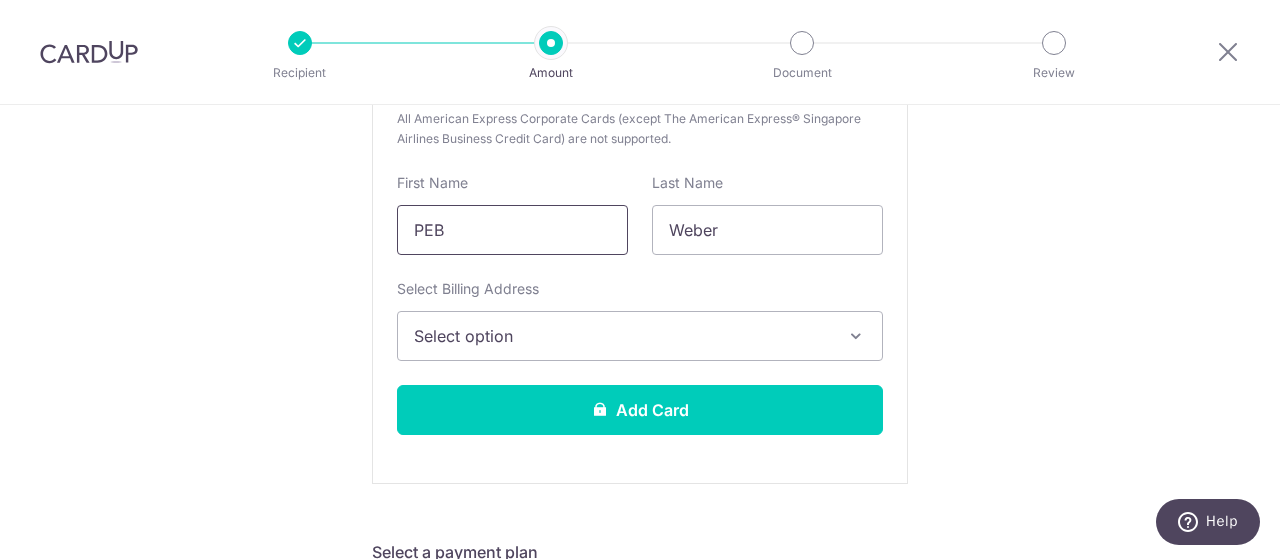 type on "PEB" 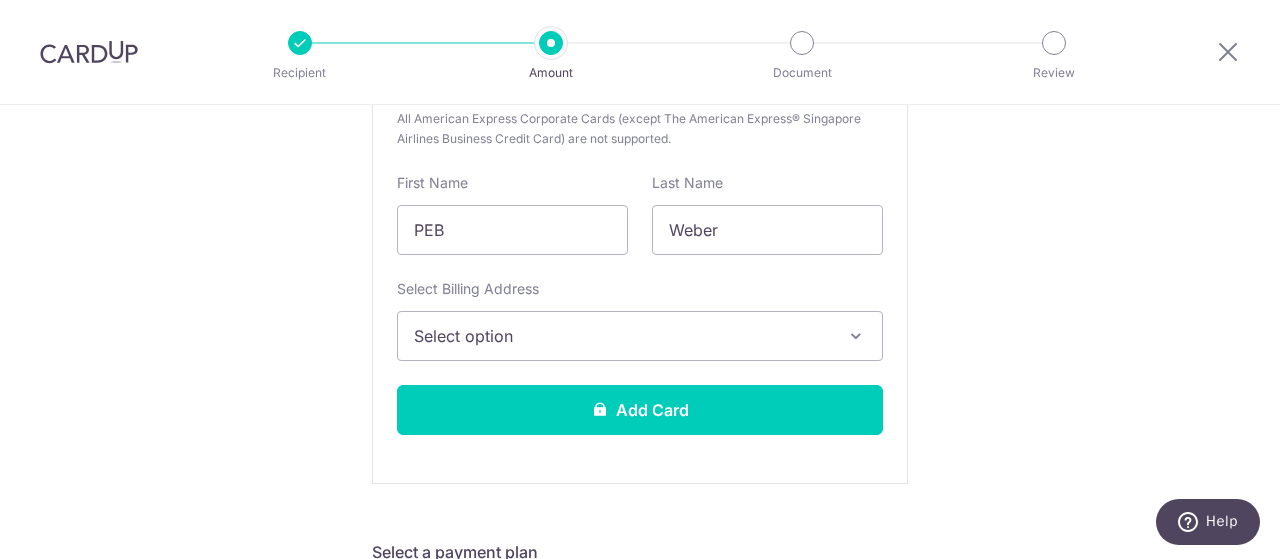 click at bounding box center (856, 336) 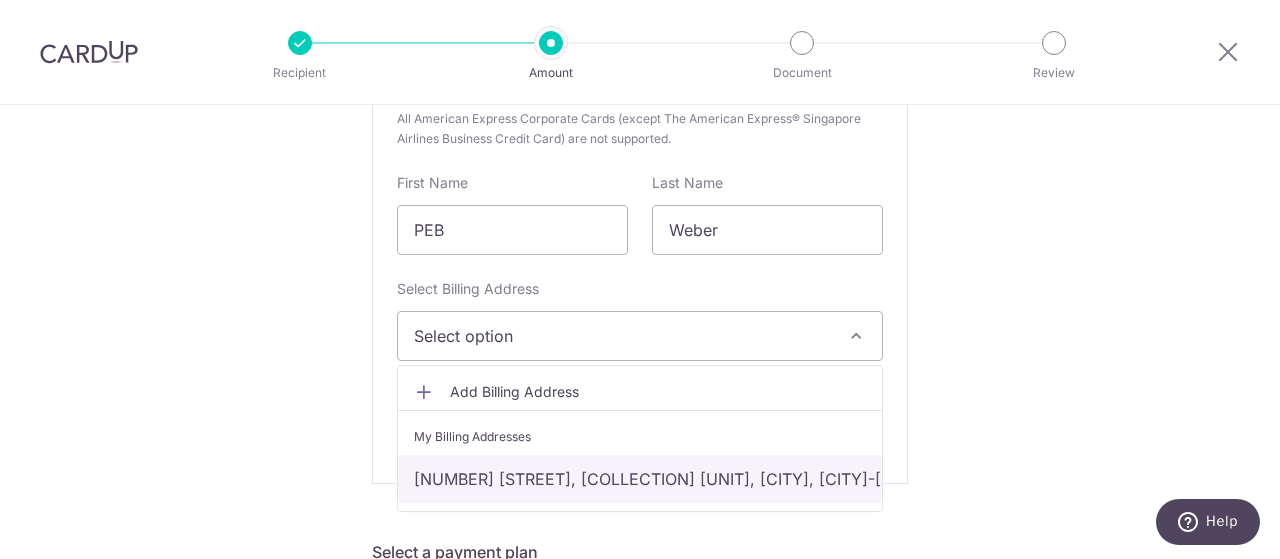 click on "17 Cove Drive, Marina Collection 04-10, Singapore, Singapore-098329" at bounding box center (640, 479) 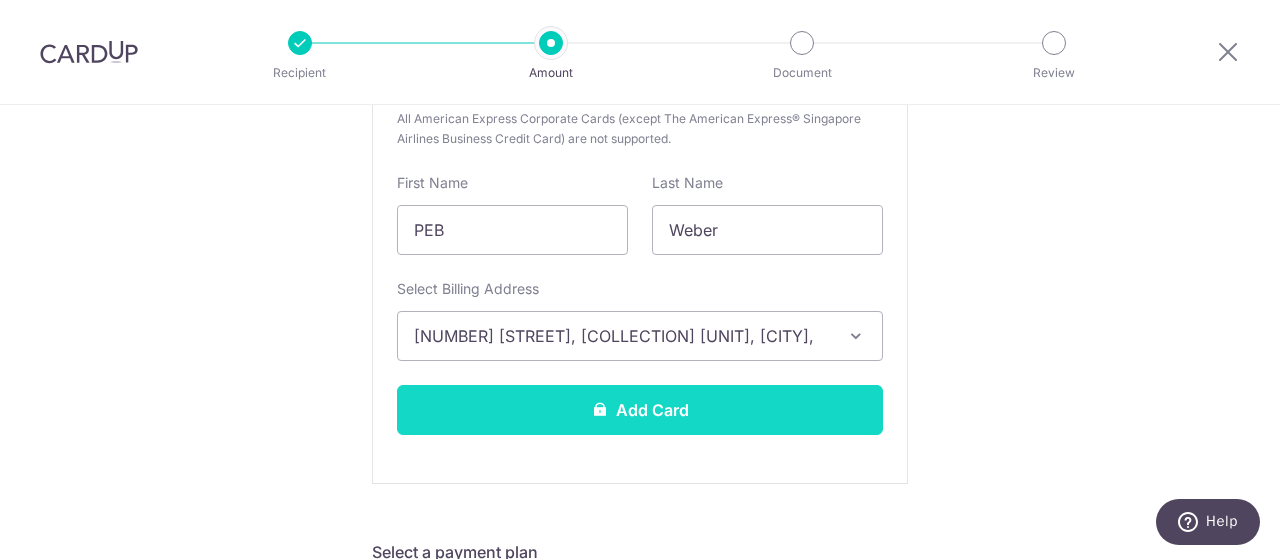 click on "Add Card" at bounding box center [640, 410] 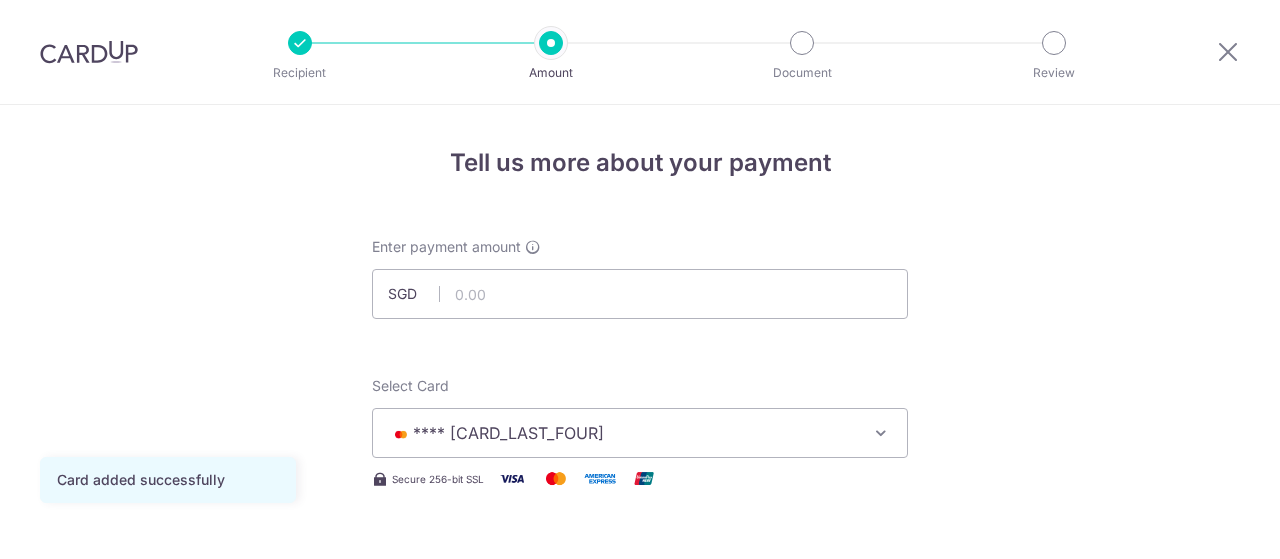 scroll, scrollTop: 0, scrollLeft: 0, axis: both 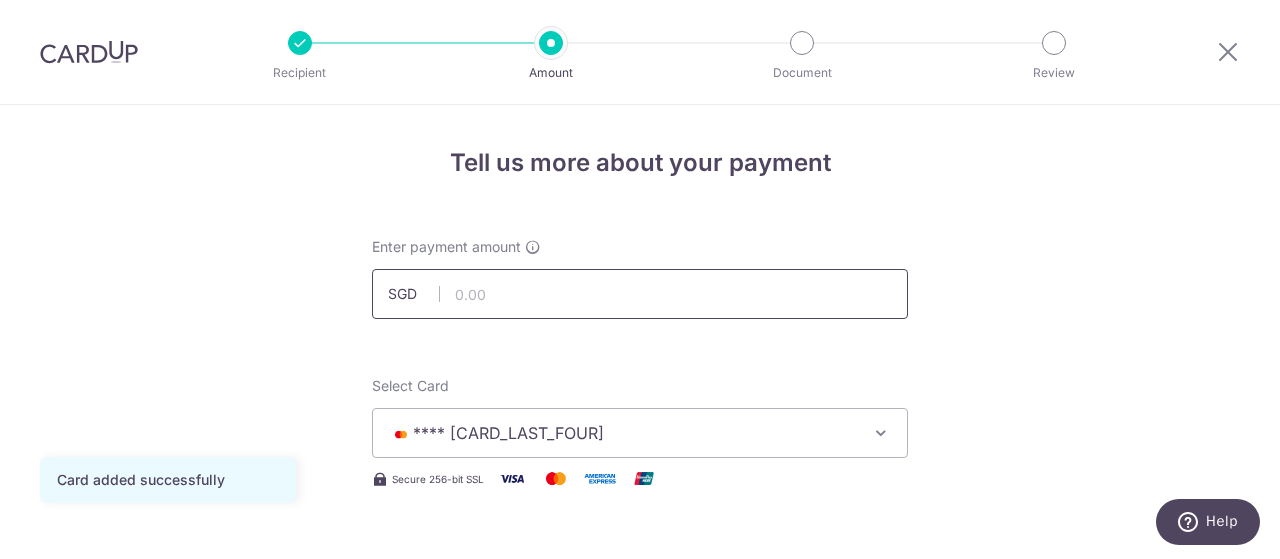 click at bounding box center [640, 294] 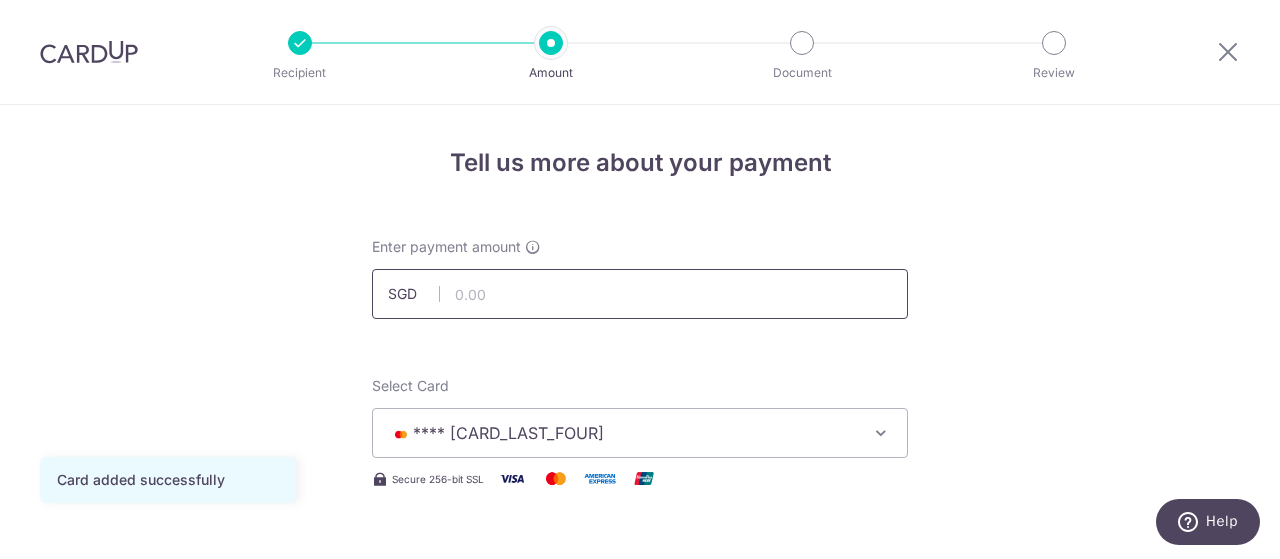 type on "670.00" 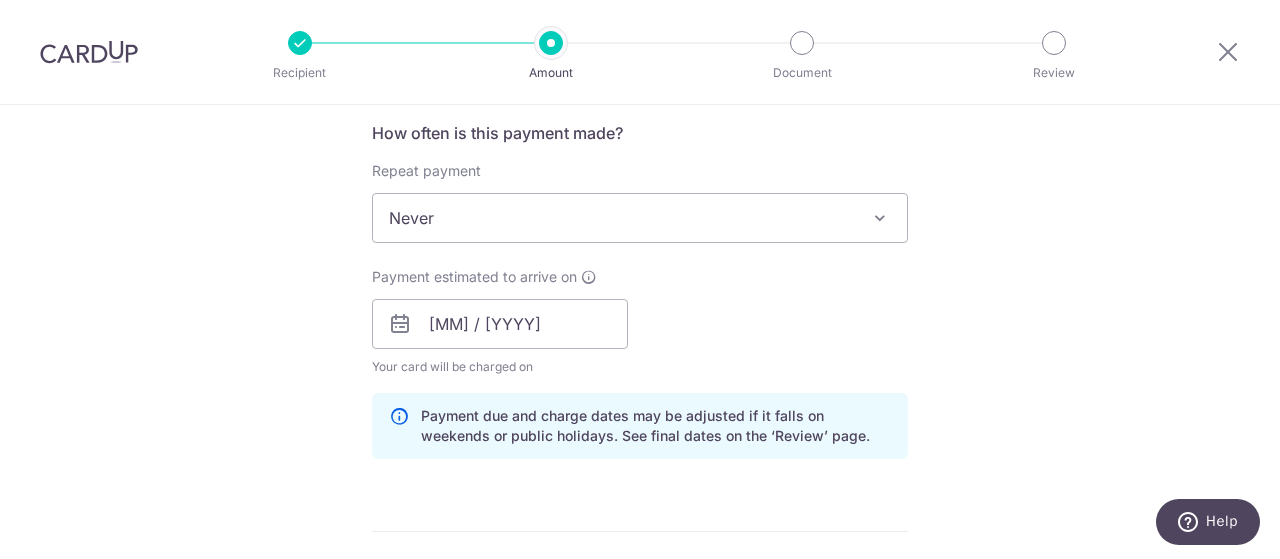 scroll, scrollTop: 760, scrollLeft: 0, axis: vertical 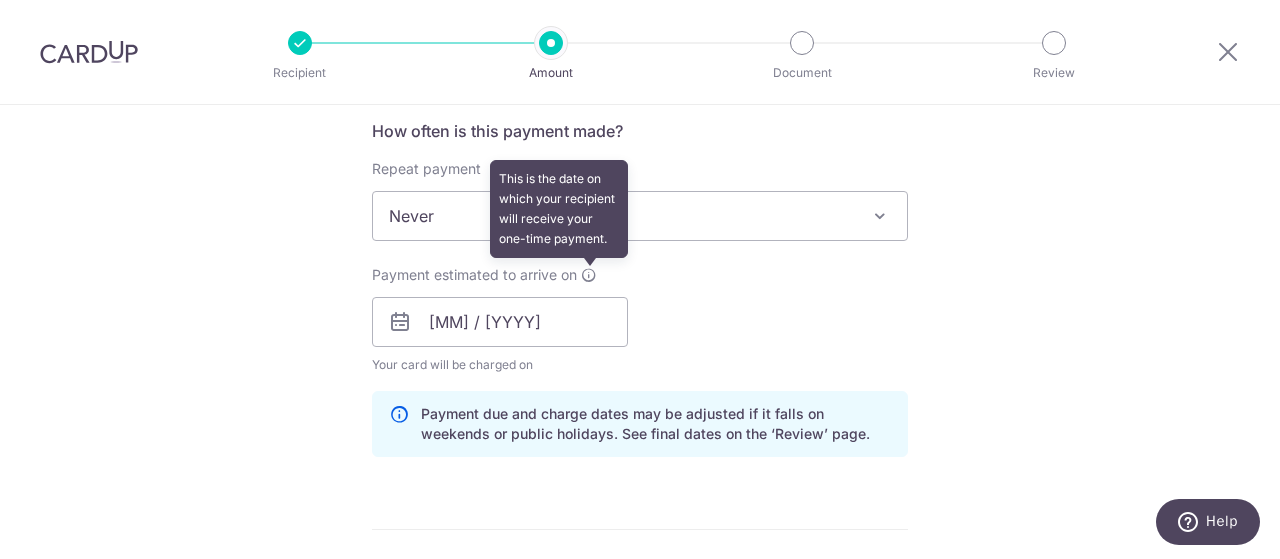 click at bounding box center (589, 275) 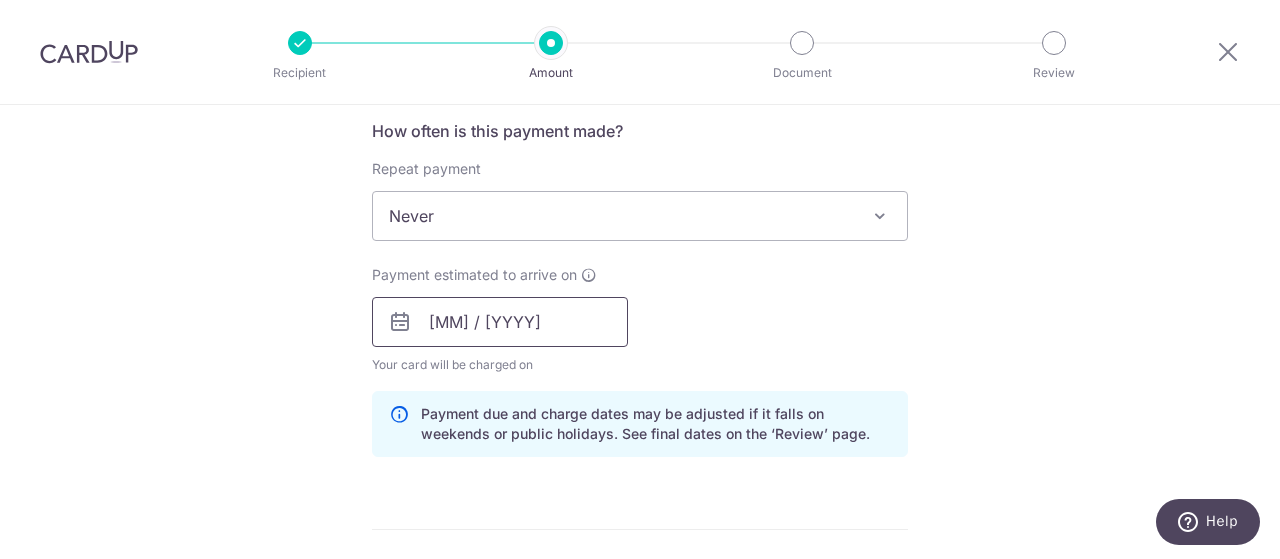click on "07 / 2026" at bounding box center (500, 322) 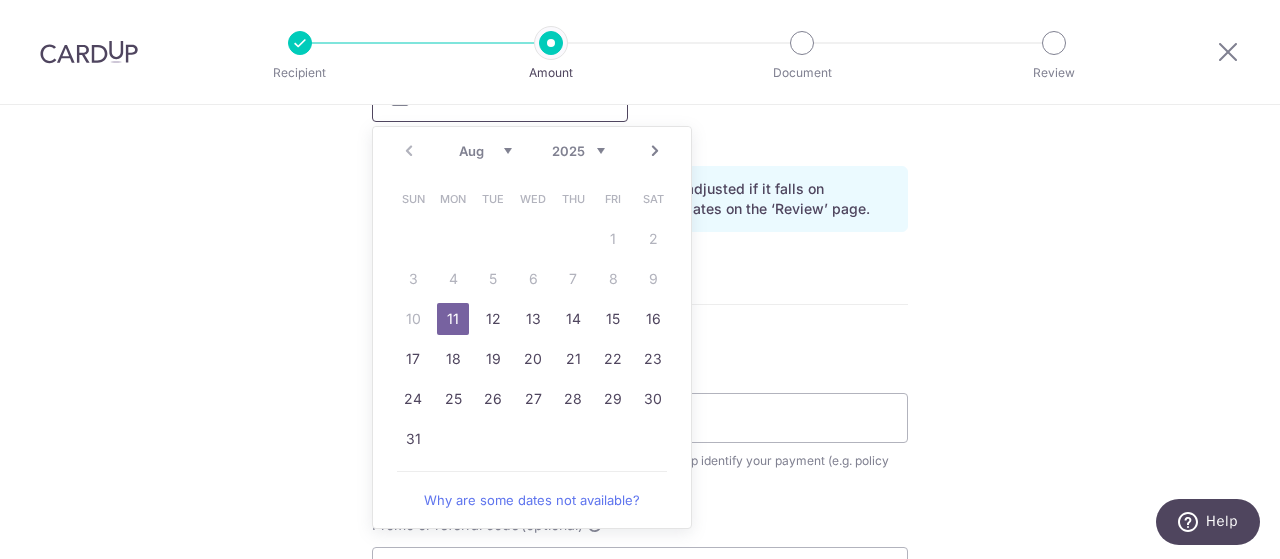 scroll, scrollTop: 986, scrollLeft: 0, axis: vertical 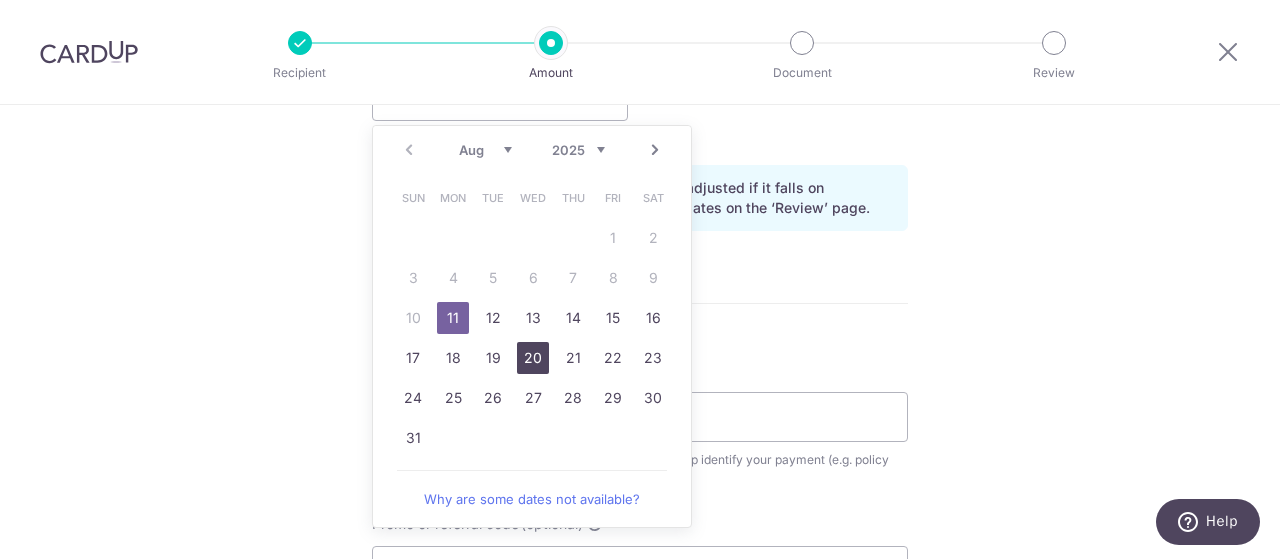 click on "20" at bounding box center [533, 358] 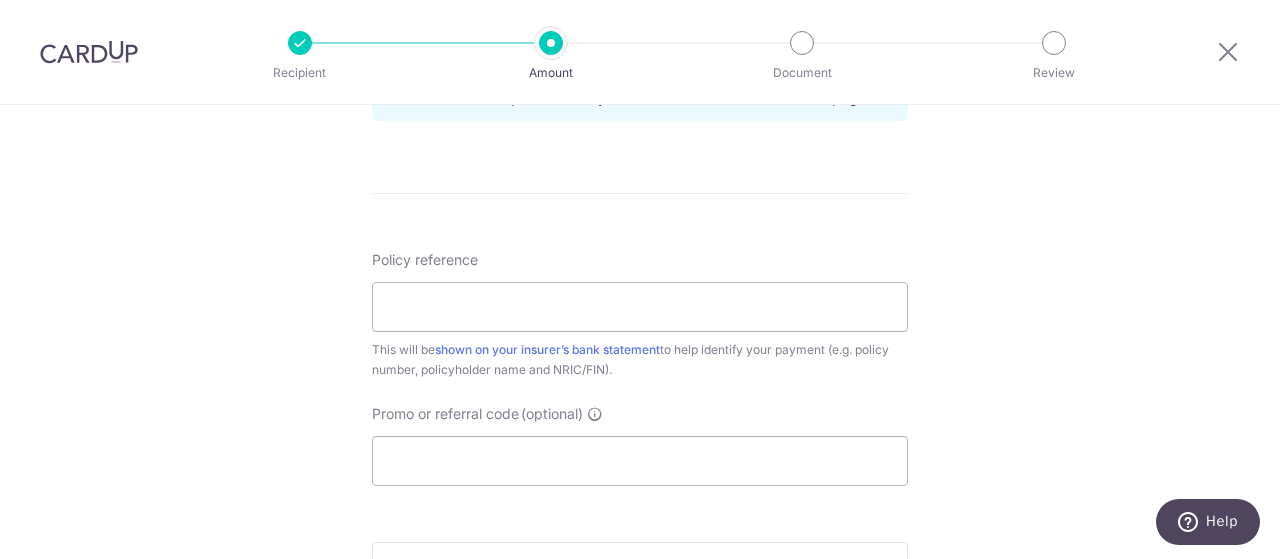 scroll, scrollTop: 1108, scrollLeft: 0, axis: vertical 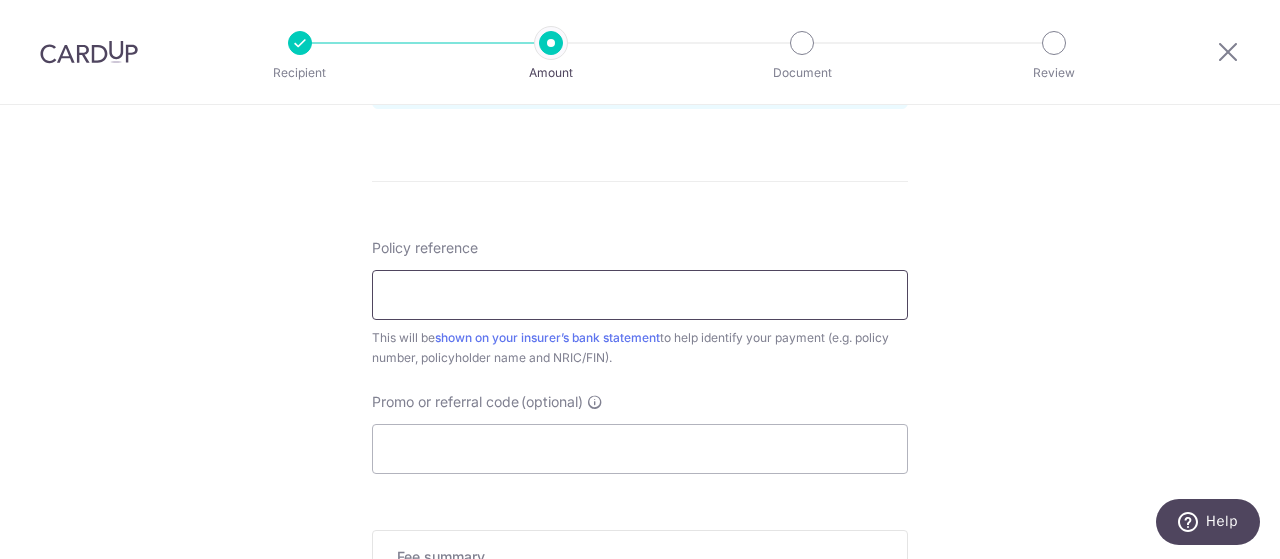click on "Policy reference" at bounding box center (640, 295) 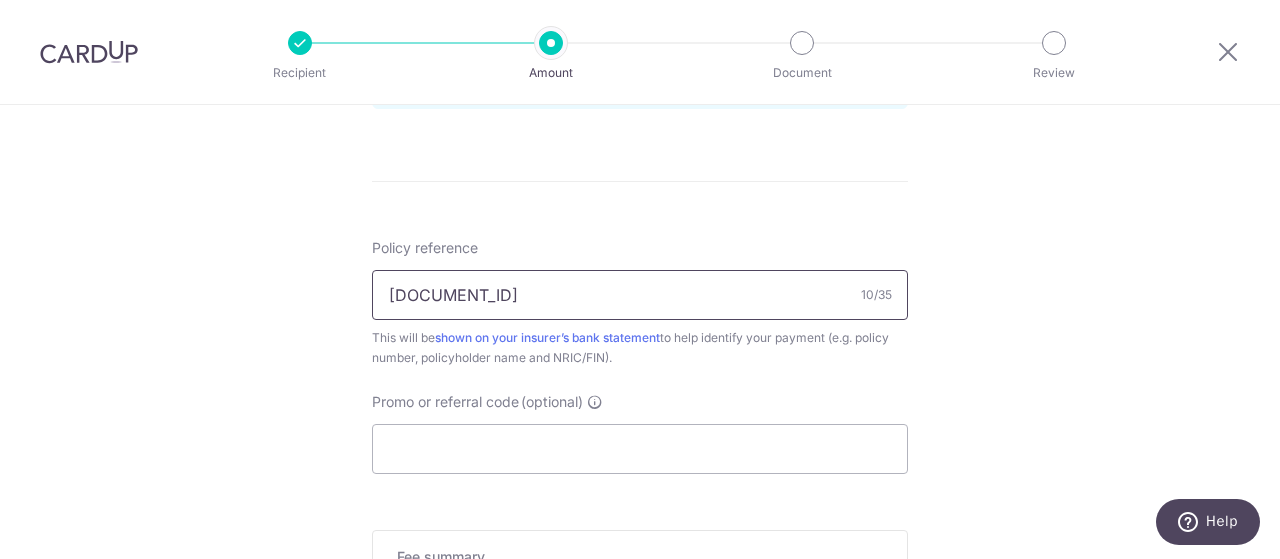 type on "[DOCUMENT_ID]" 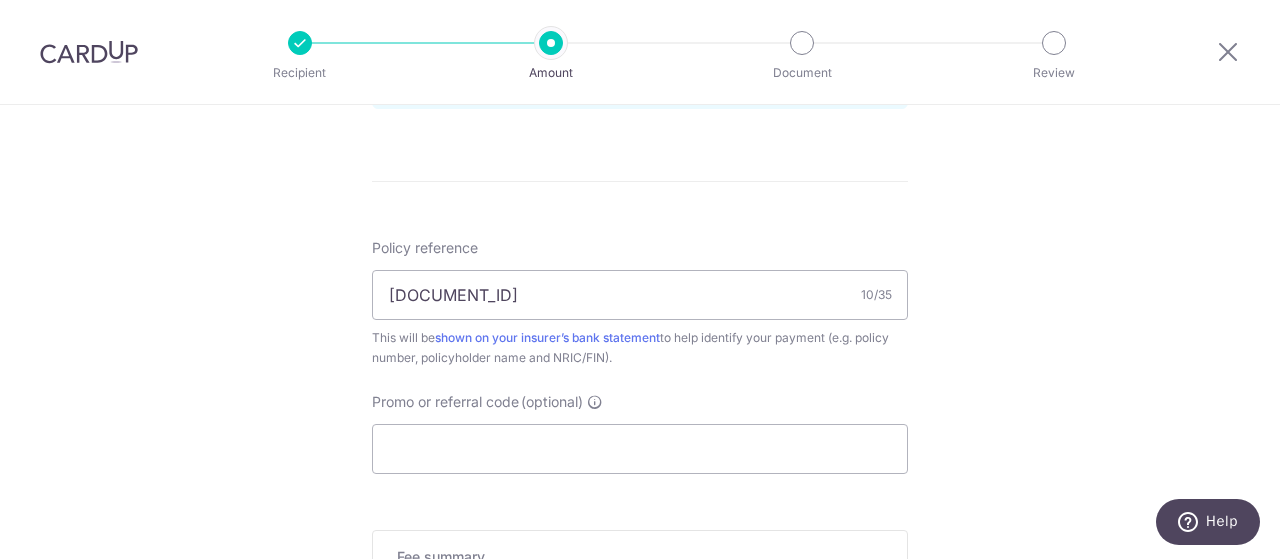 click on "Tell us more about your payment
Enter payment amount
SGD
670.00
670.00
Card added successfully
Select Card
**** 7444
Add credit card
Your Cards
**** 7164
**** 7444
Secure 256-bit SSL
Text
New card details
Card" at bounding box center (640, -58) 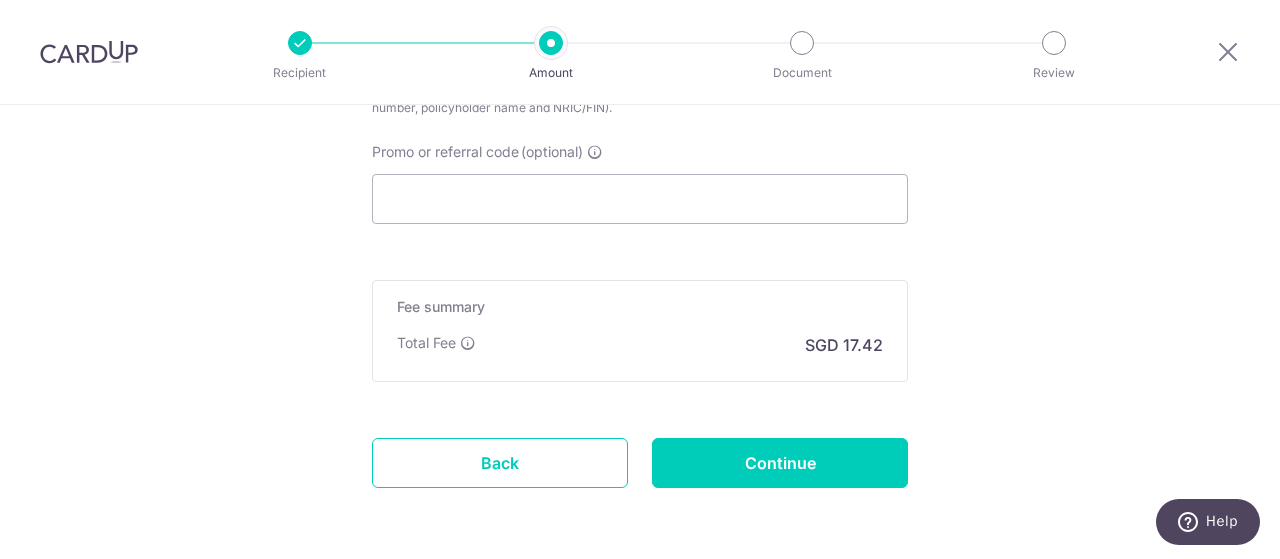 scroll, scrollTop: 1183, scrollLeft: 0, axis: vertical 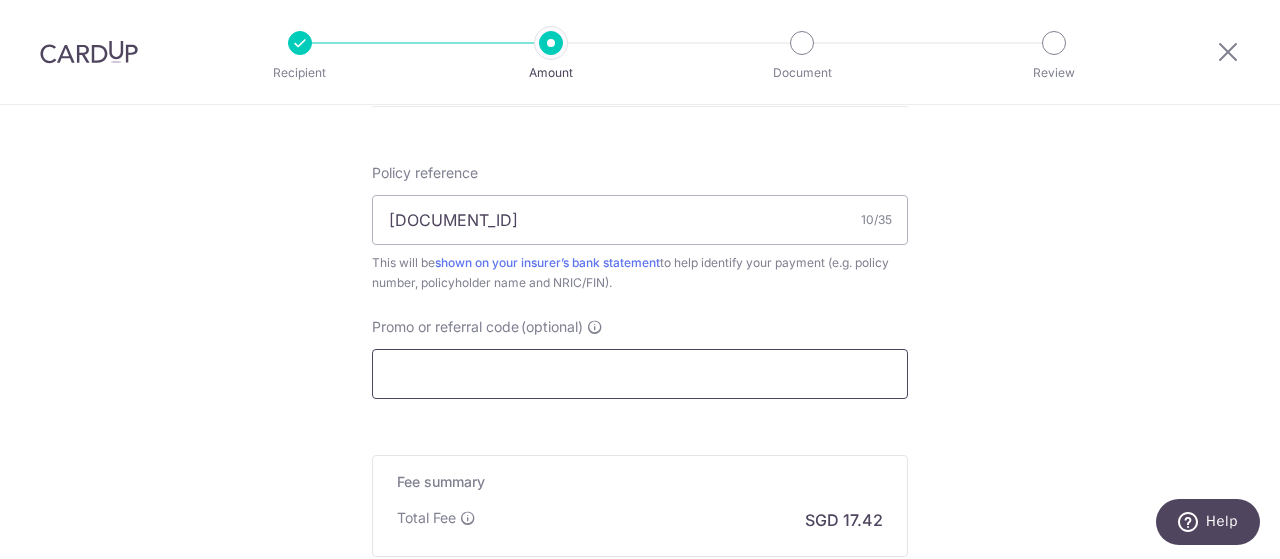 click on "Promo or referral code
(optional)" at bounding box center (640, 374) 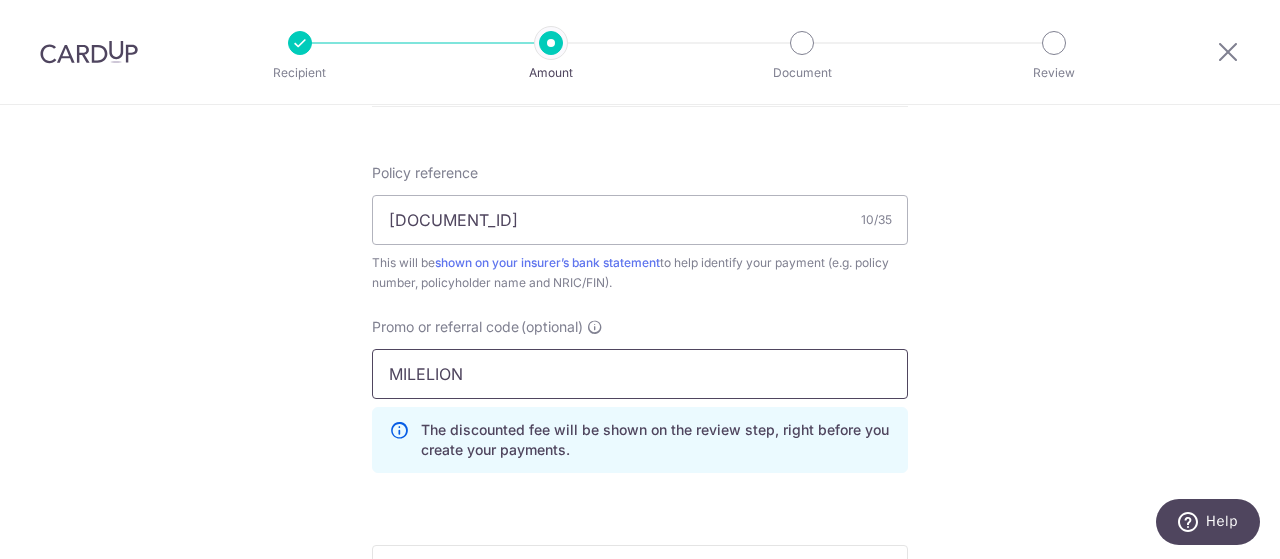 type on "MILELION" 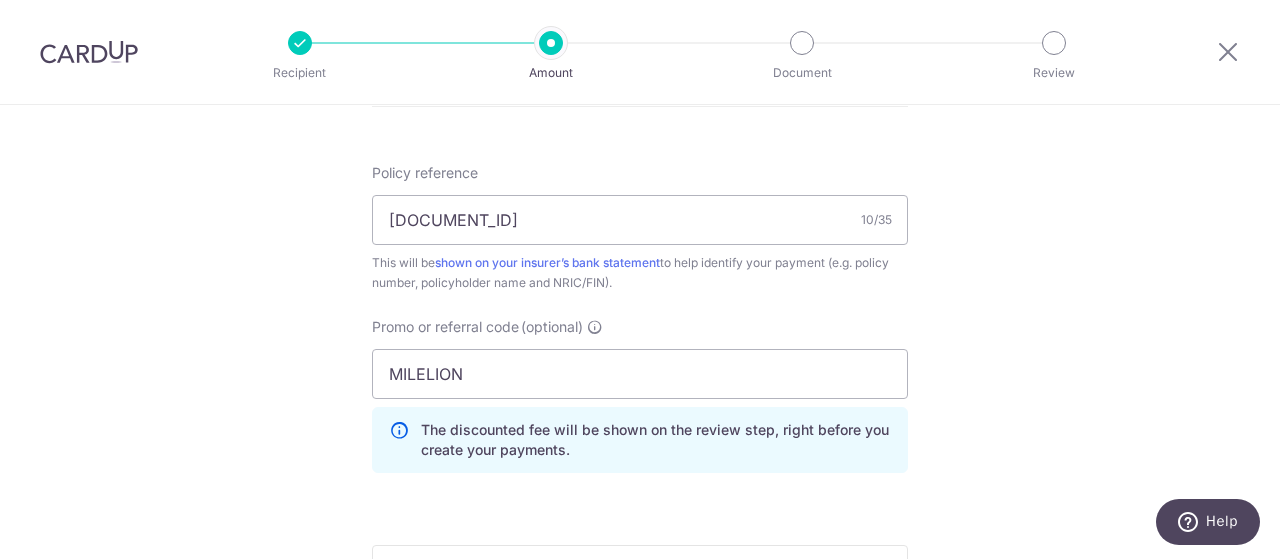 click on "Tell us more about your payment
Enter payment amount
SGD
670.00
670.00
Card added successfully
Select Card
**** 7444
Add credit card
Your Cards
**** 7164
**** 7444
Secure 256-bit SSL
Text
New card details
Card" at bounding box center [640, -88] 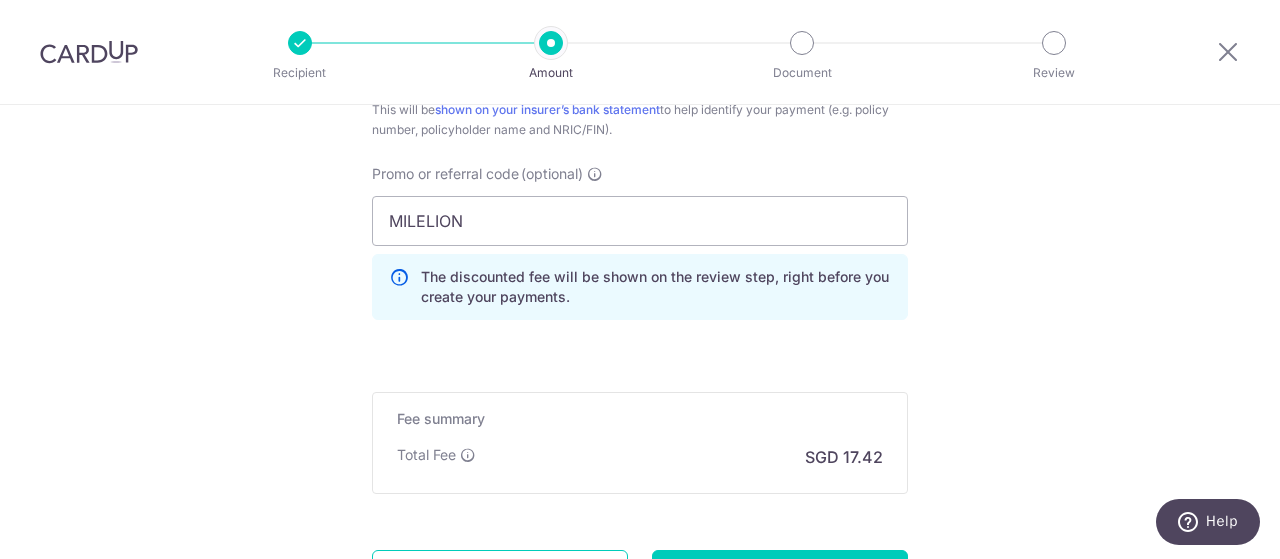scroll, scrollTop: 1343, scrollLeft: 0, axis: vertical 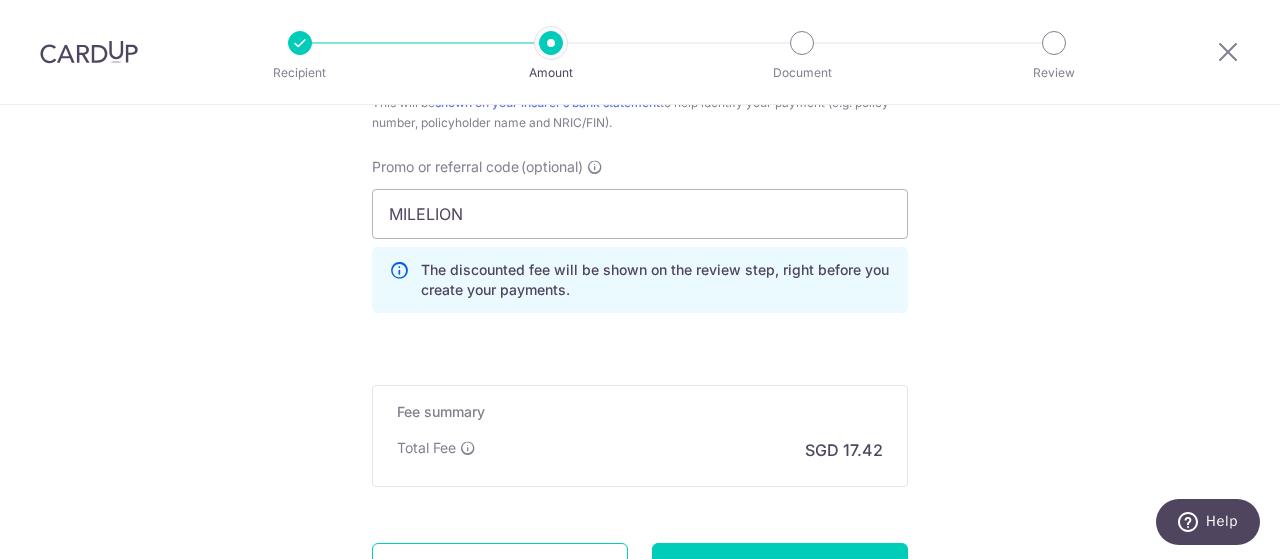 click on "Tell us more about your payment
Enter payment amount
SGD
670.00
670.00
Card added successfully
Select Card
**** 7444
Add credit card
Your Cards
**** 7164
**** 7444
Secure 256-bit SSL
Text
New card details
Card" at bounding box center (640, -248) 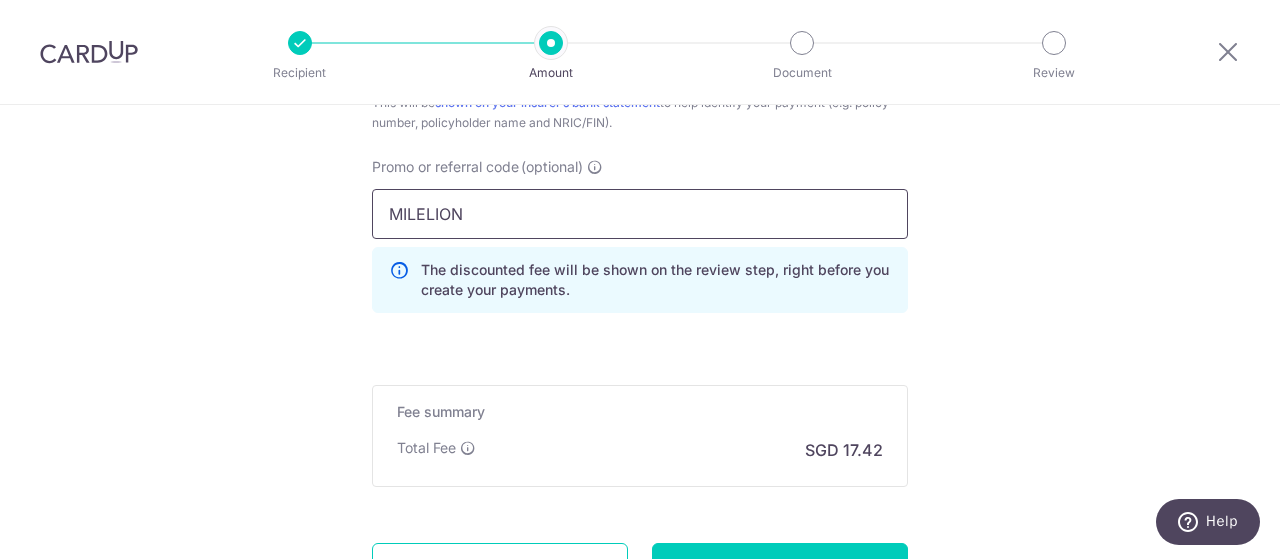 click on "MILELION" at bounding box center (640, 214) 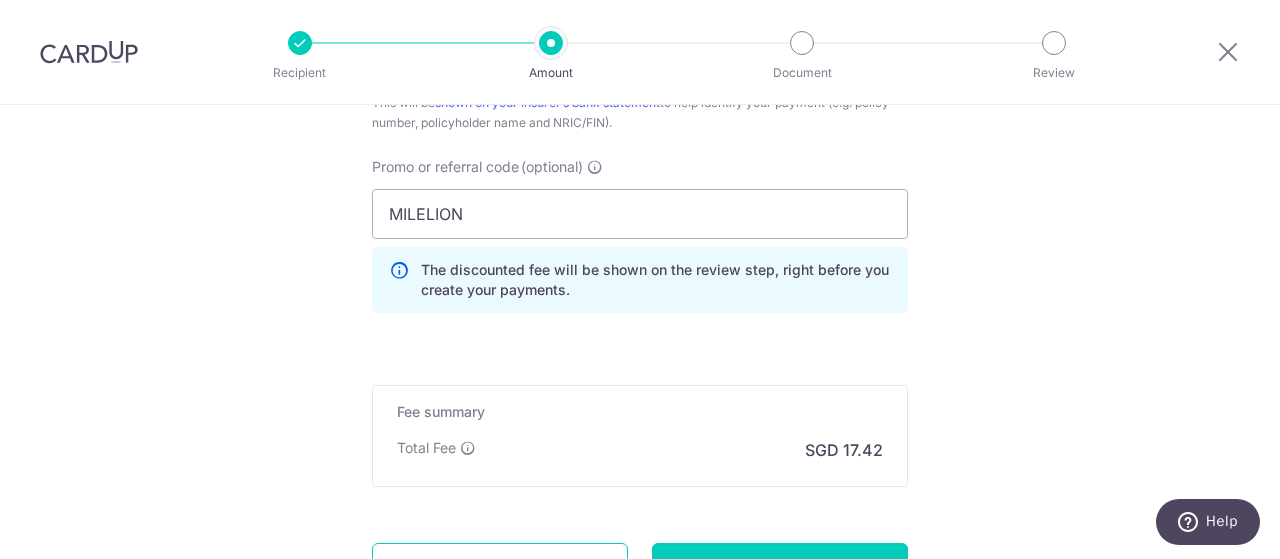 click on "Enter payment amount
SGD
670.00
670.00
Card added successfully
Select Card
**** 7444
Add credit card
Your Cards
**** 7164
**** 7444
Secure 256-bit SSL
Text
New card details
Card
Secure 256-bit SSL" at bounding box center [640, -229] 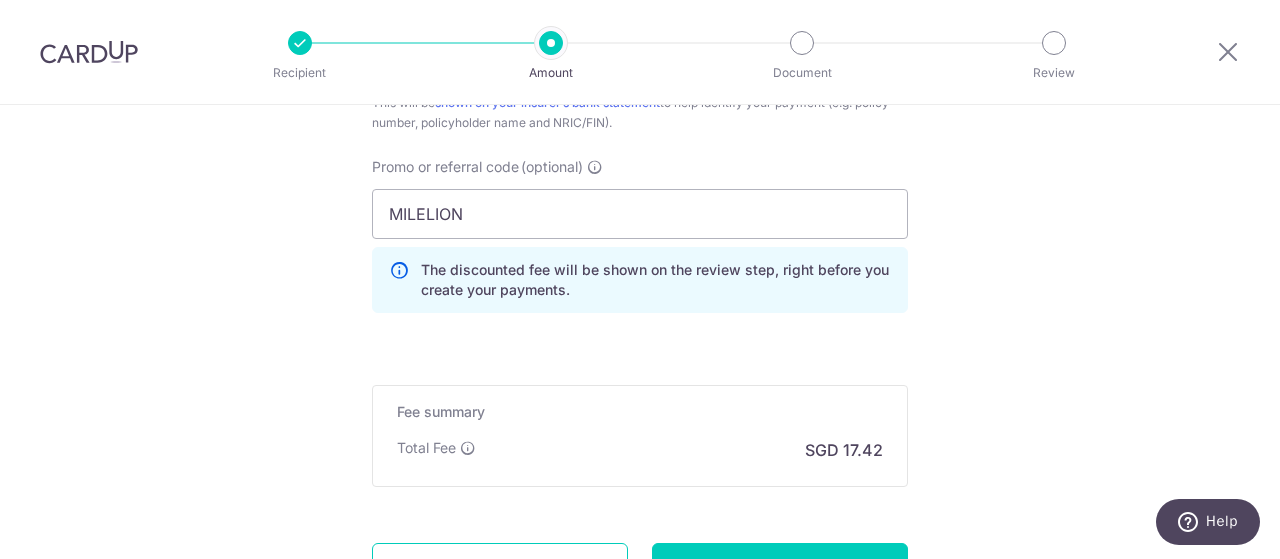click on "Enter payment amount
SGD
670.00
670.00
Card added successfully
Select Card
**** 7444
Add credit card
Your Cards
**** 7164
**** 7444
Secure 256-bit SSL
Text
New card details
Card
Secure 256-bit SSL" at bounding box center [640, -229] 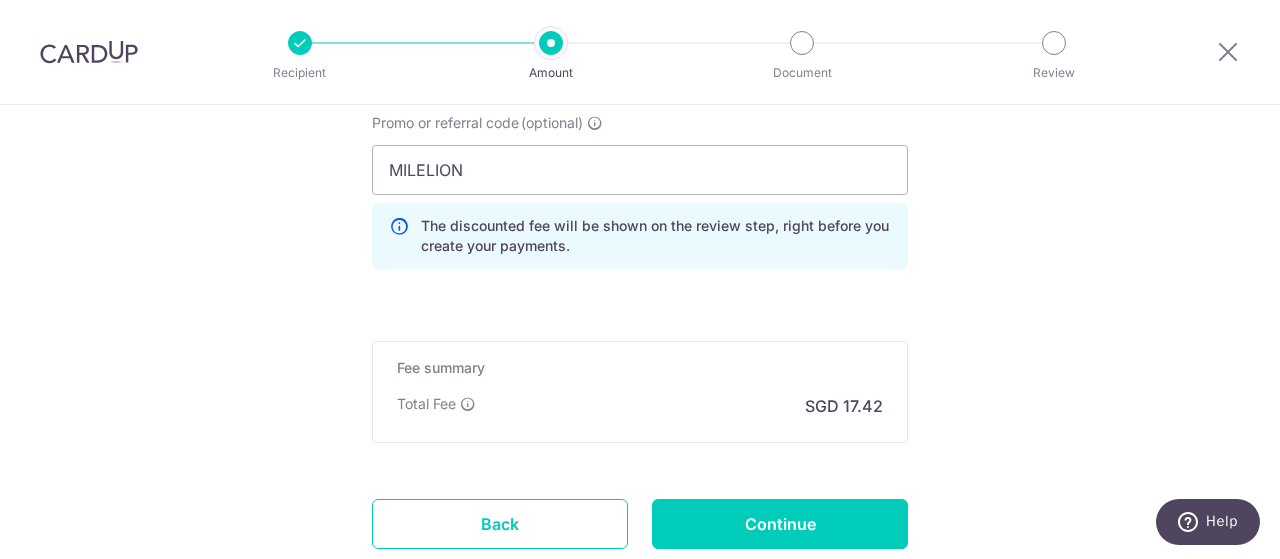 scroll, scrollTop: 1521, scrollLeft: 0, axis: vertical 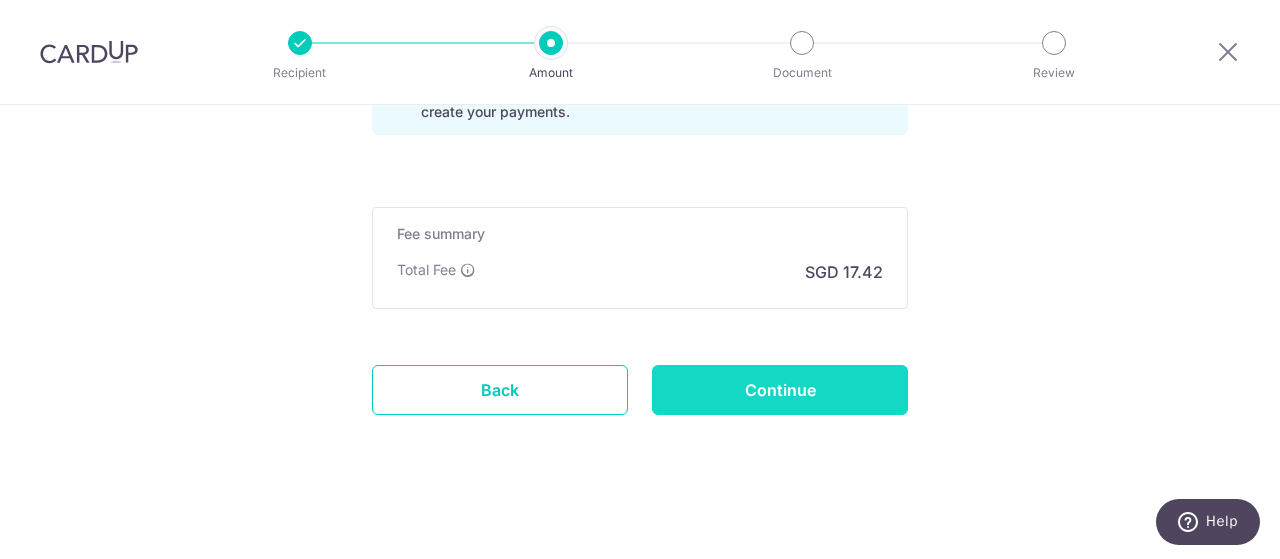 click on "Continue" at bounding box center [780, 390] 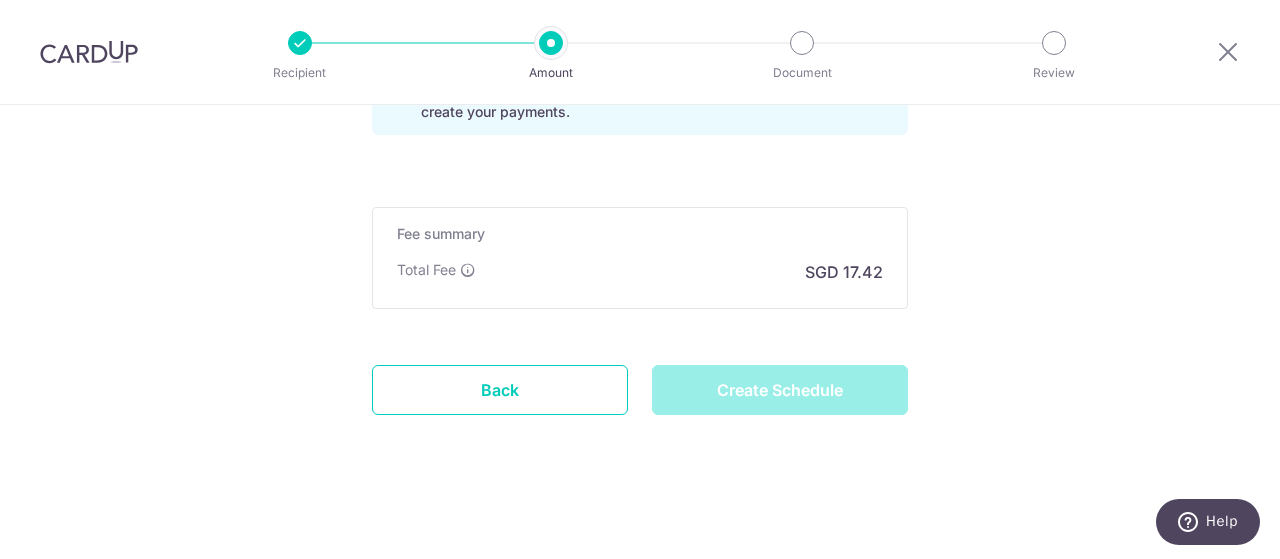 type on "Create Schedule" 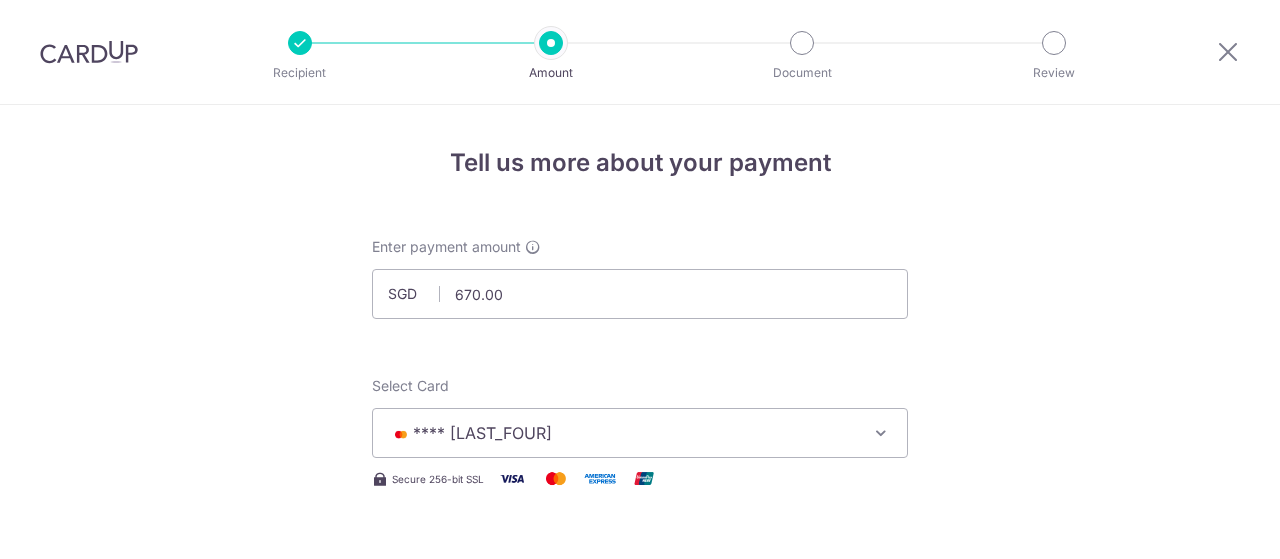 scroll, scrollTop: 0, scrollLeft: 0, axis: both 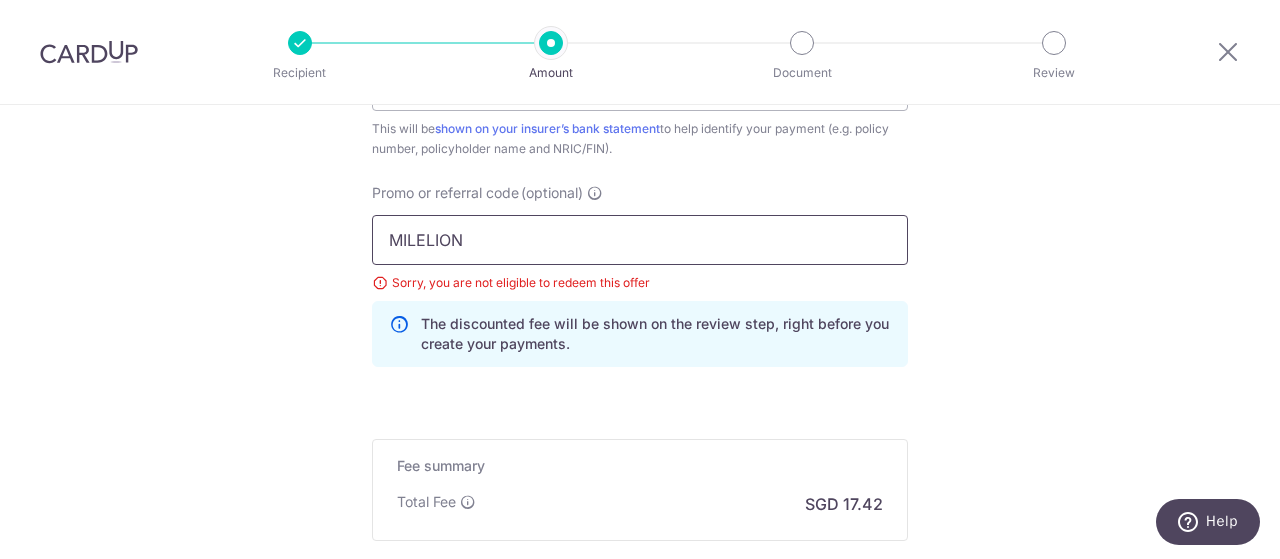 drag, startPoint x: 473, startPoint y: 242, endPoint x: 316, endPoint y: 251, distance: 157.25775 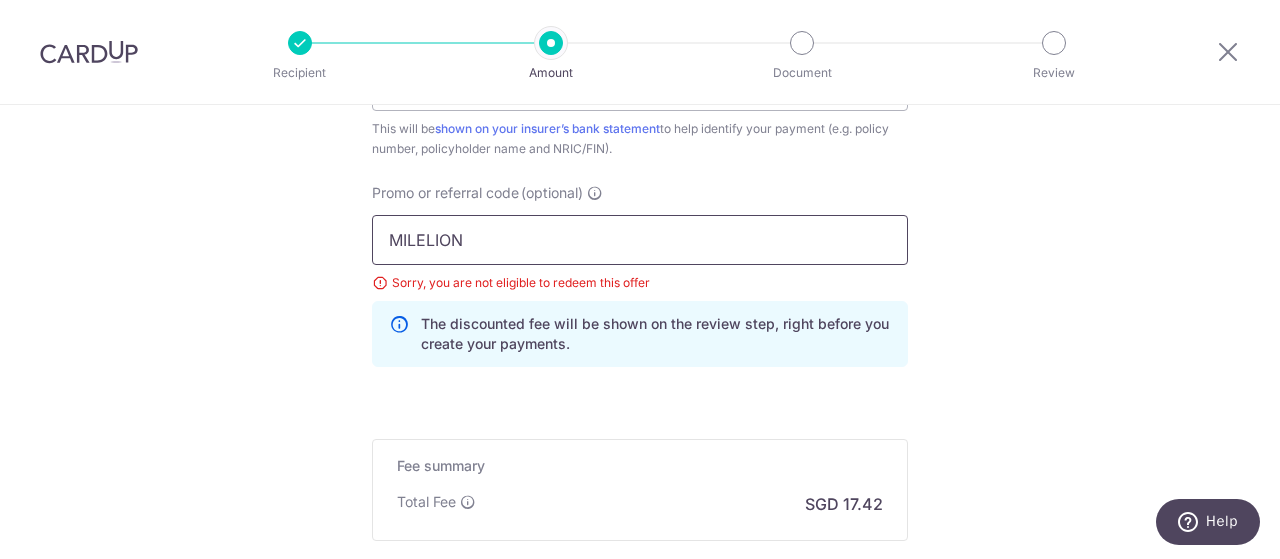 paste on "OFF225" 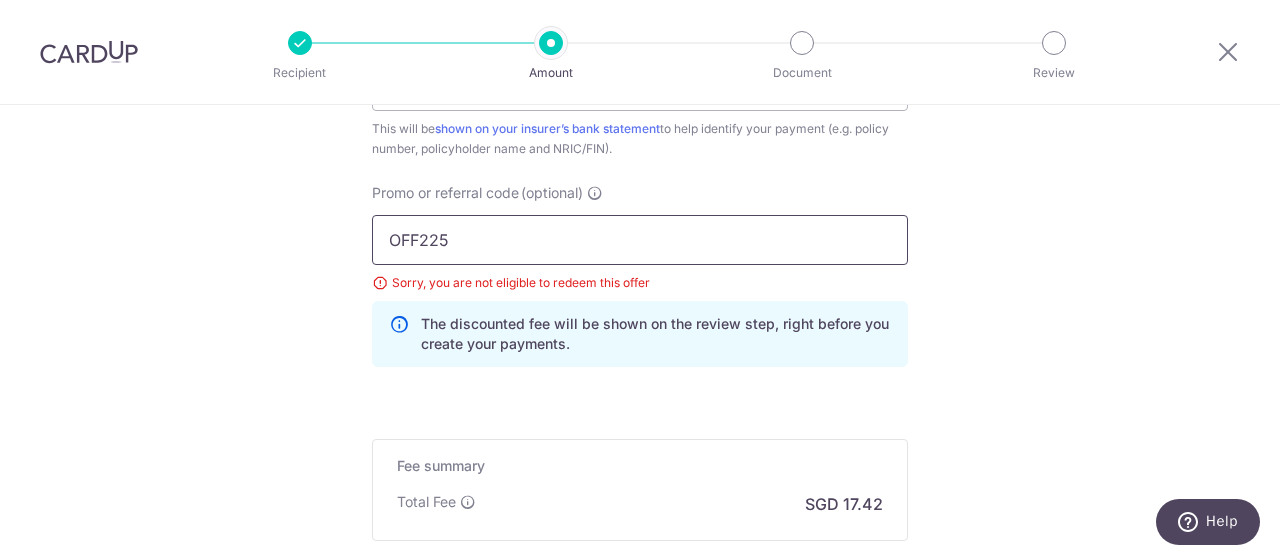 type on "OFF225" 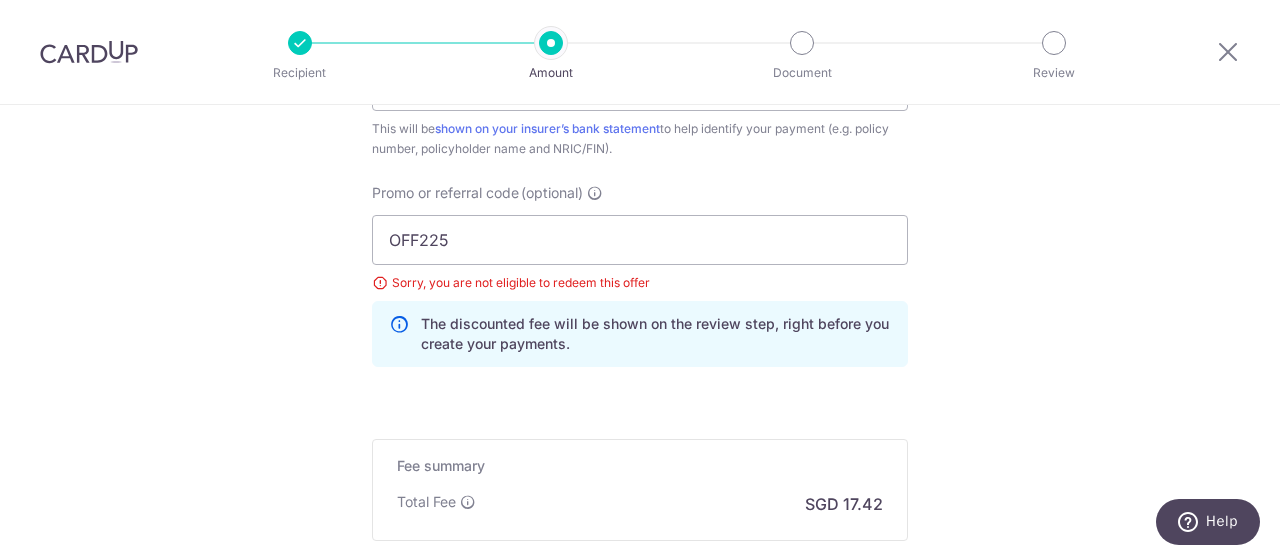 click on "Tell us more about your payment
Enter payment amount
SGD
670.00
670.00
Select Card
**** [LAST_FOUR]
Add credit card
Your Cards
**** [LAST_FOUR]
**** [LAST_FOUR]
Secure 256-bit SSL
Text
New card details
Card
Secure 256-bit SSL" at bounding box center [640, -208] 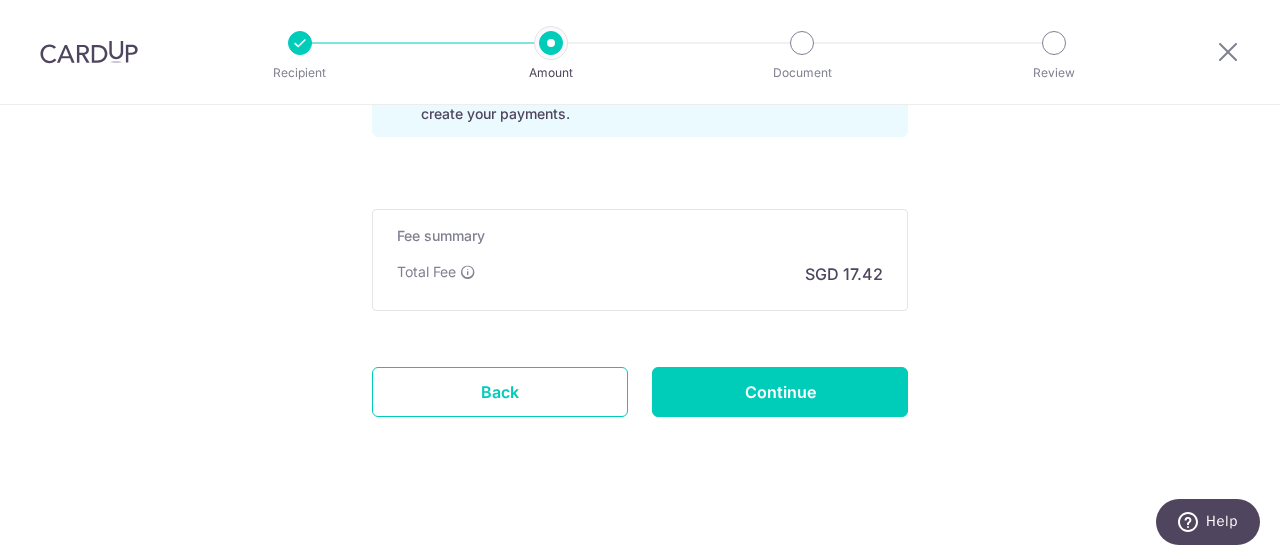 scroll, scrollTop: 1549, scrollLeft: 0, axis: vertical 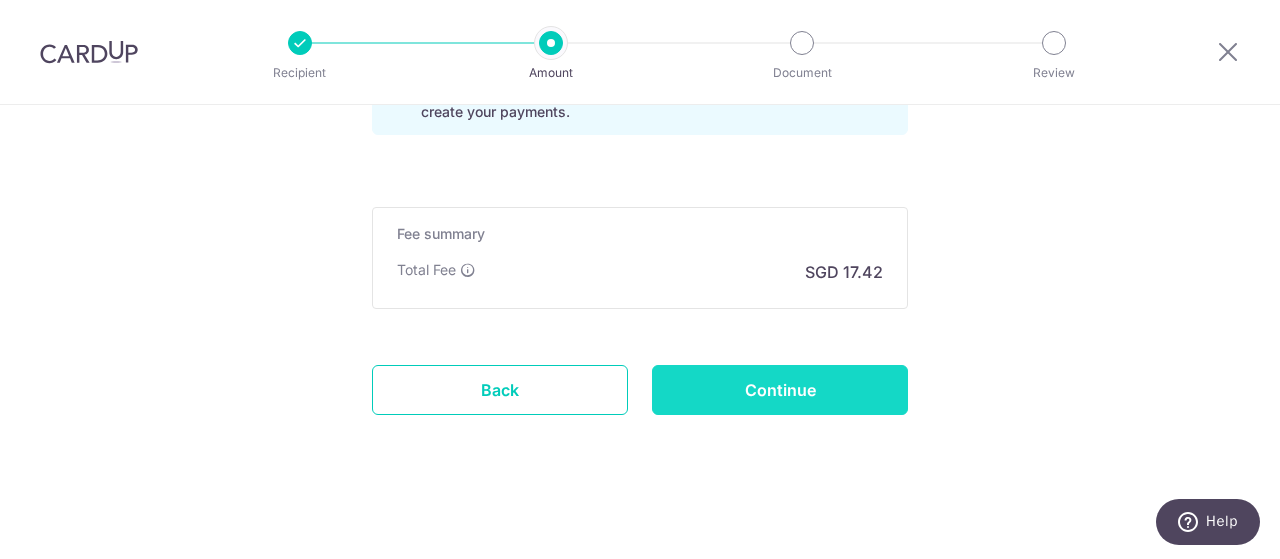 click on "Continue" at bounding box center [780, 390] 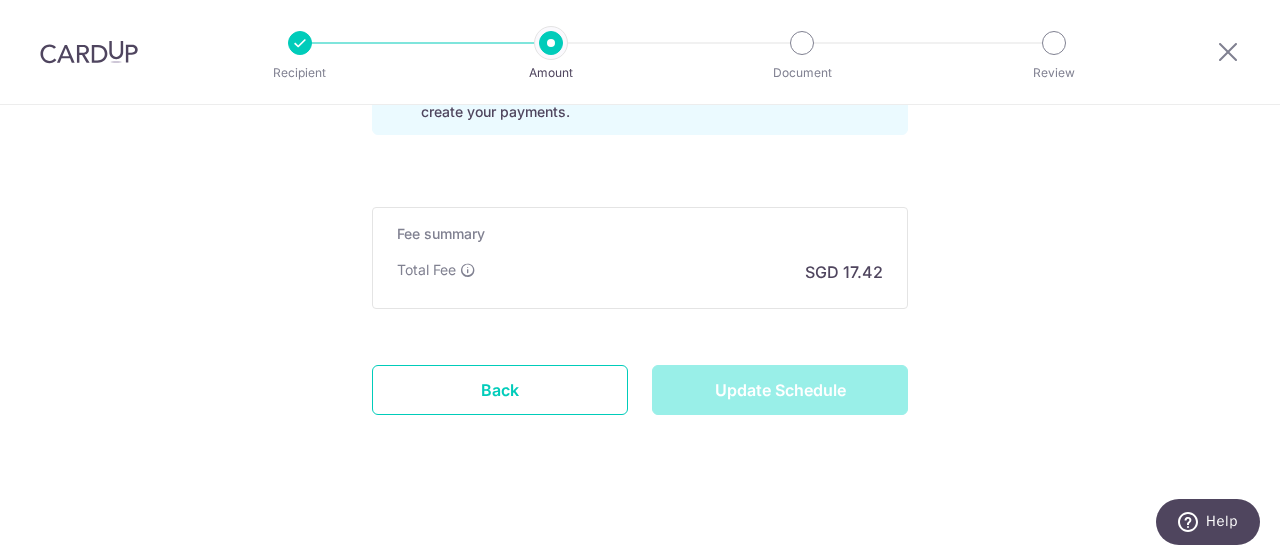 type on "Update Schedule" 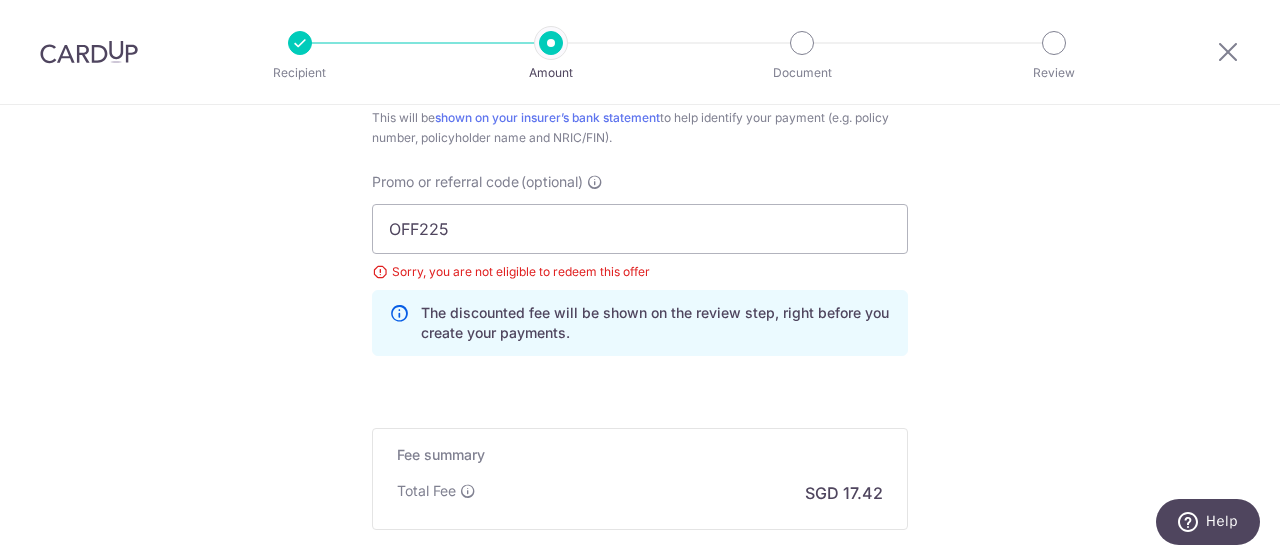 scroll, scrollTop: 1324, scrollLeft: 0, axis: vertical 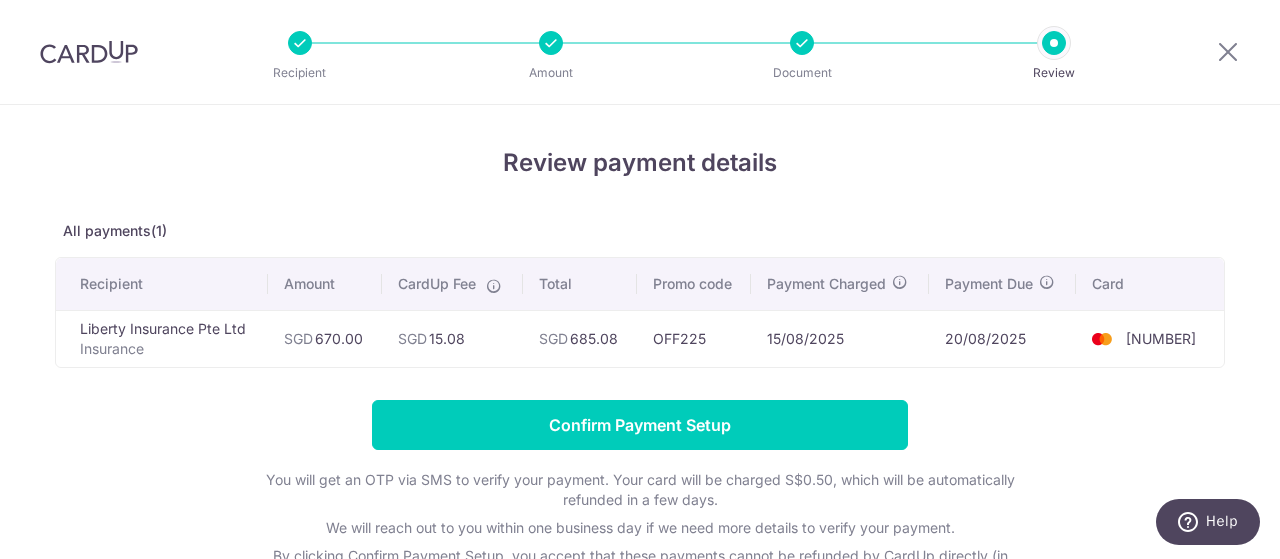 click on "20/08/2025" at bounding box center [1002, 338] 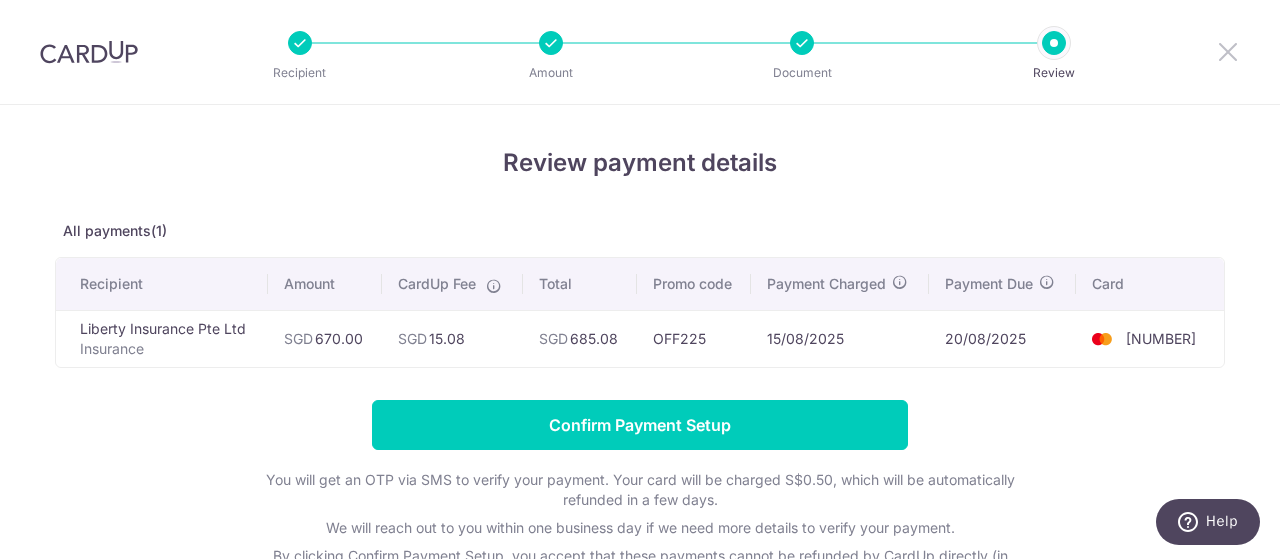 drag, startPoint x: 1230, startPoint y: 53, endPoint x: 732, endPoint y: 107, distance: 500.91916 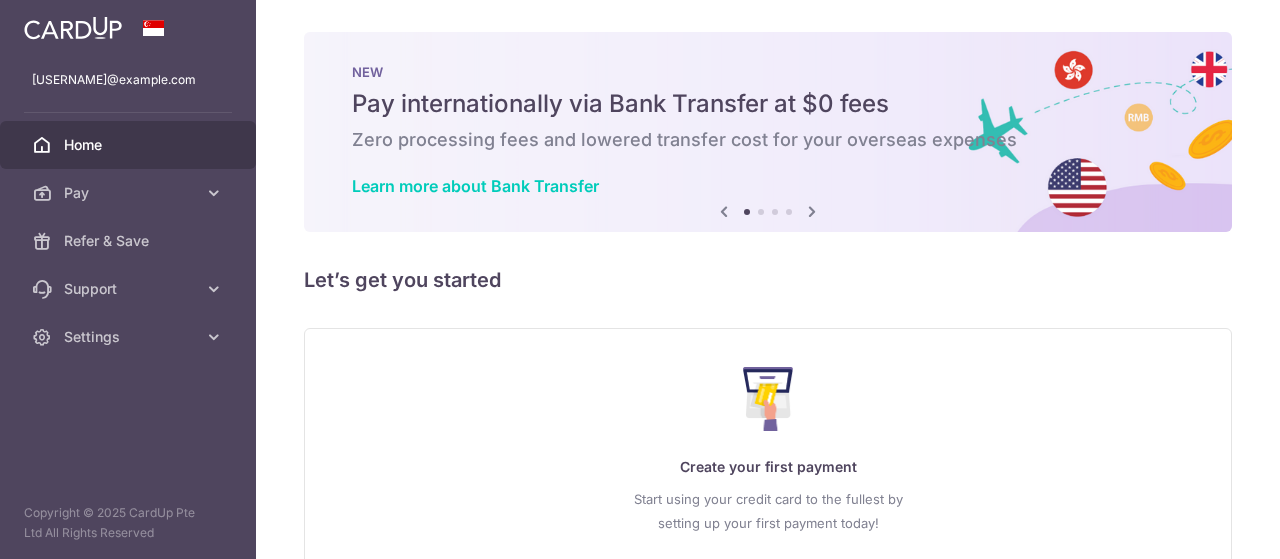 scroll, scrollTop: 0, scrollLeft: 0, axis: both 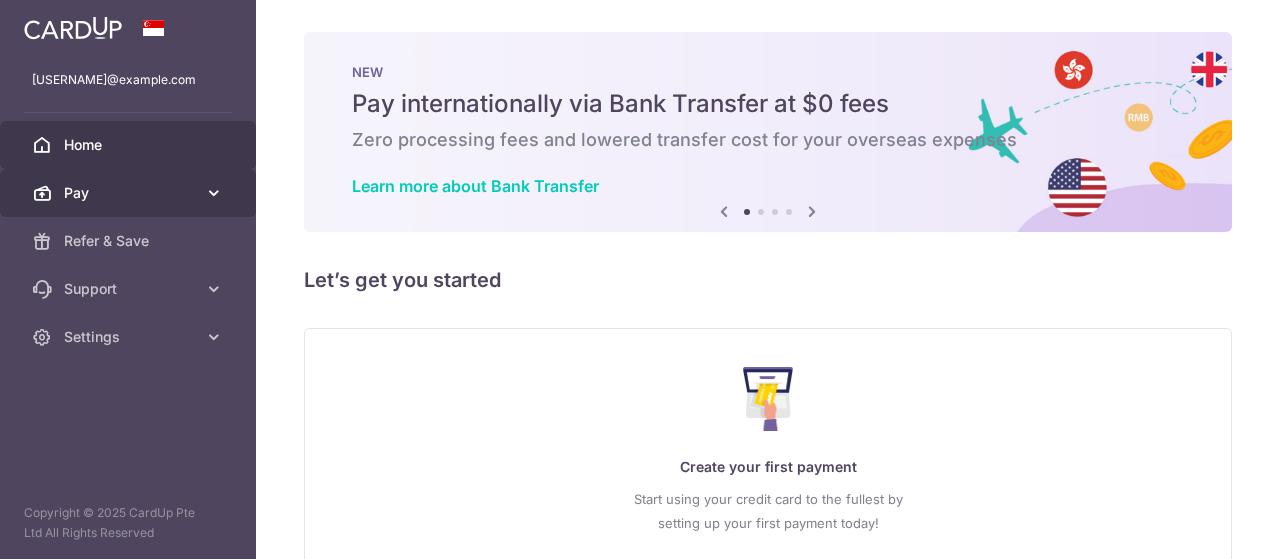 click on "Pay" at bounding box center (128, 193) 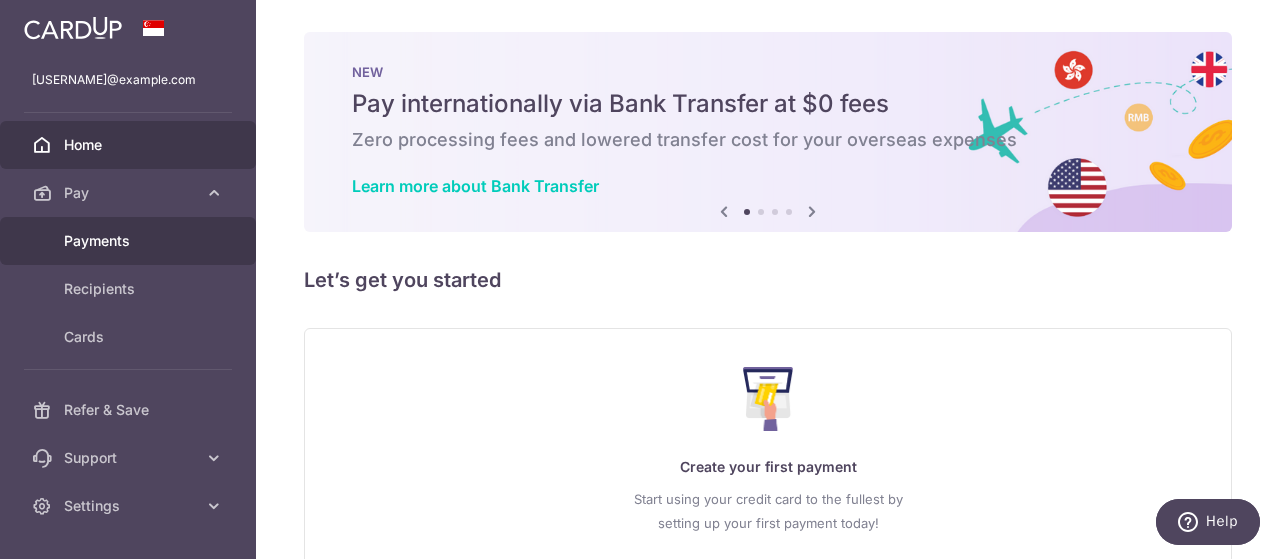 click on "Payments" at bounding box center (130, 241) 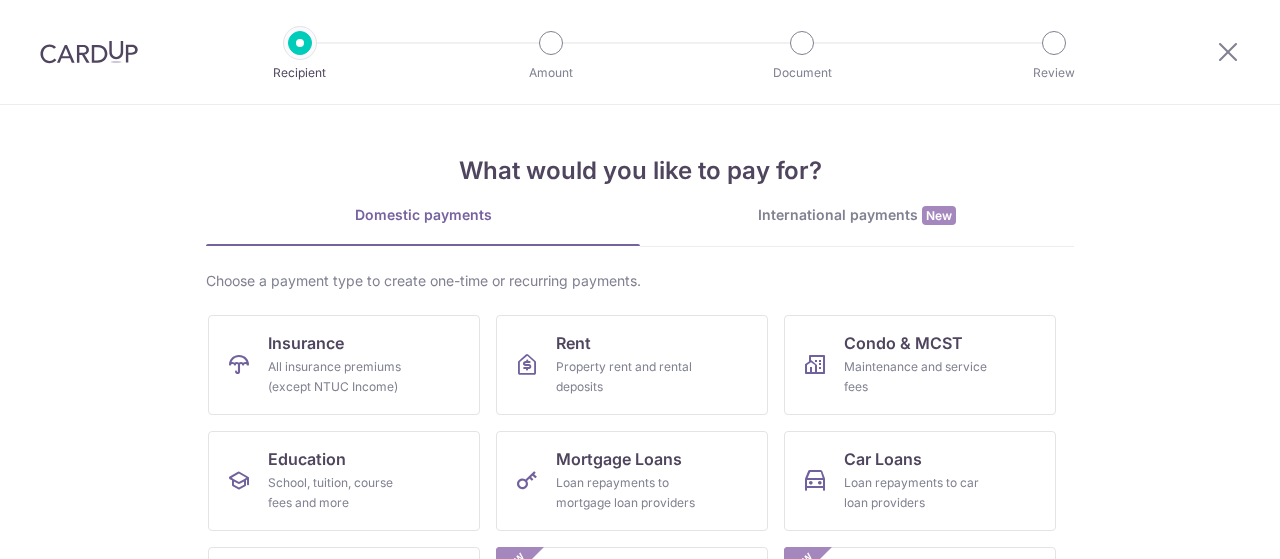 scroll, scrollTop: 0, scrollLeft: 0, axis: both 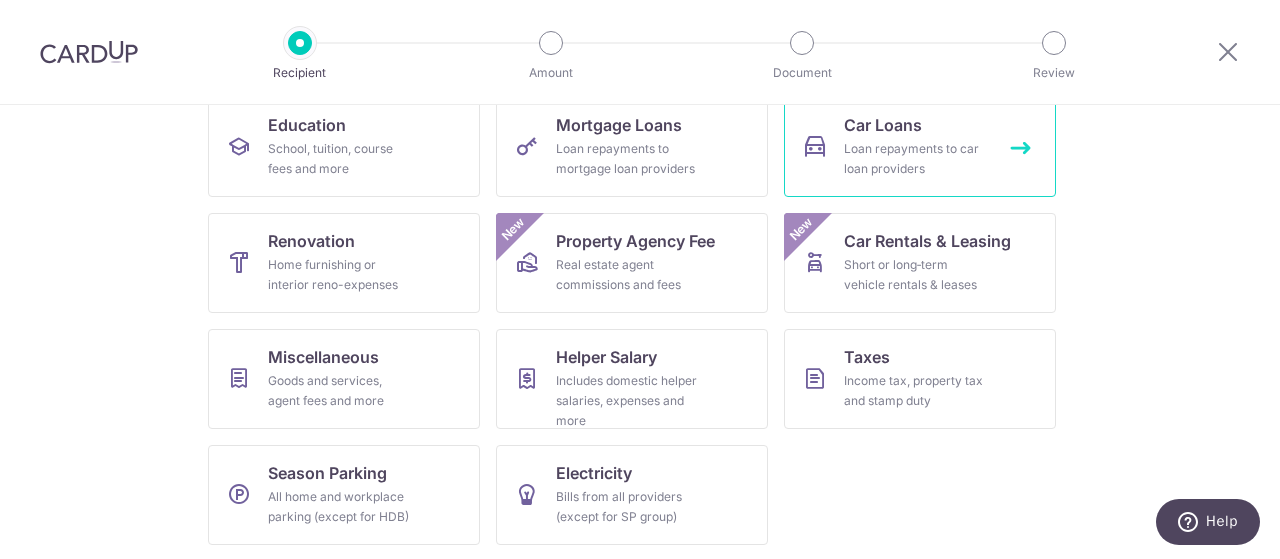 click on "Car Loans Loan repayments to car loan providers" at bounding box center (920, 147) 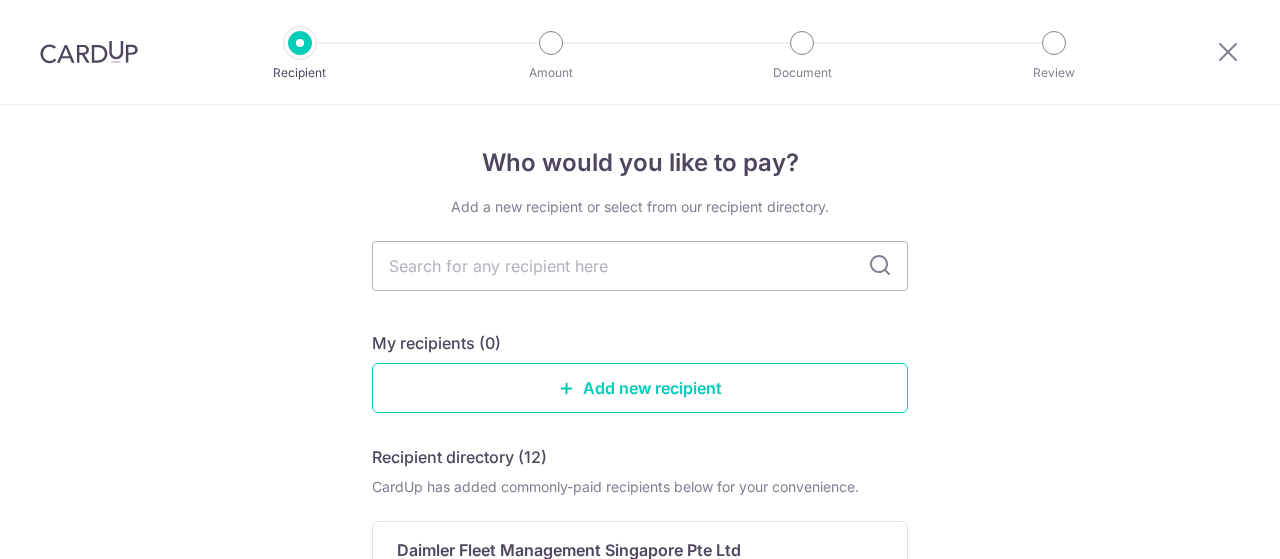 scroll, scrollTop: 0, scrollLeft: 0, axis: both 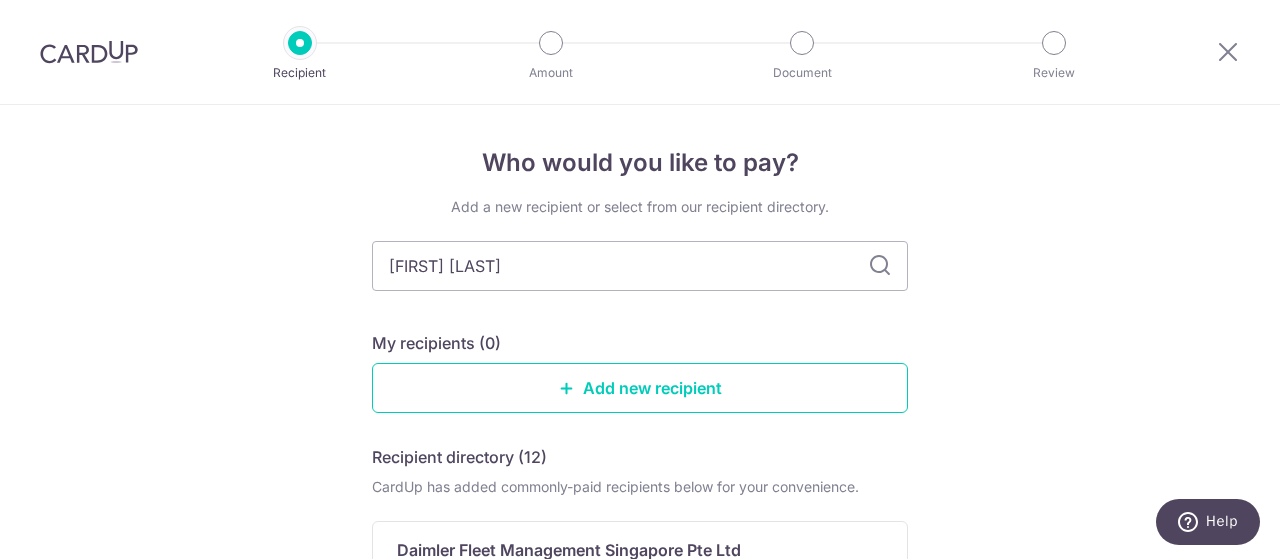 type on "[FIRST] [LAST]" 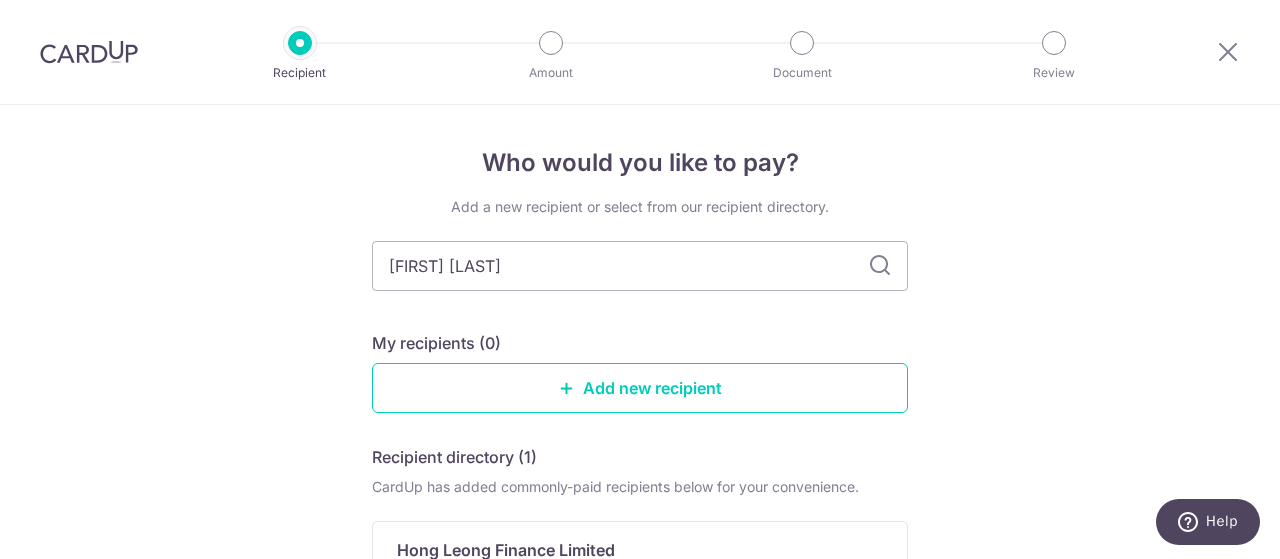 scroll, scrollTop: 192, scrollLeft: 0, axis: vertical 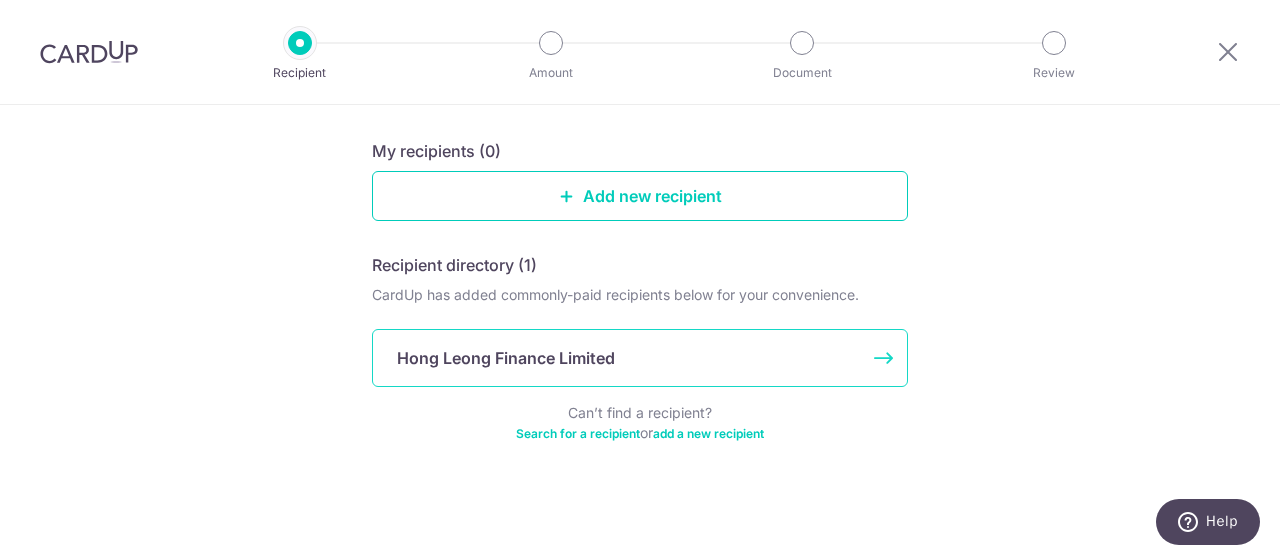 click on "Hong Leong Finance Limited" at bounding box center [628, 358] 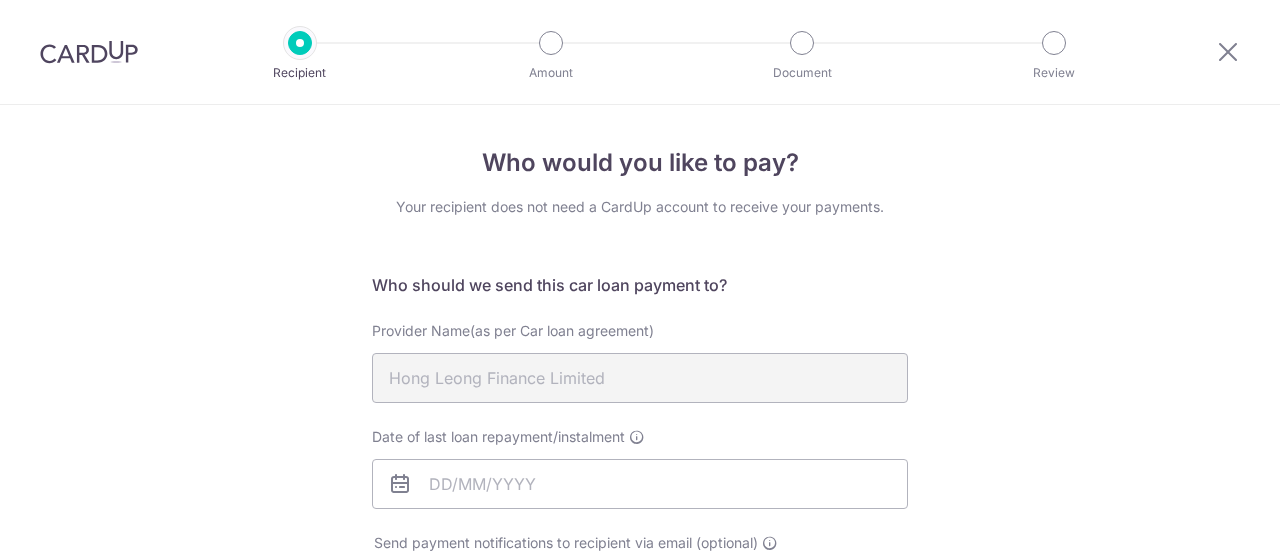 scroll, scrollTop: 0, scrollLeft: 0, axis: both 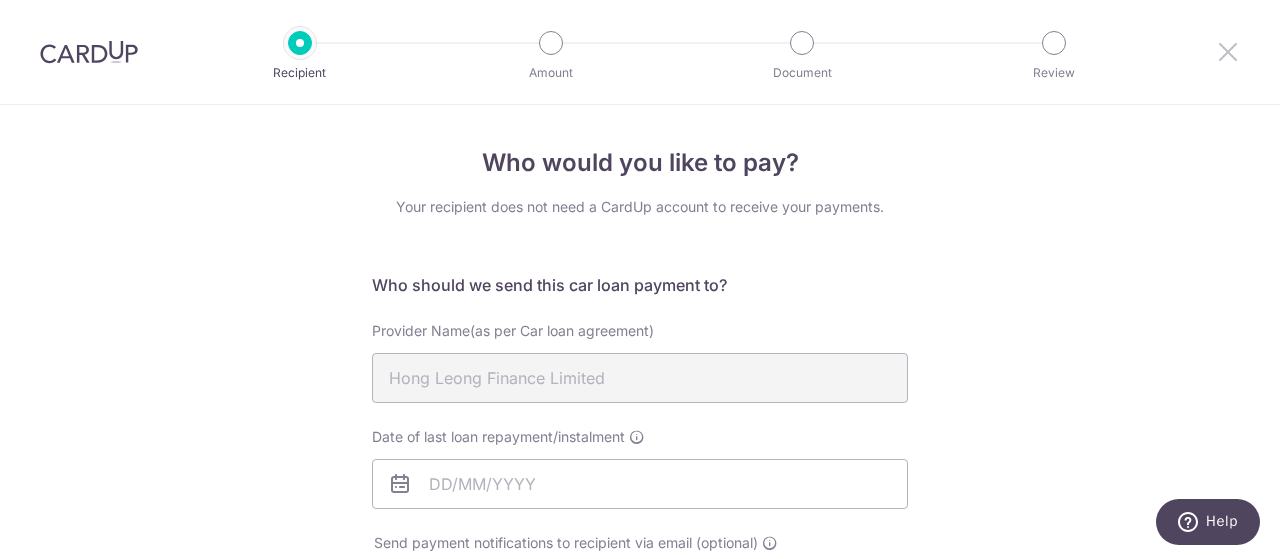 click at bounding box center [1228, 51] 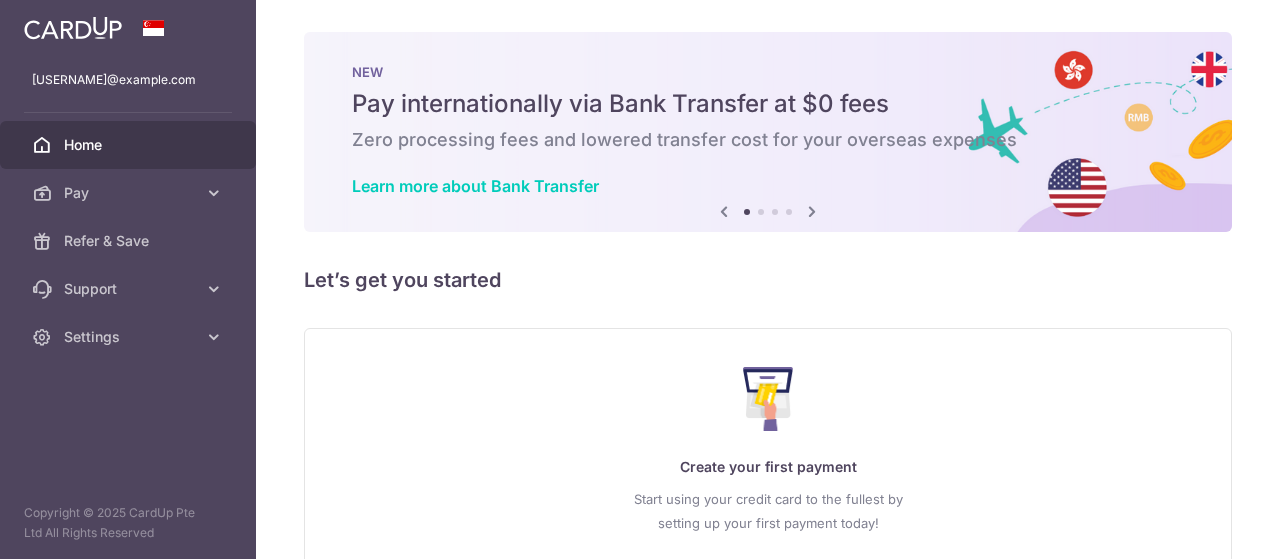 scroll, scrollTop: 0, scrollLeft: 0, axis: both 